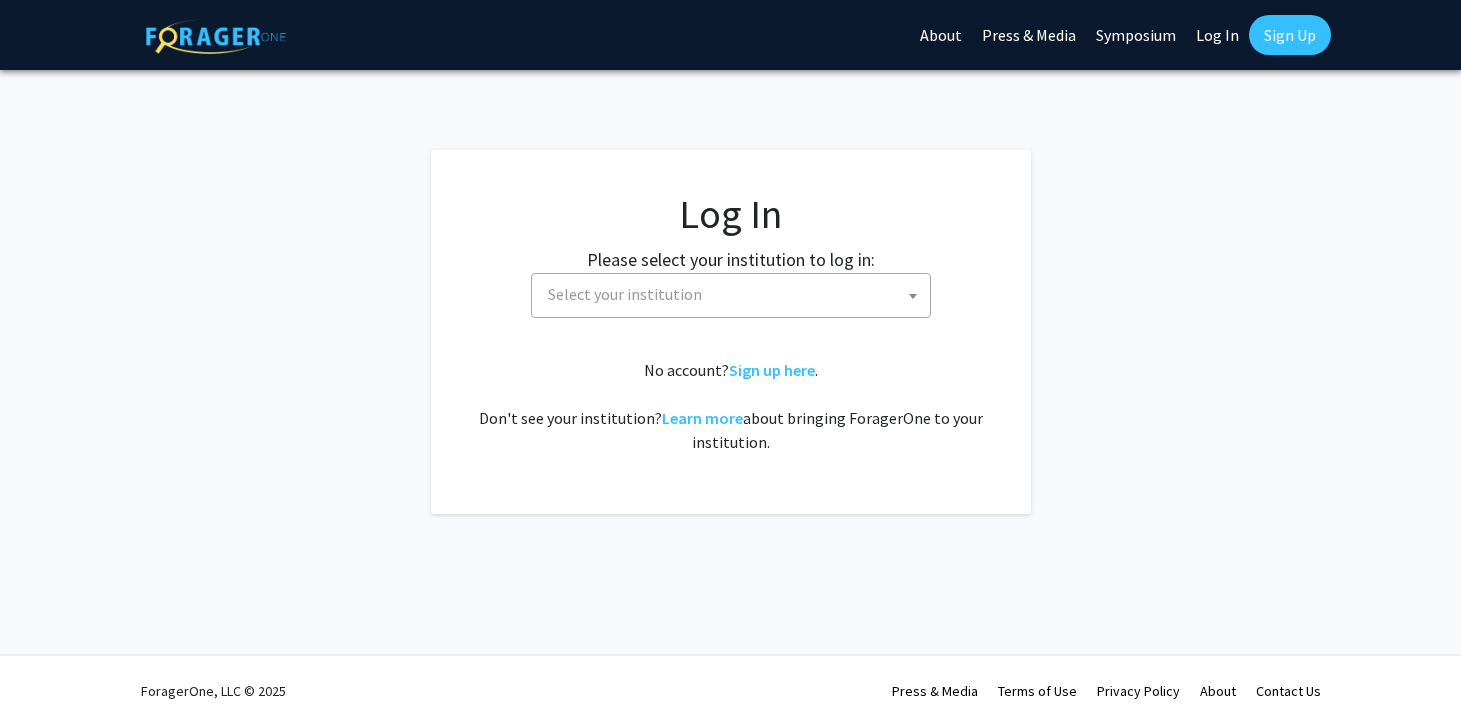 select 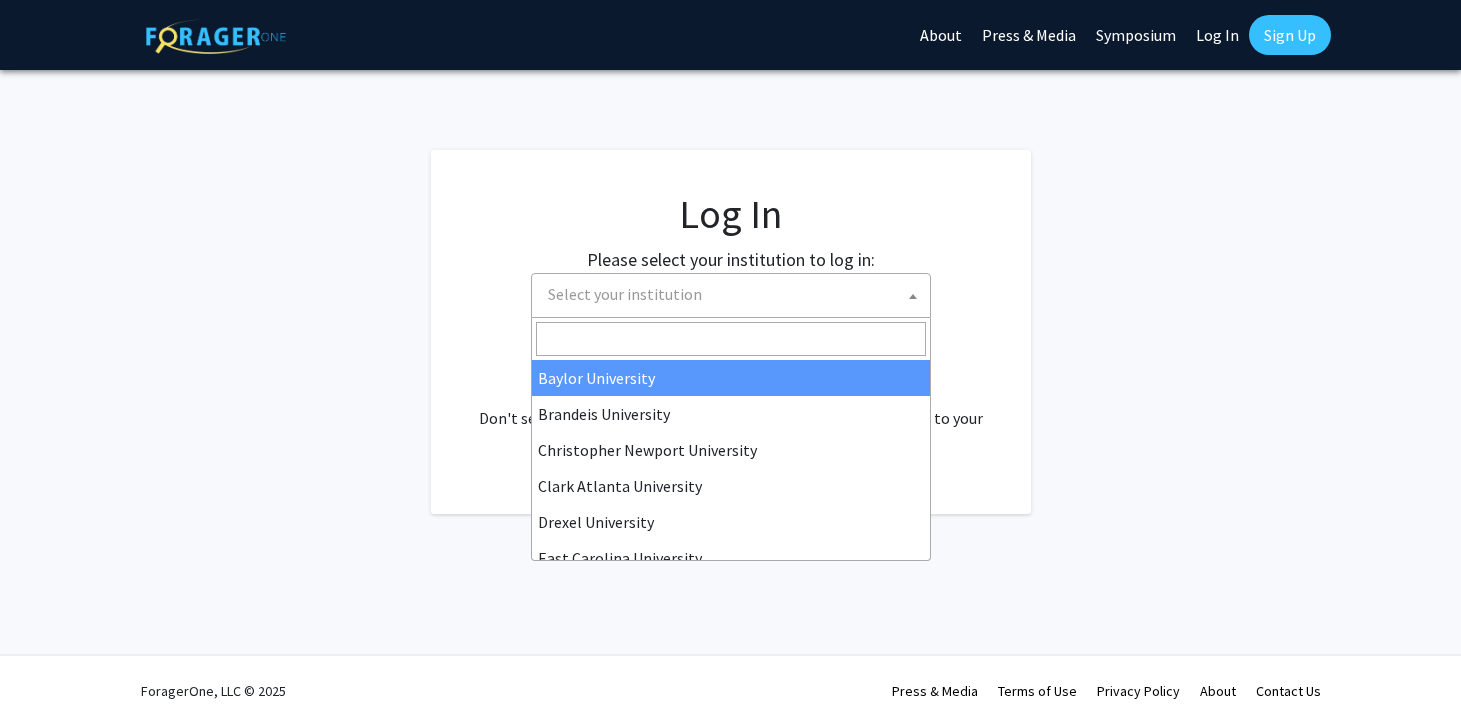 click on "Select your institution" at bounding box center [735, 294] 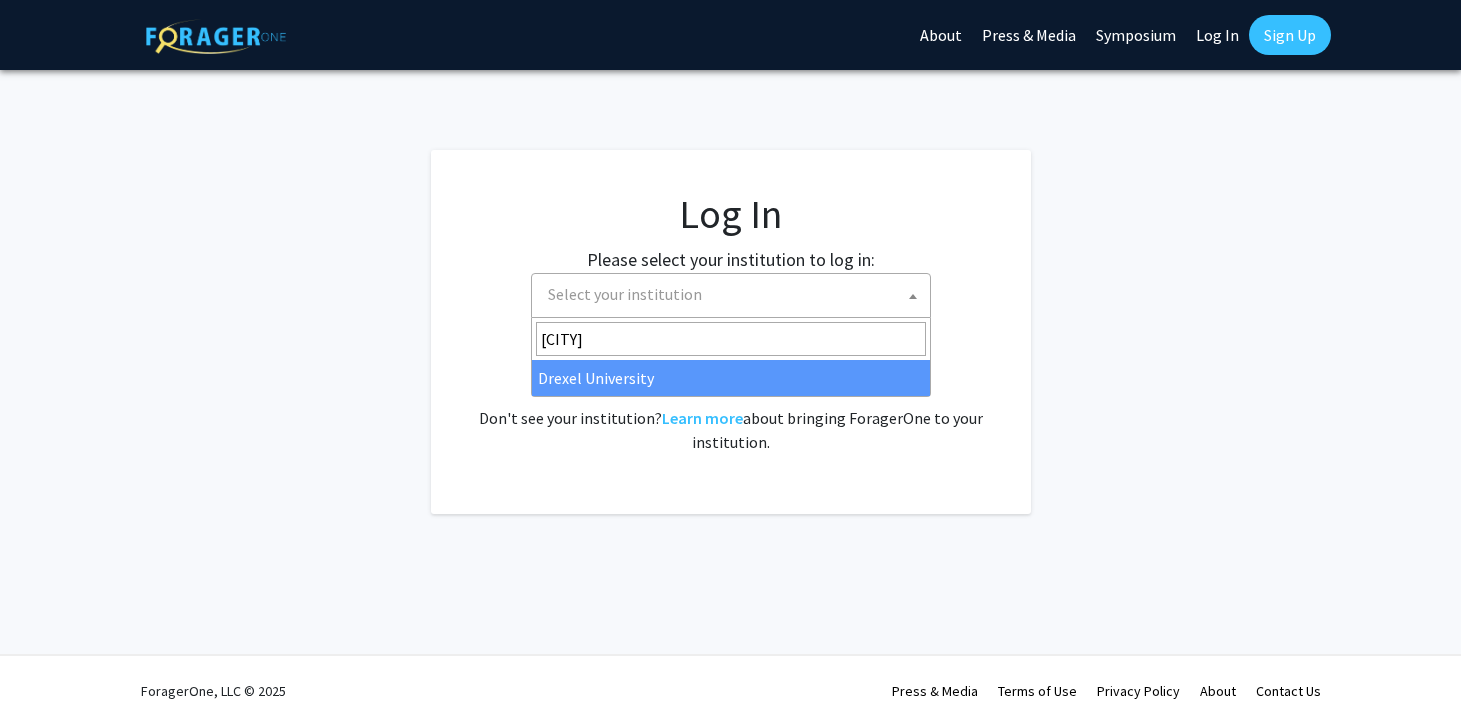 type on "drexel" 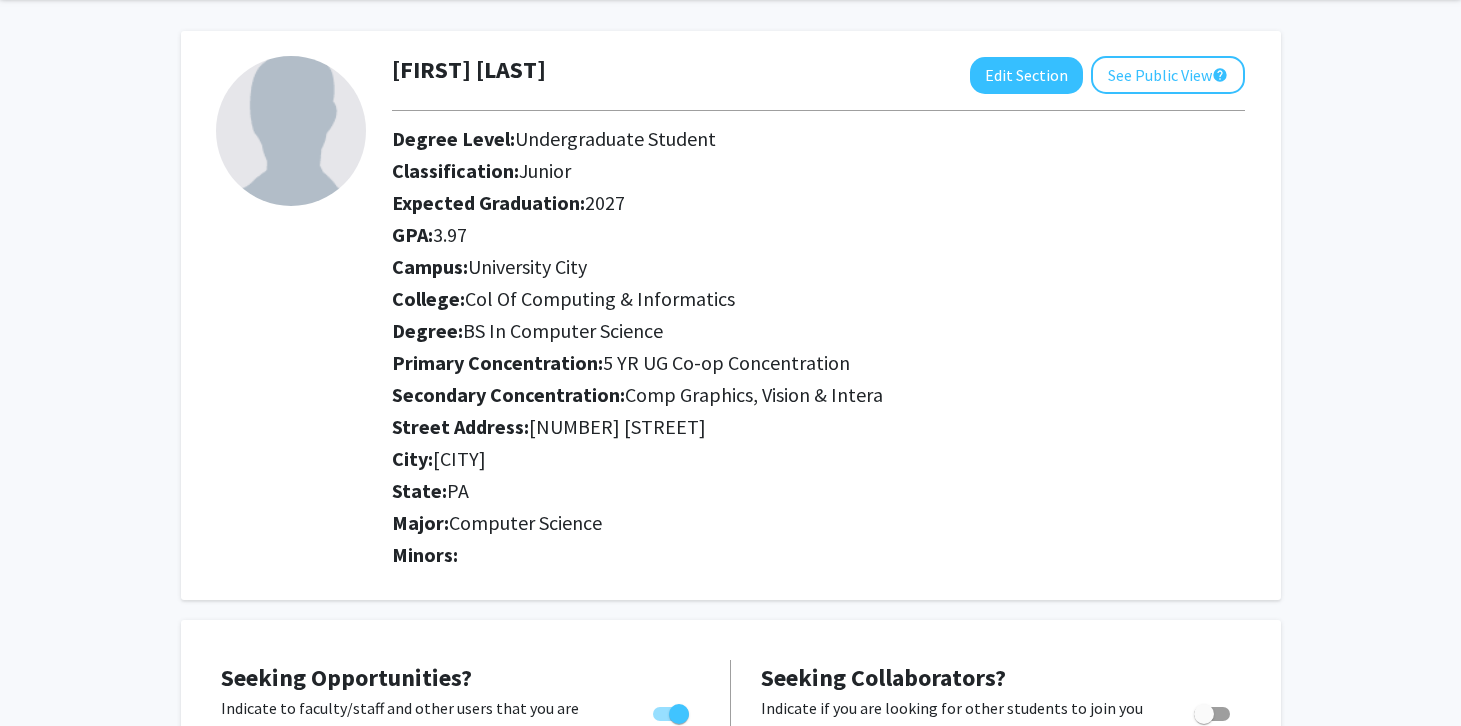 scroll, scrollTop: 0, scrollLeft: 0, axis: both 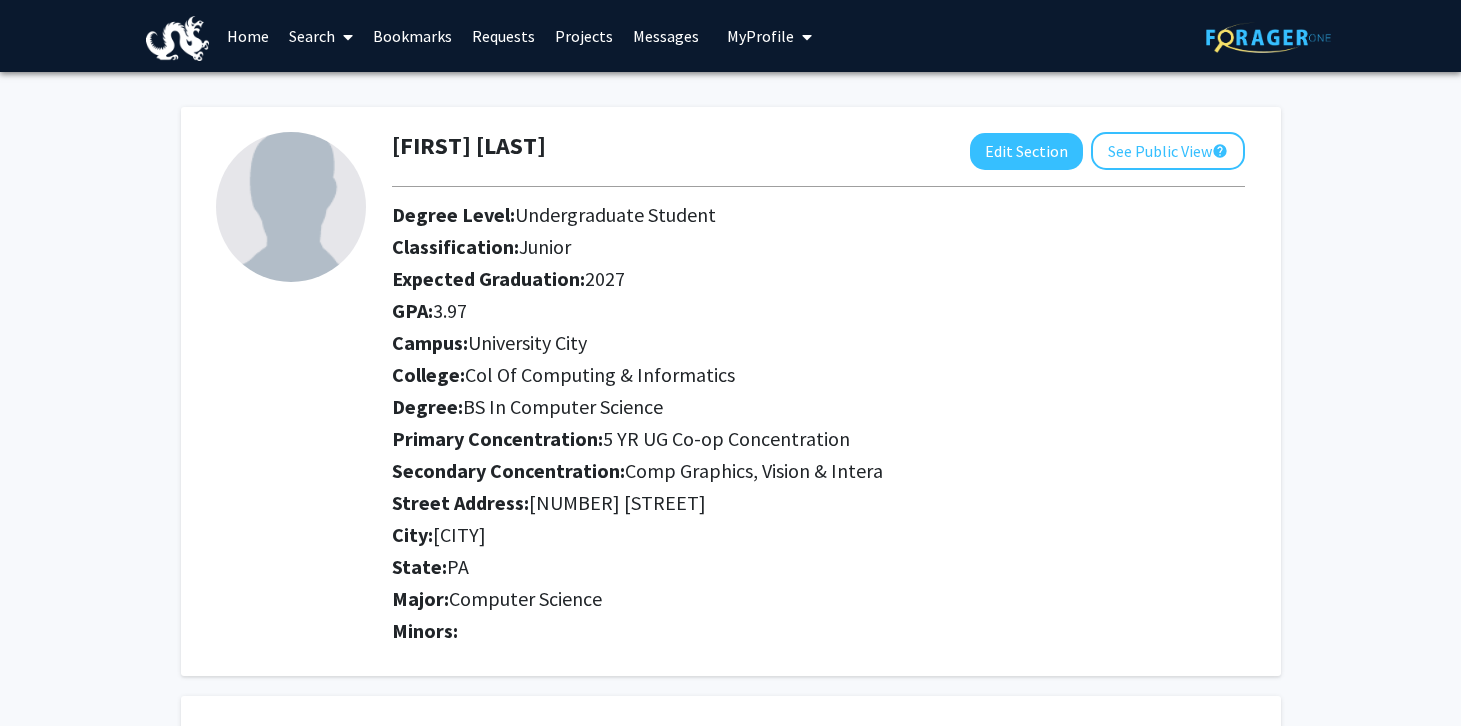 click on "Home" at bounding box center (248, 36) 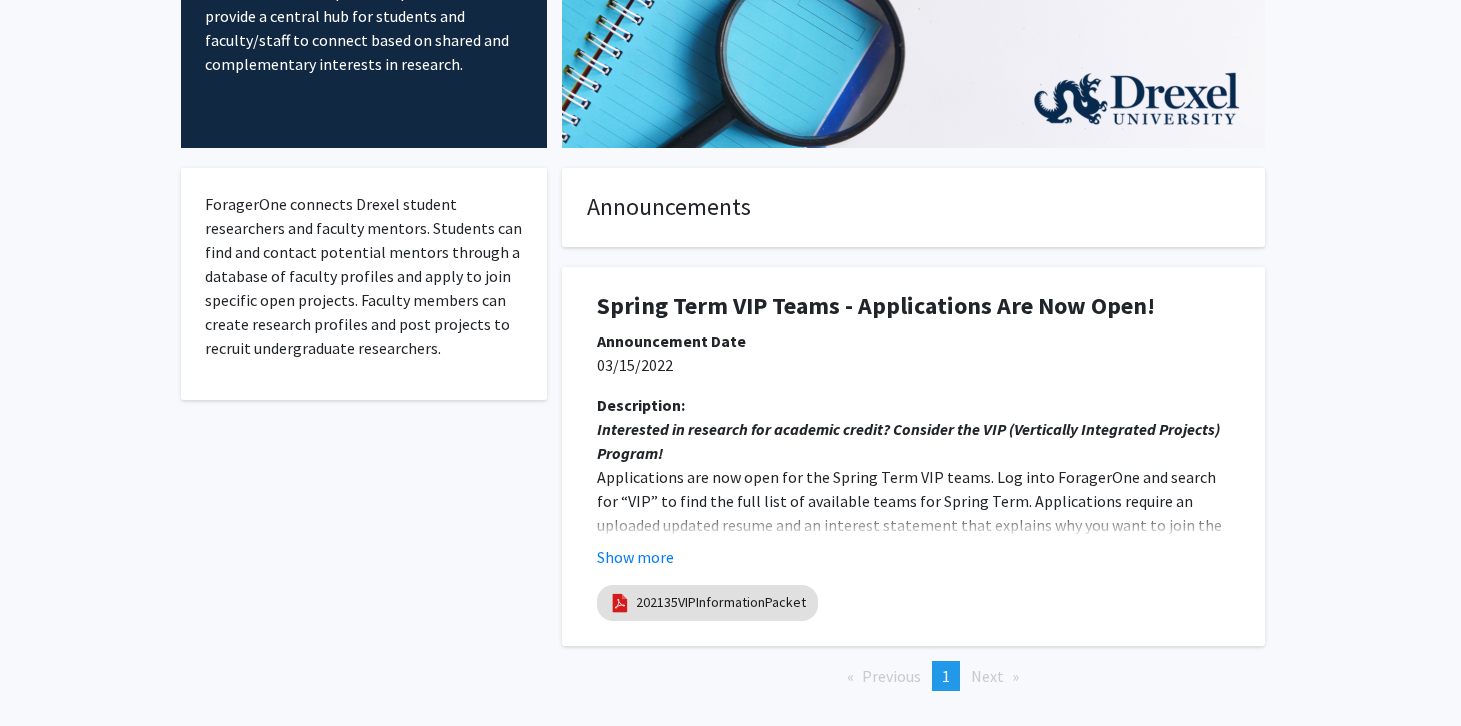 scroll, scrollTop: 215, scrollLeft: 0, axis: vertical 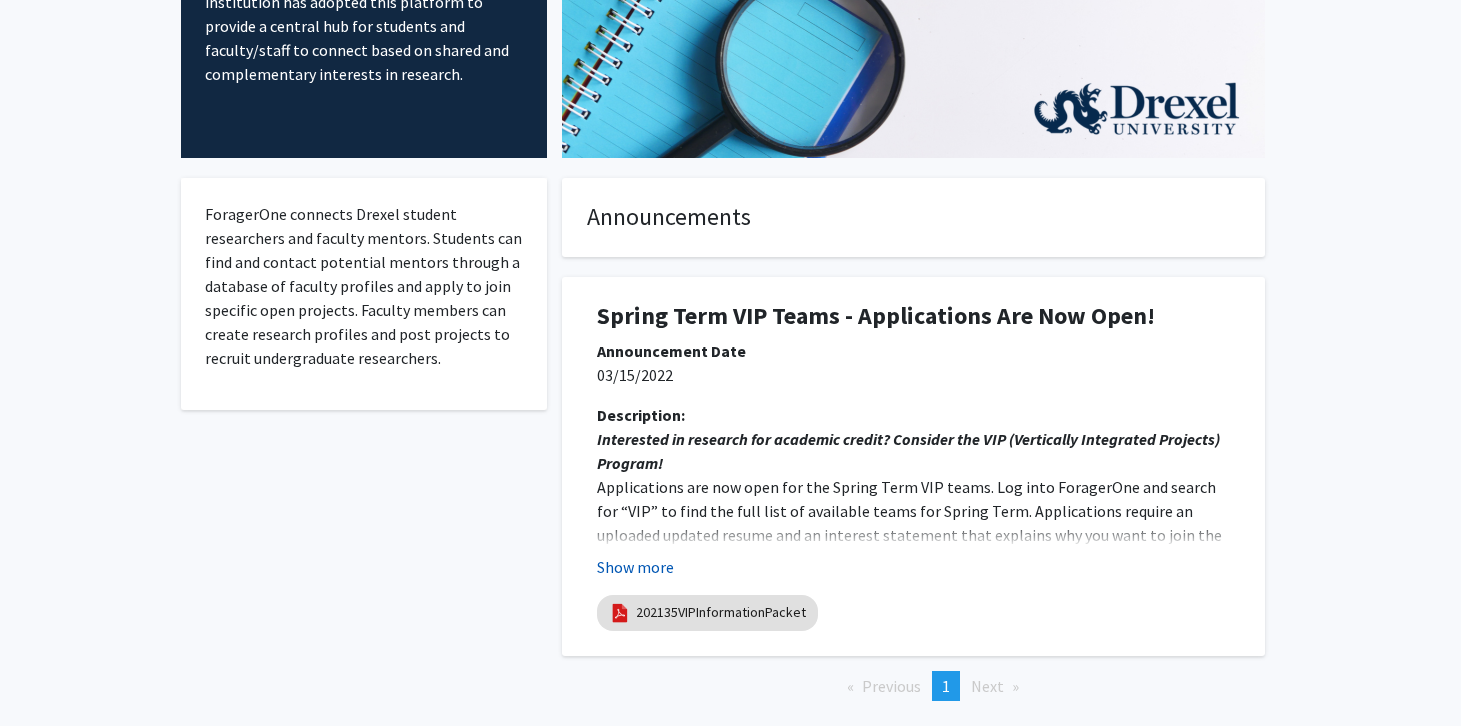 click on "Show more" 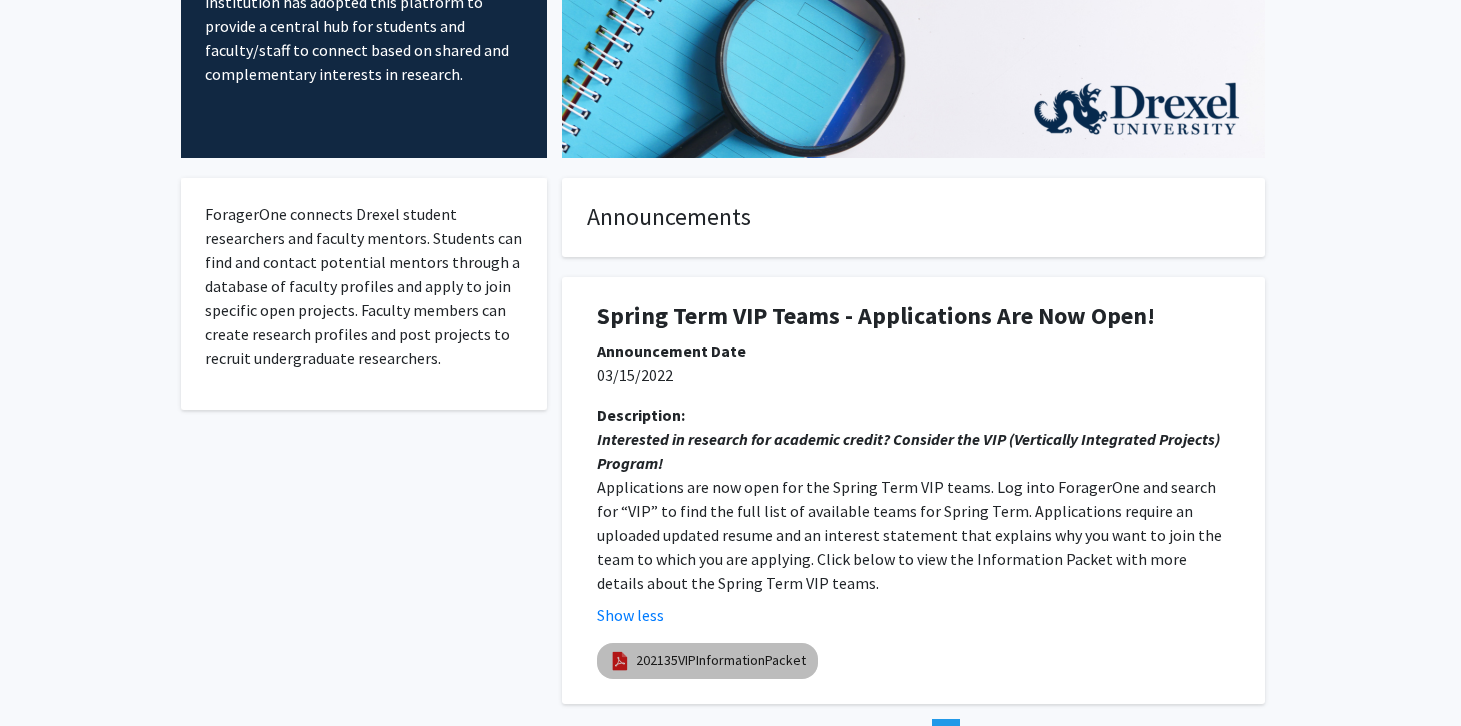 click on "202135VIPInformationPacket" at bounding box center (721, 660) 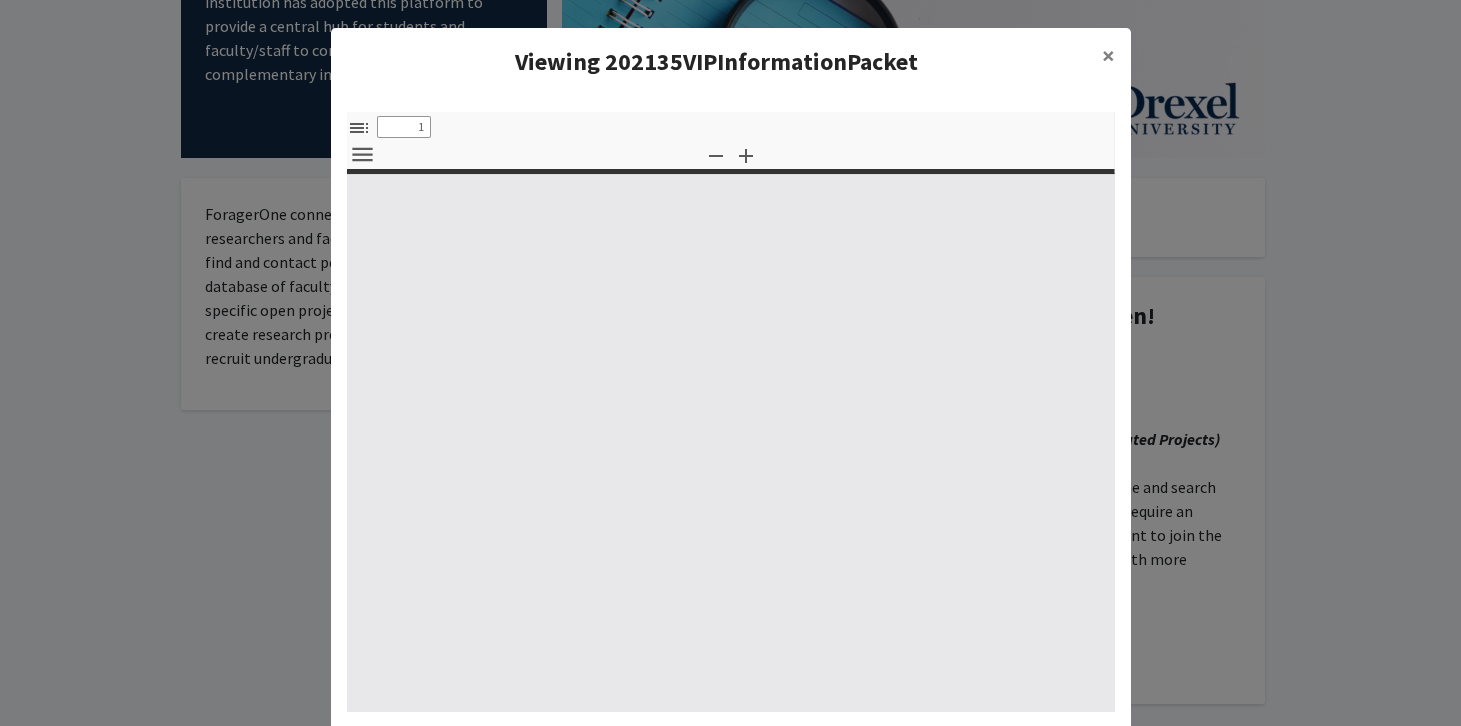 select on "custom" 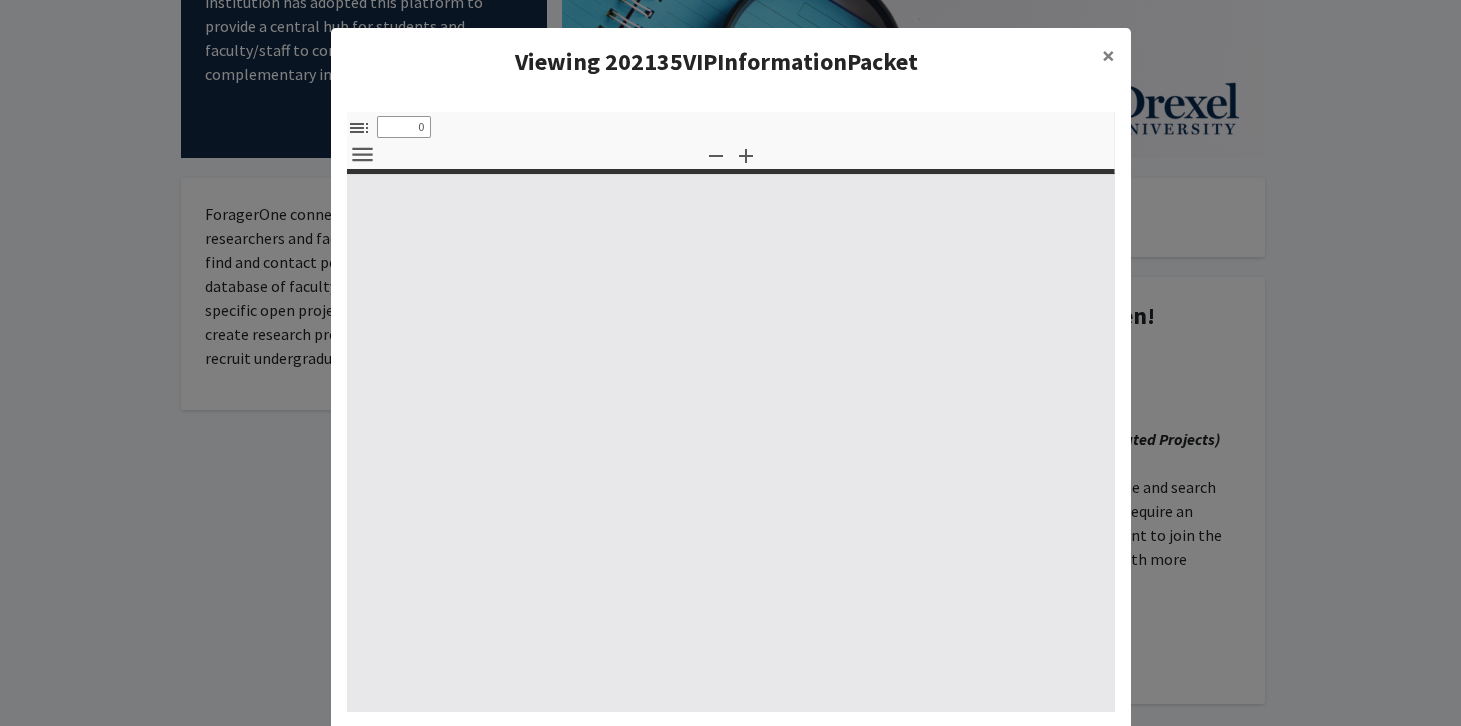 select on "custom" 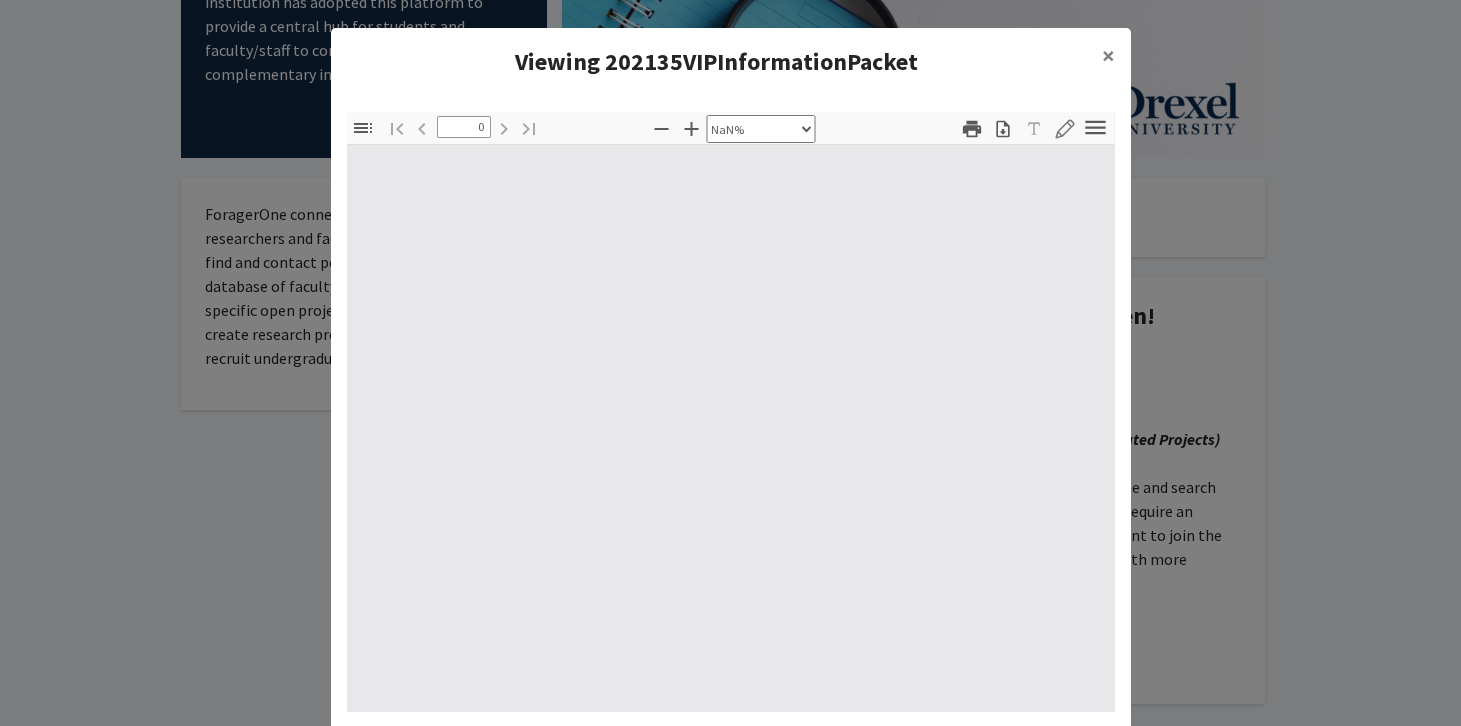 type on "1" 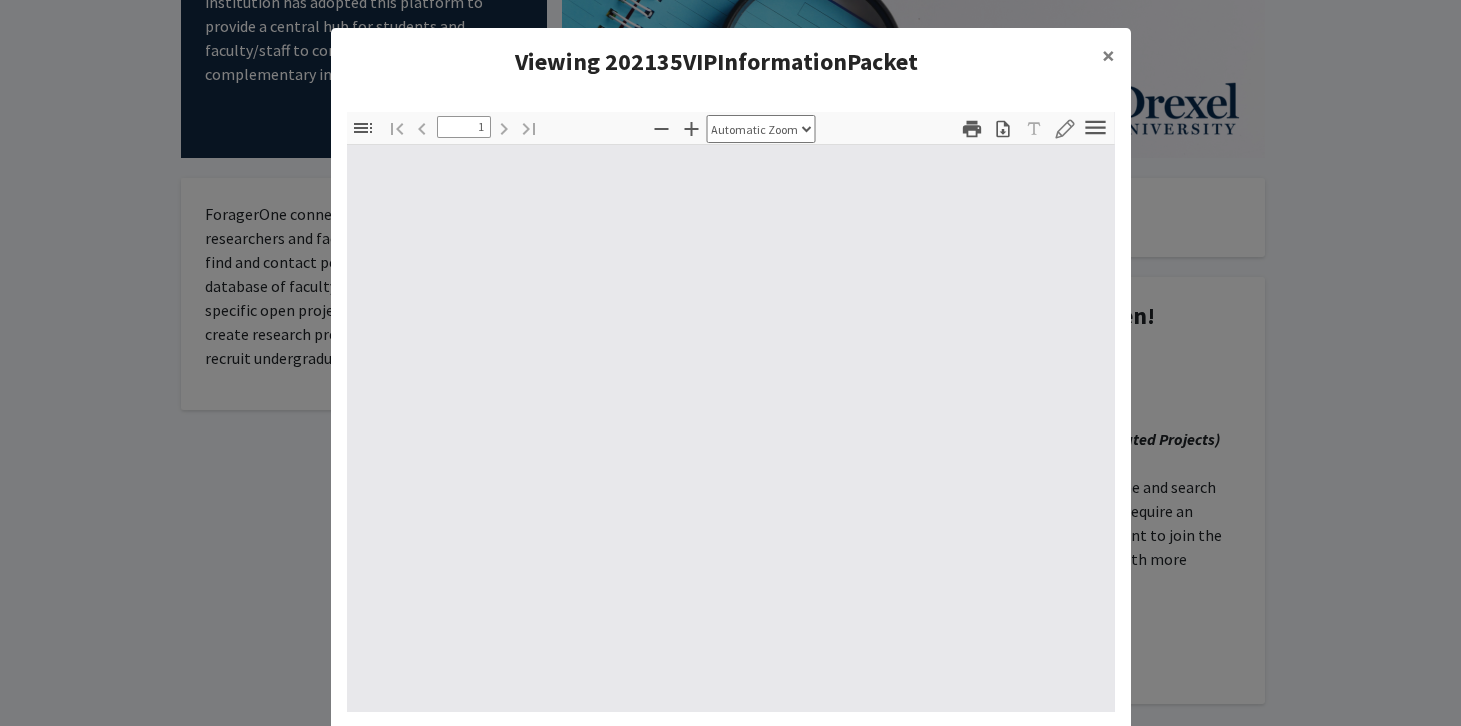 select on "auto" 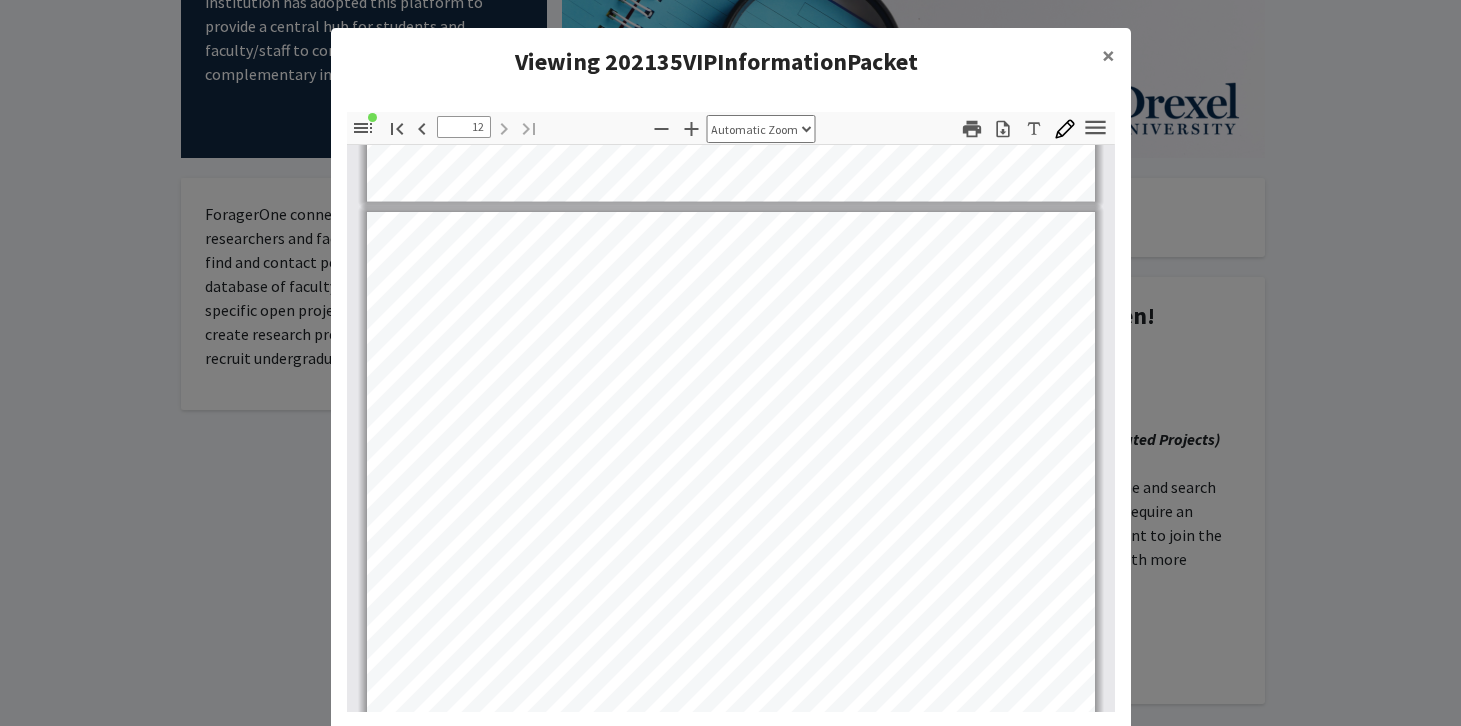 scroll, scrollTop: 10878, scrollLeft: 0, axis: vertical 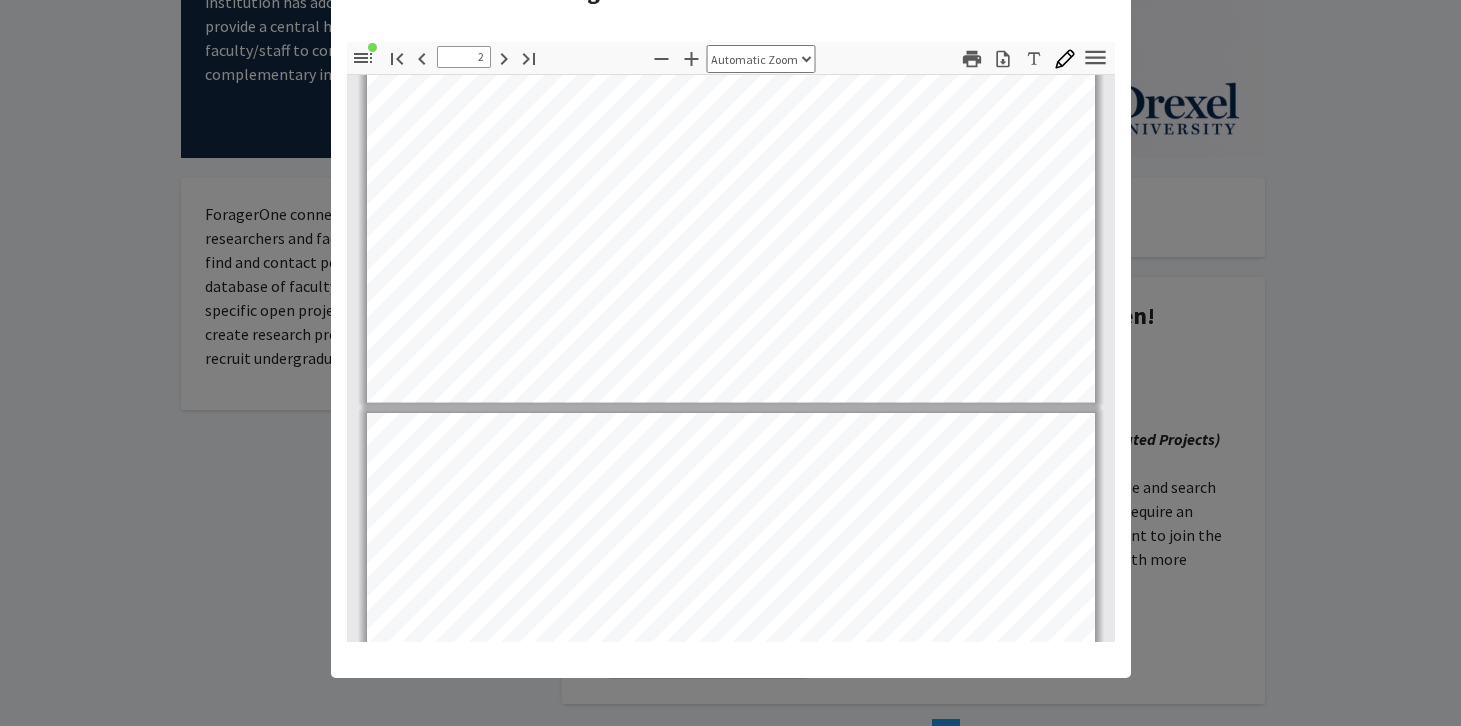 type on "1" 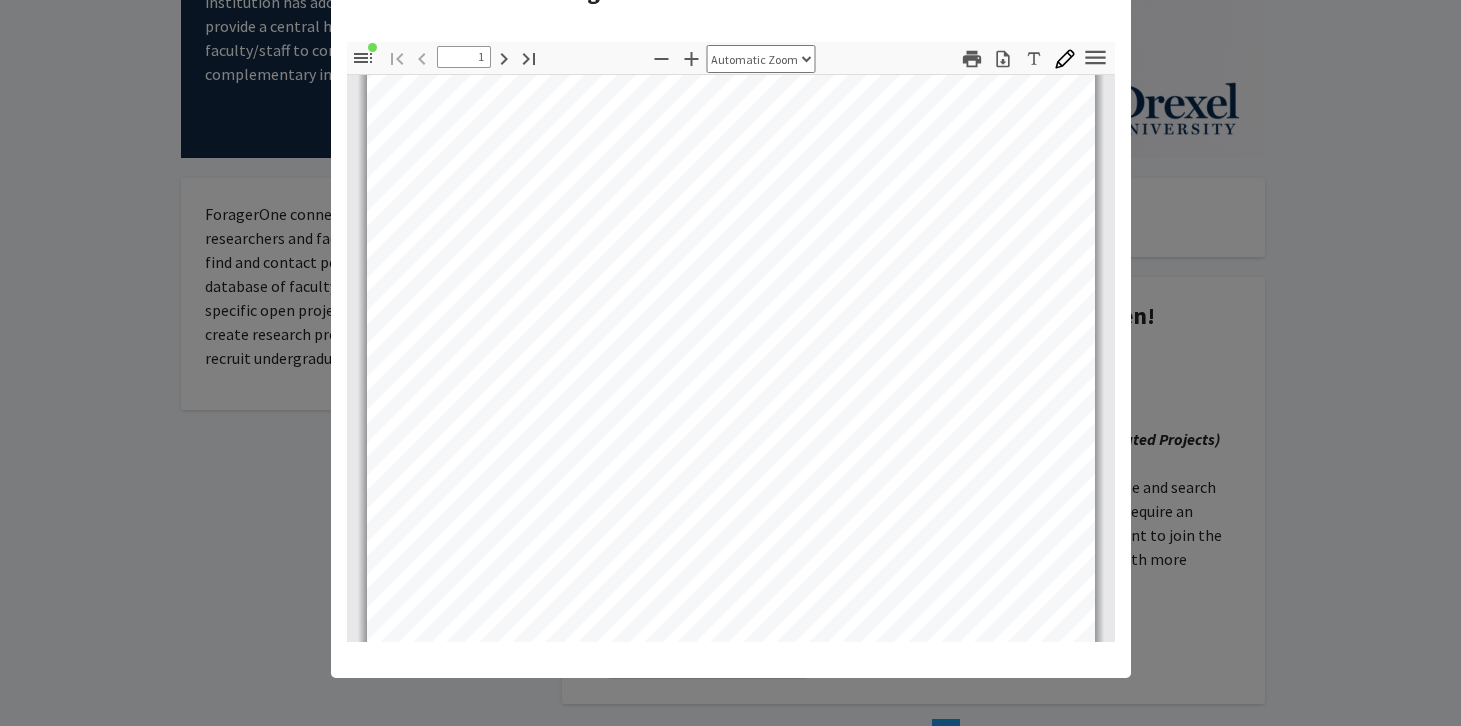 scroll, scrollTop: 0, scrollLeft: 0, axis: both 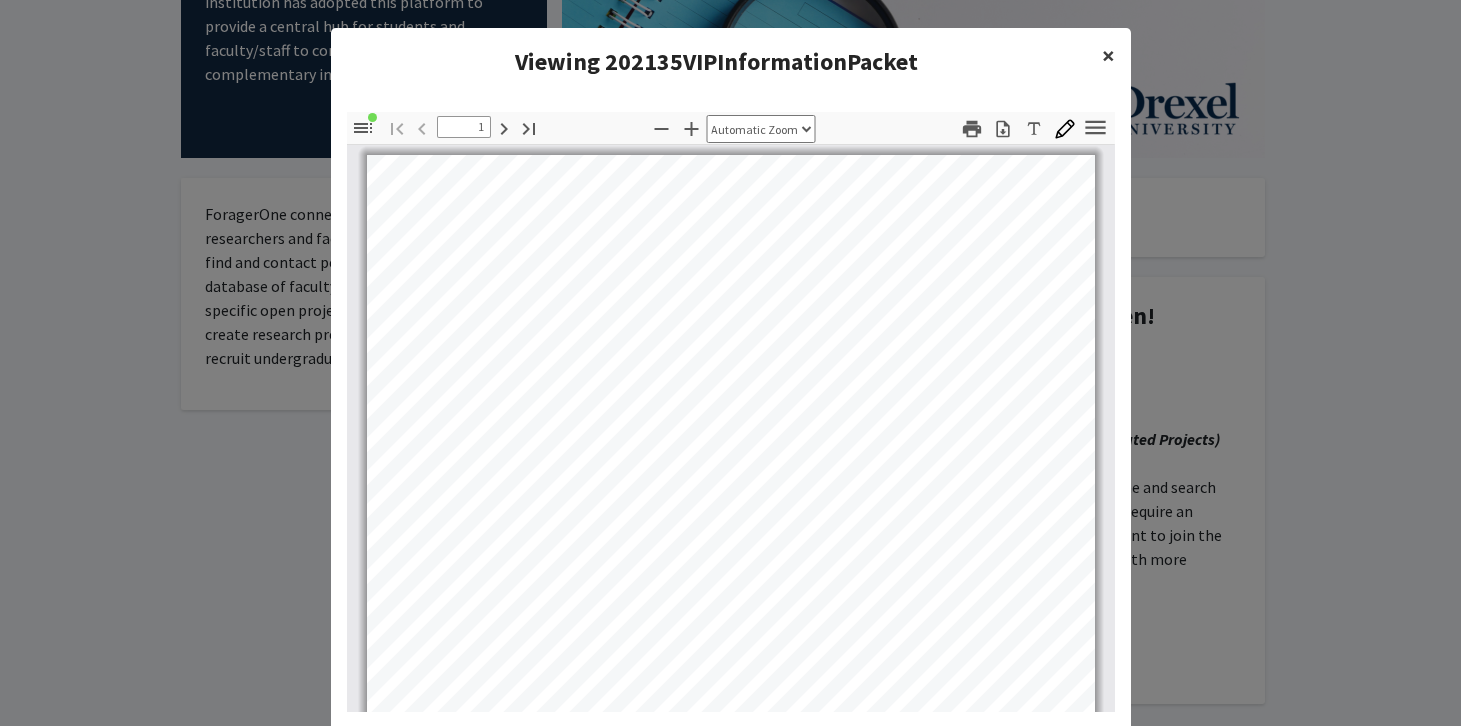 click on "×" 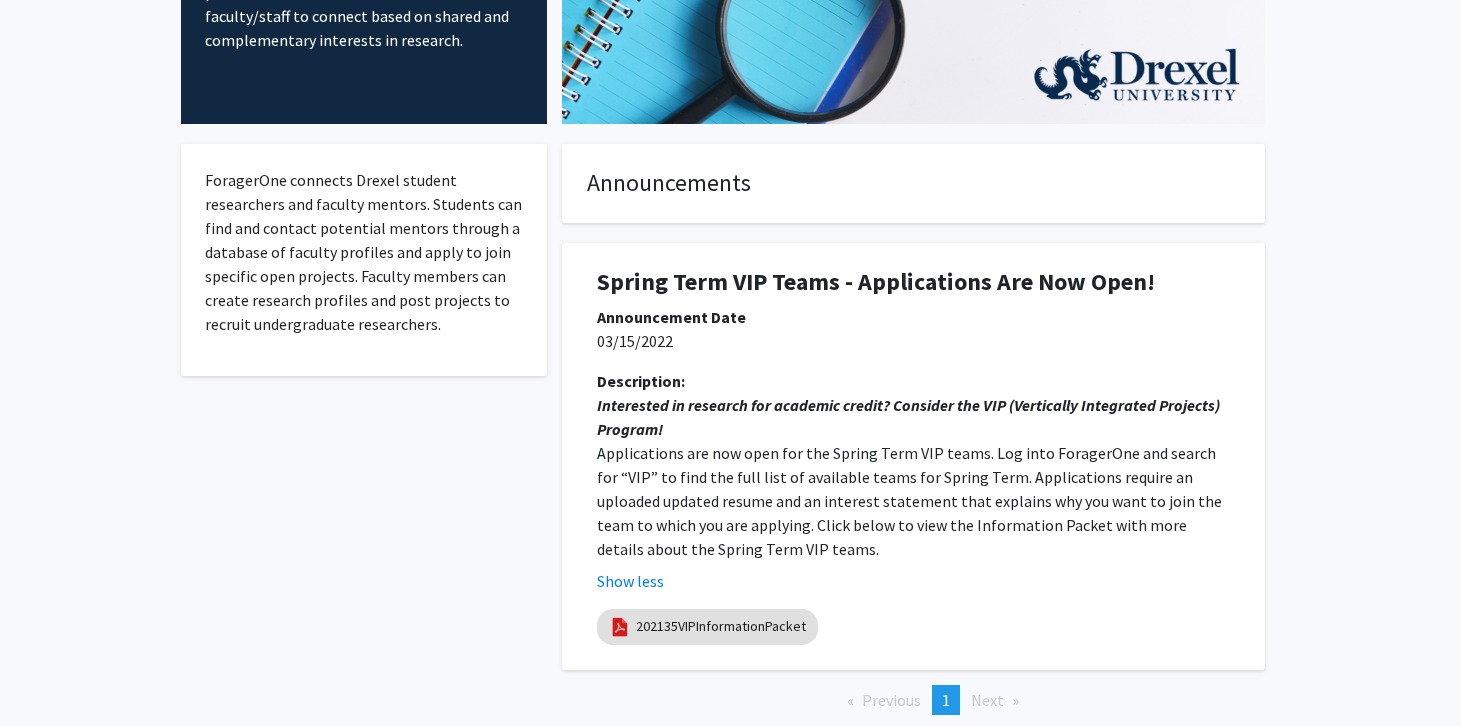 scroll, scrollTop: 0, scrollLeft: 0, axis: both 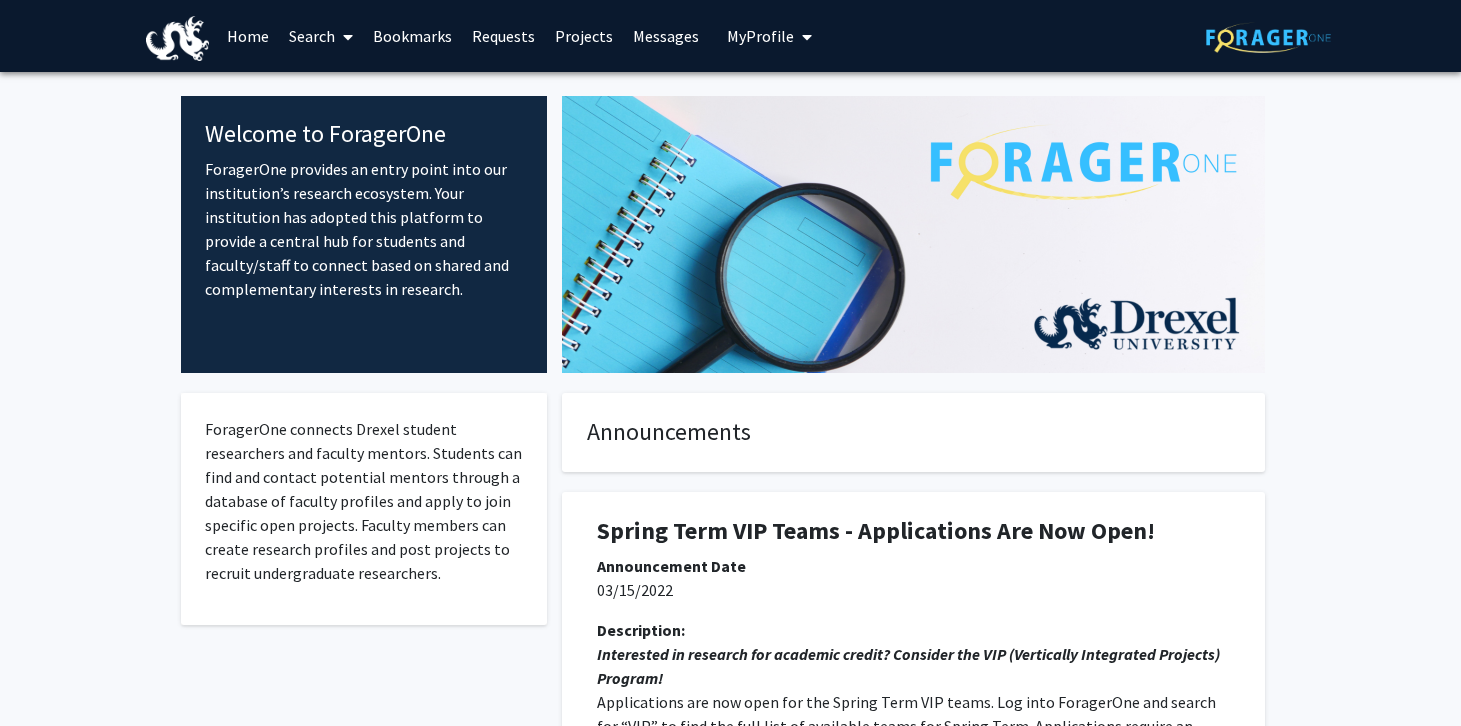 click at bounding box center (344, 37) 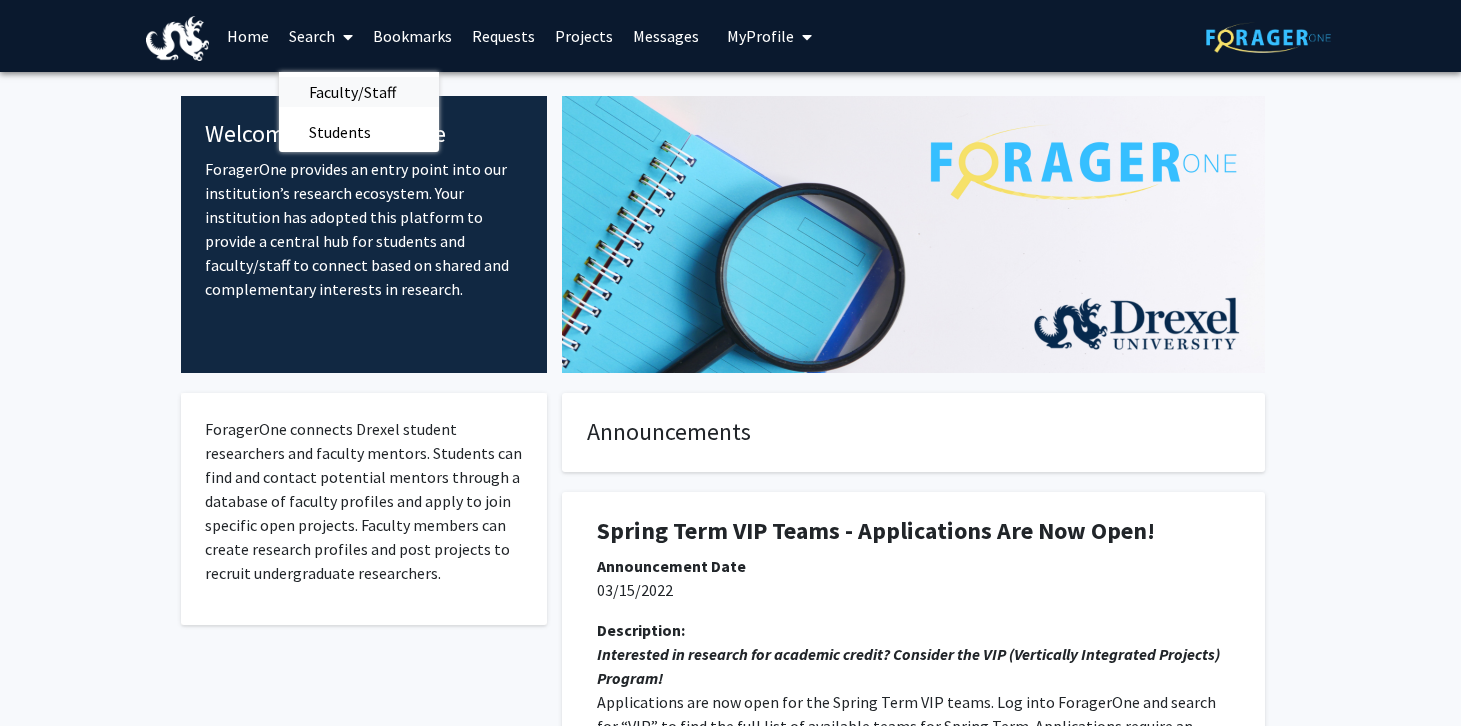 click on "Faculty/Staff" at bounding box center [352, 92] 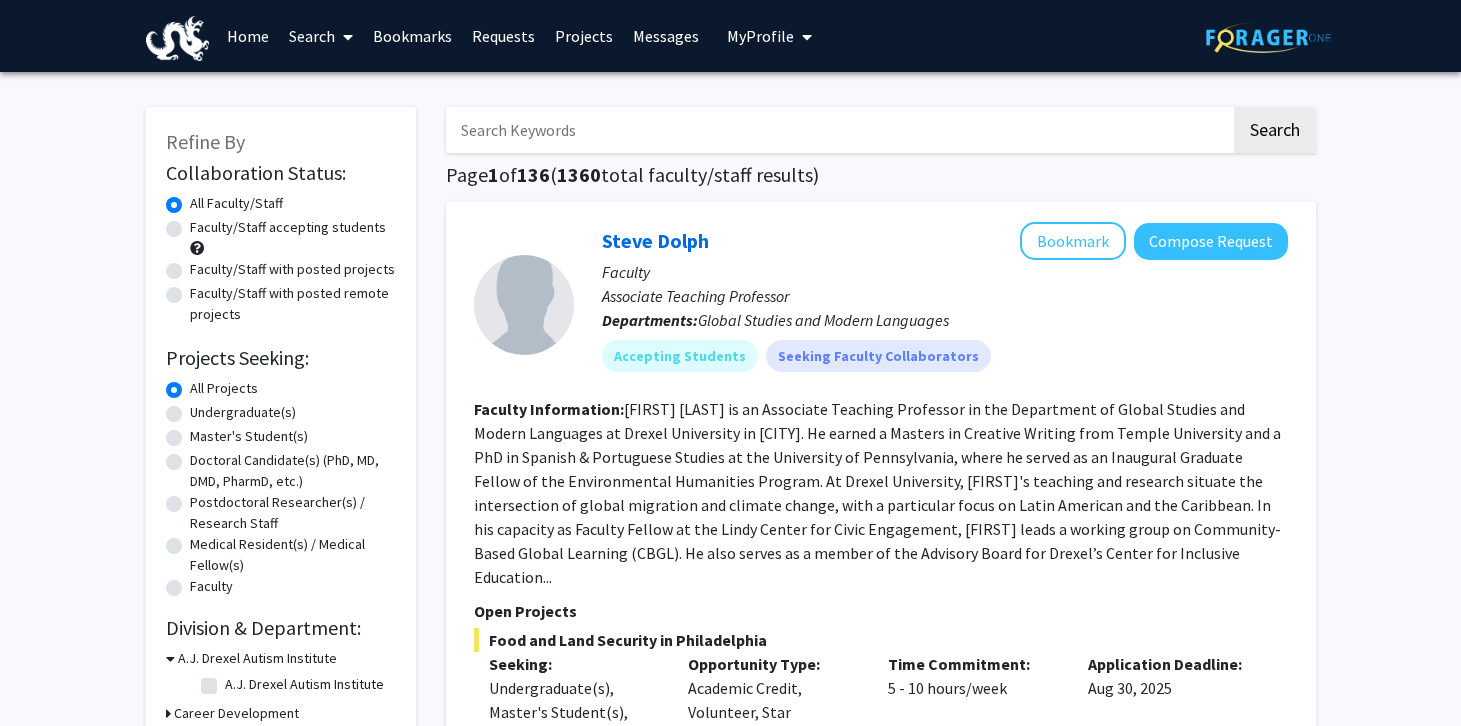 click on "Projects" at bounding box center [584, 36] 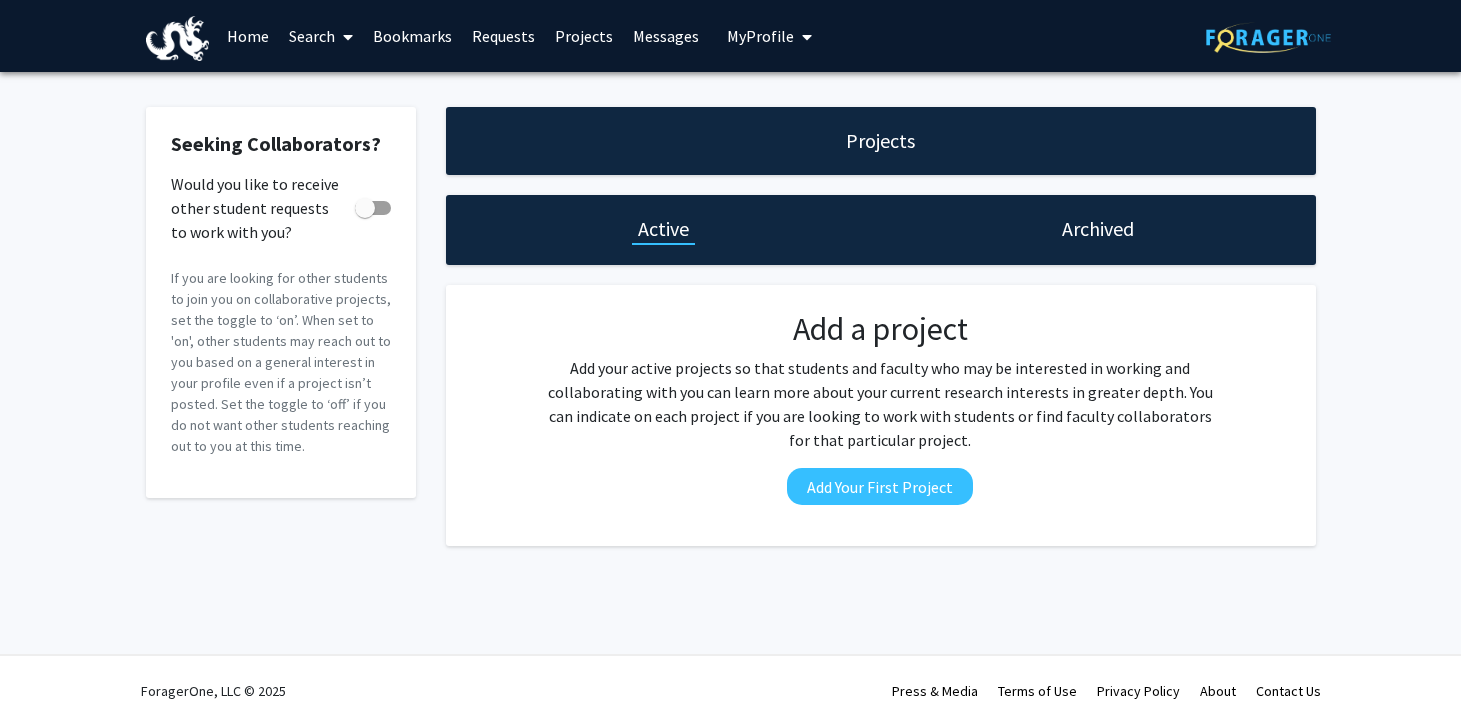 click on "Requests" at bounding box center (503, 36) 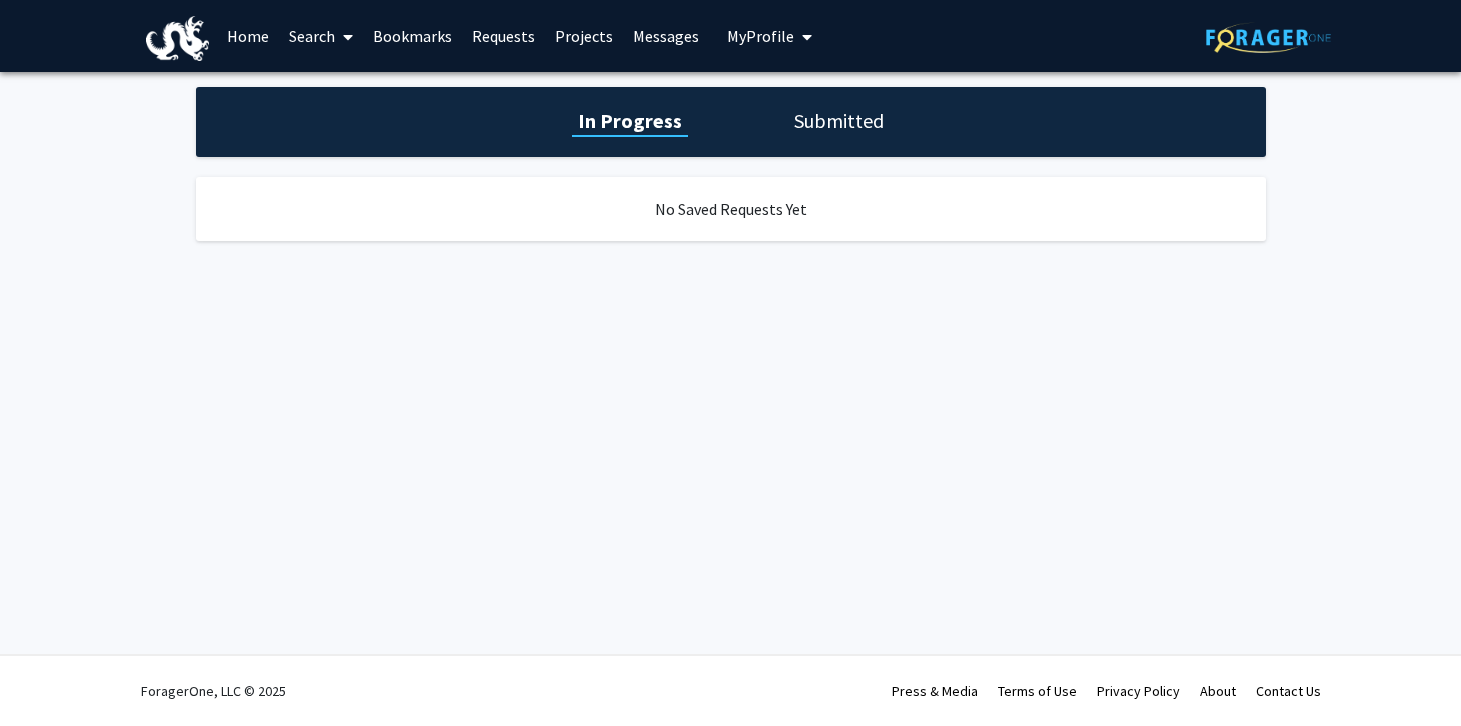 click on "Bookmarks" at bounding box center (412, 36) 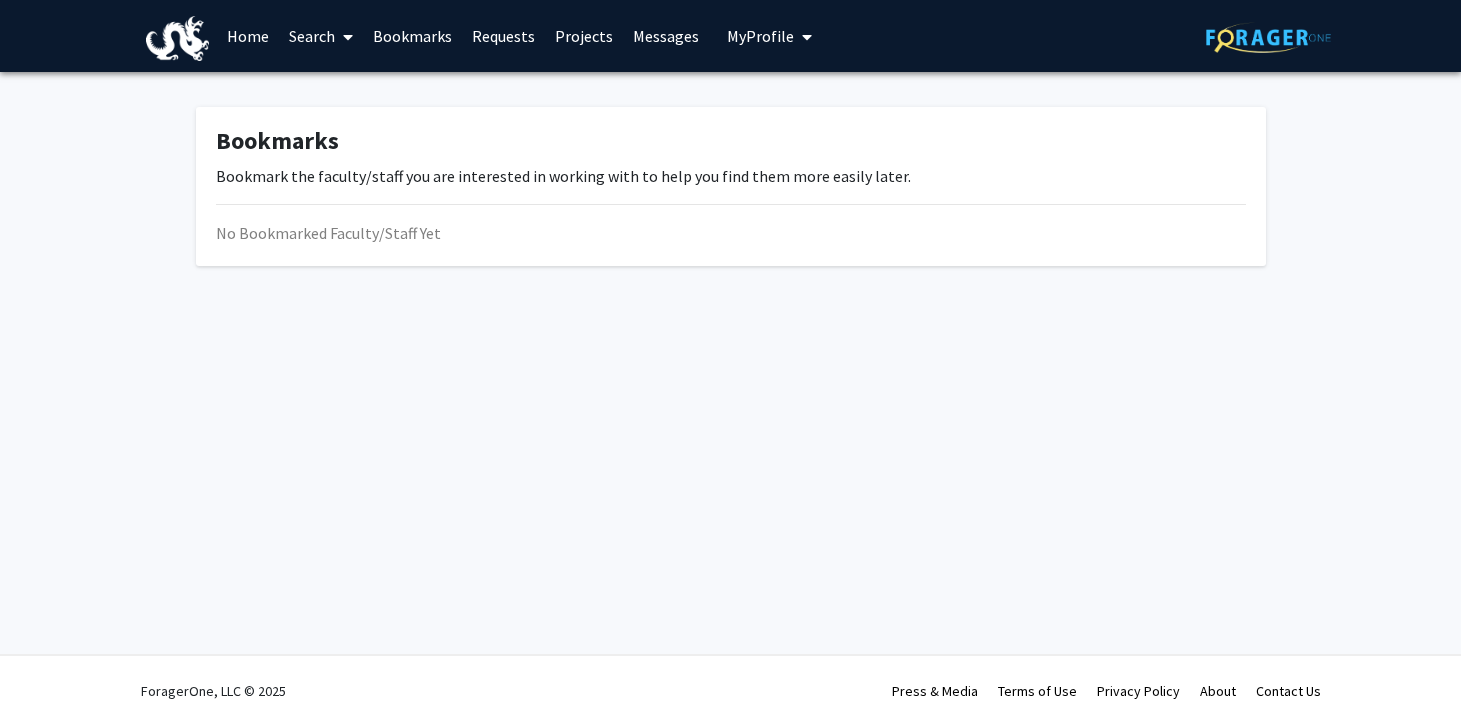 click on "Search" at bounding box center [321, 36] 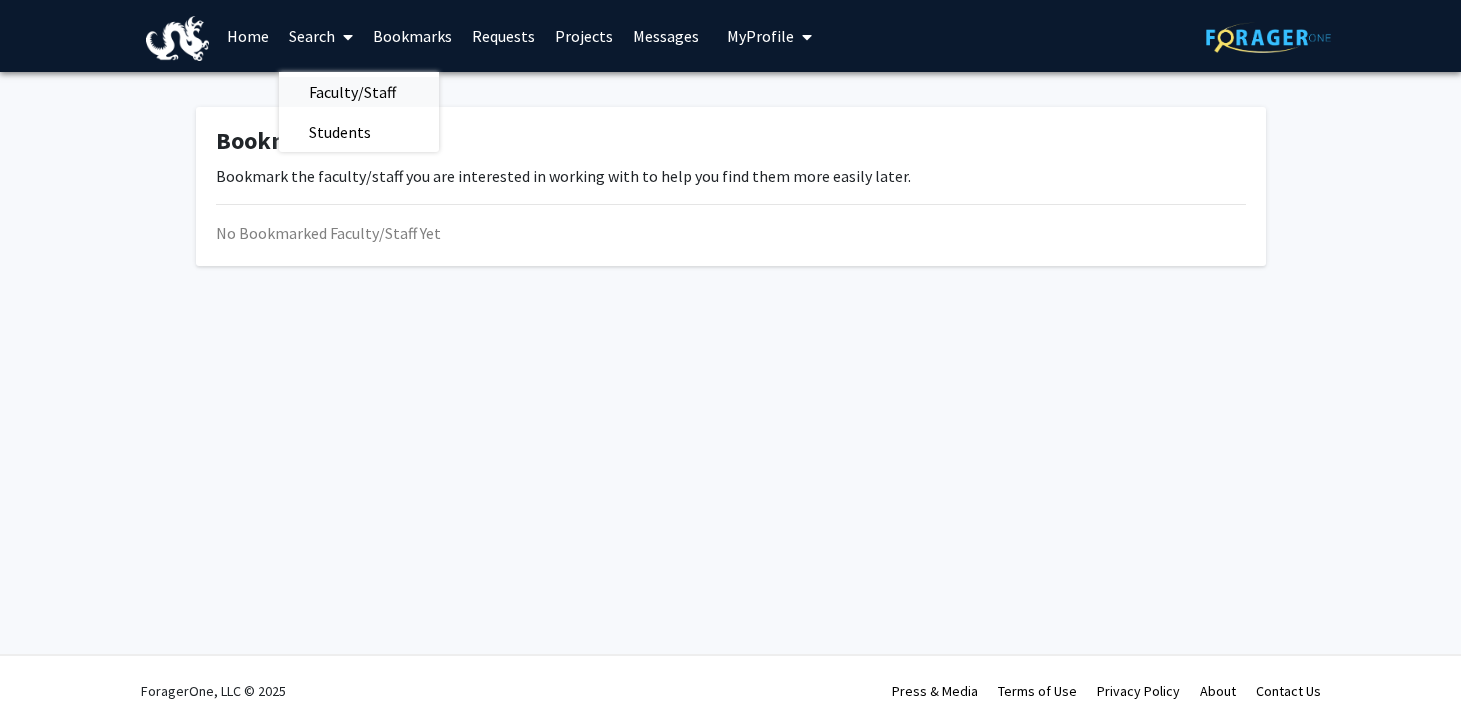 click on "Faculty/Staff" at bounding box center (352, 92) 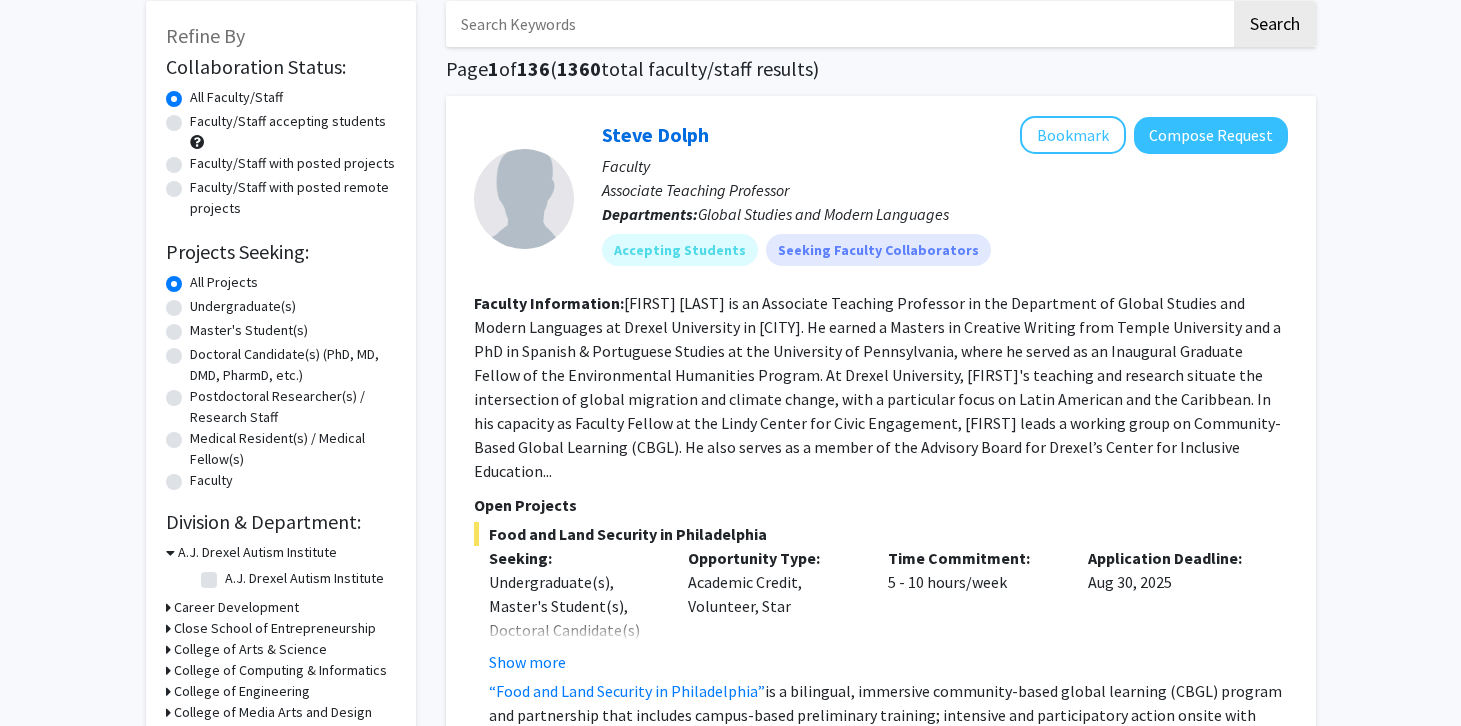 scroll, scrollTop: 0, scrollLeft: 0, axis: both 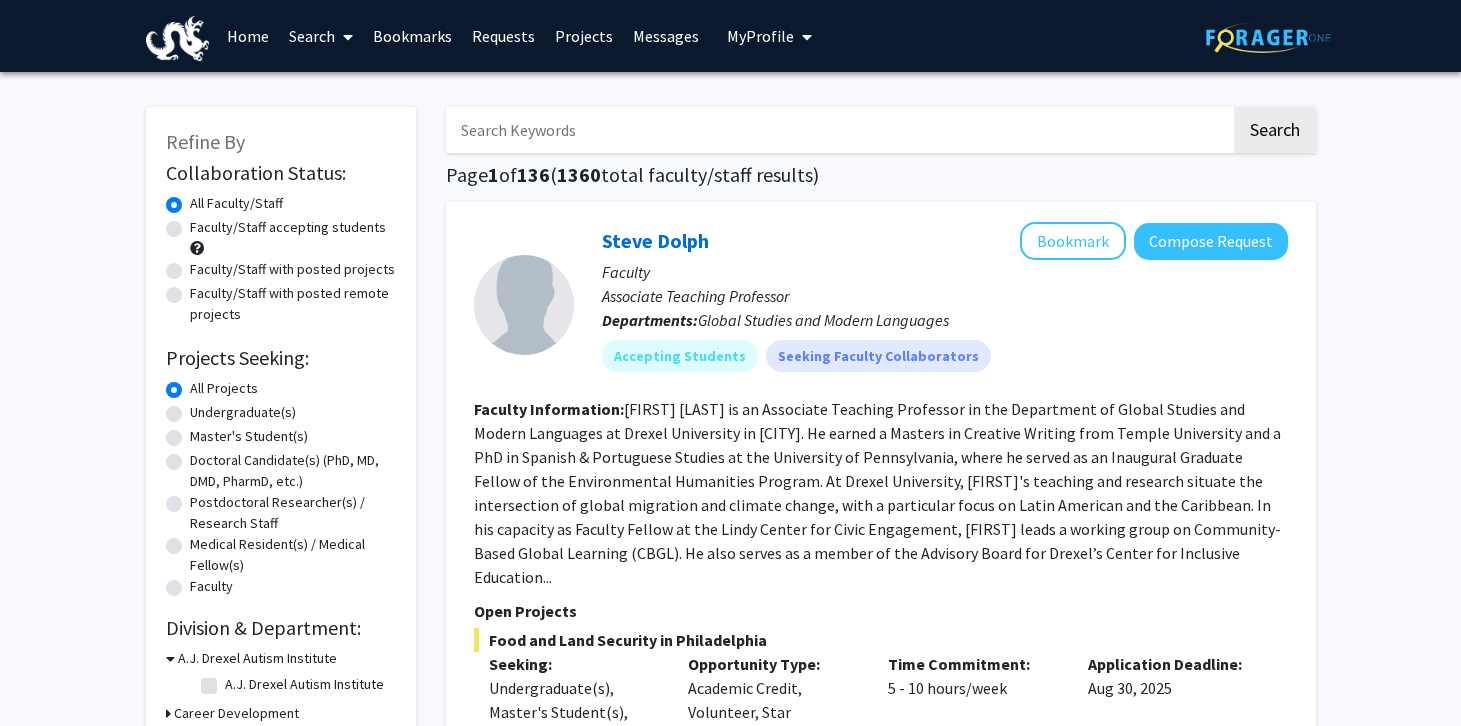click at bounding box center [344, 37] 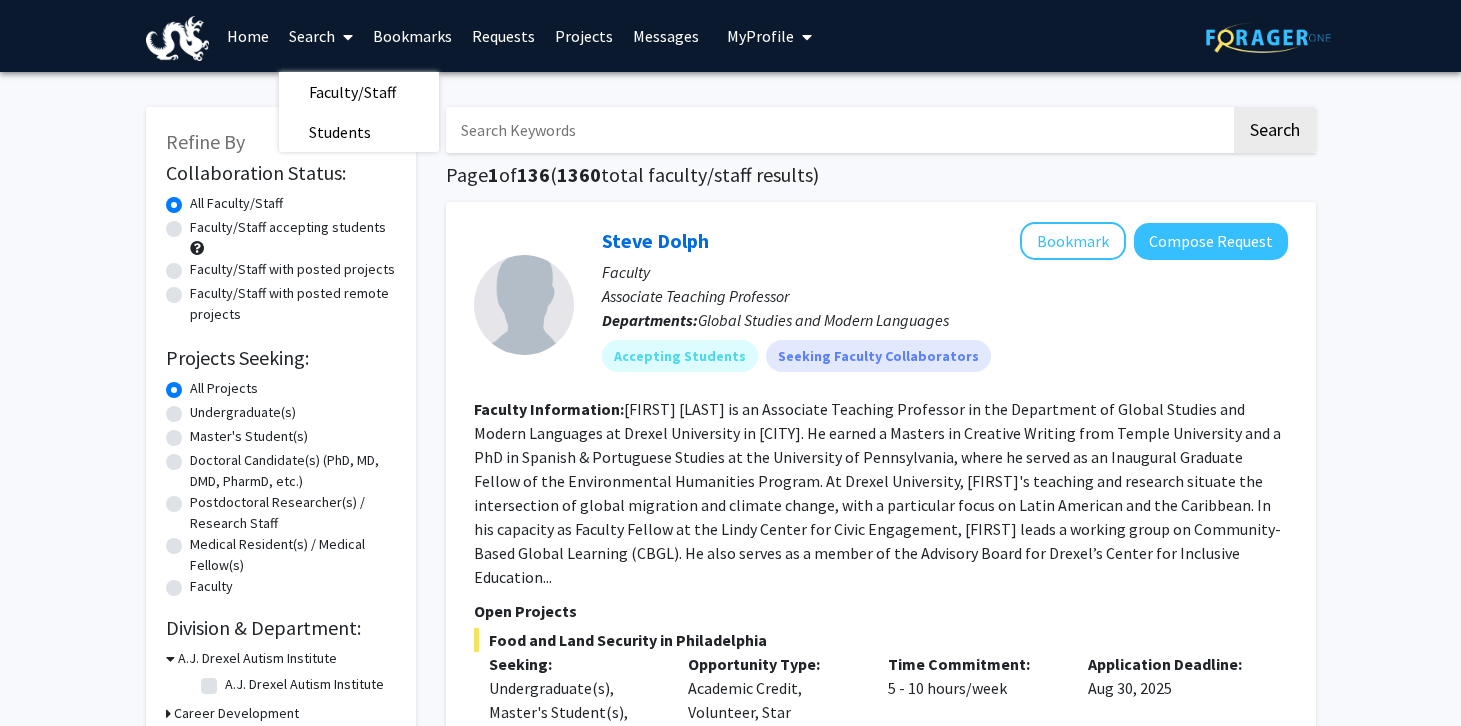 click at bounding box center [838, 130] 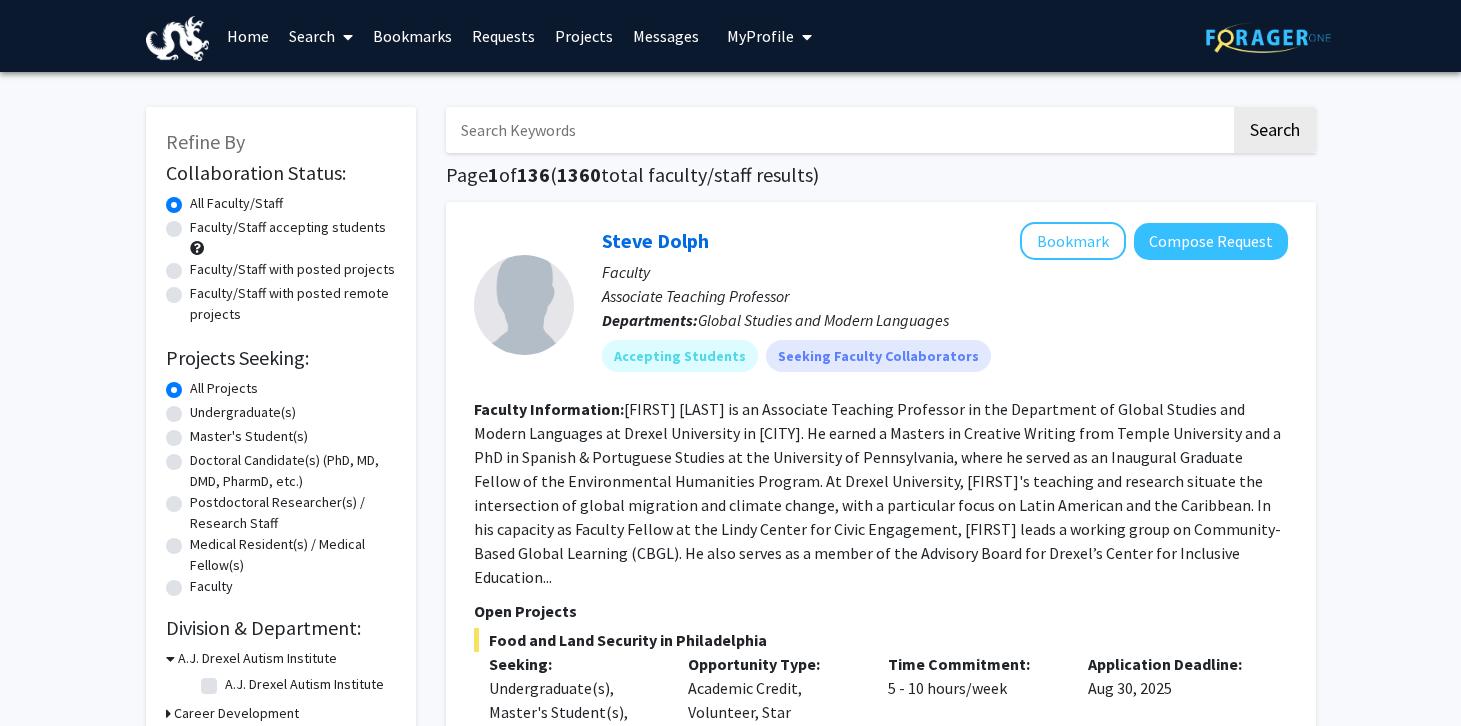 click at bounding box center [838, 130] 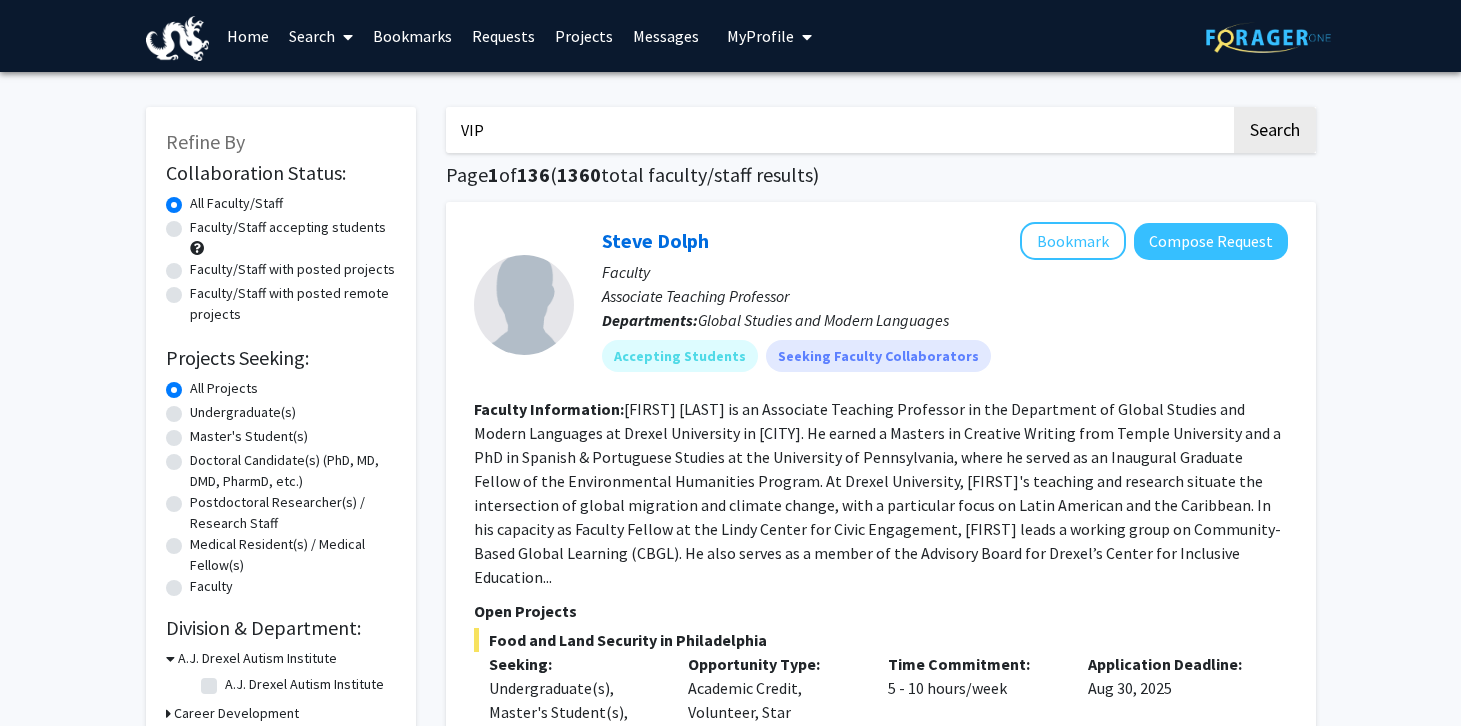 type on "VIP" 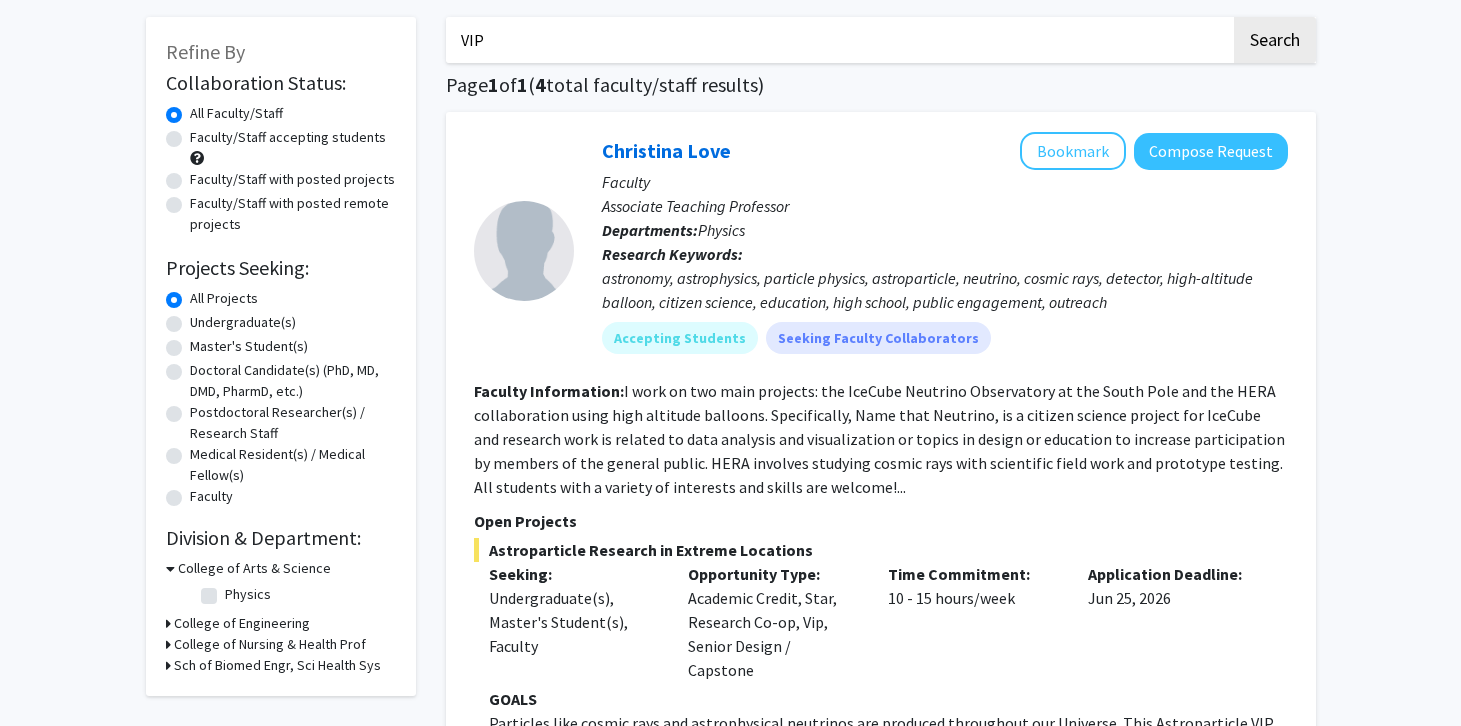 scroll, scrollTop: 0, scrollLeft: 0, axis: both 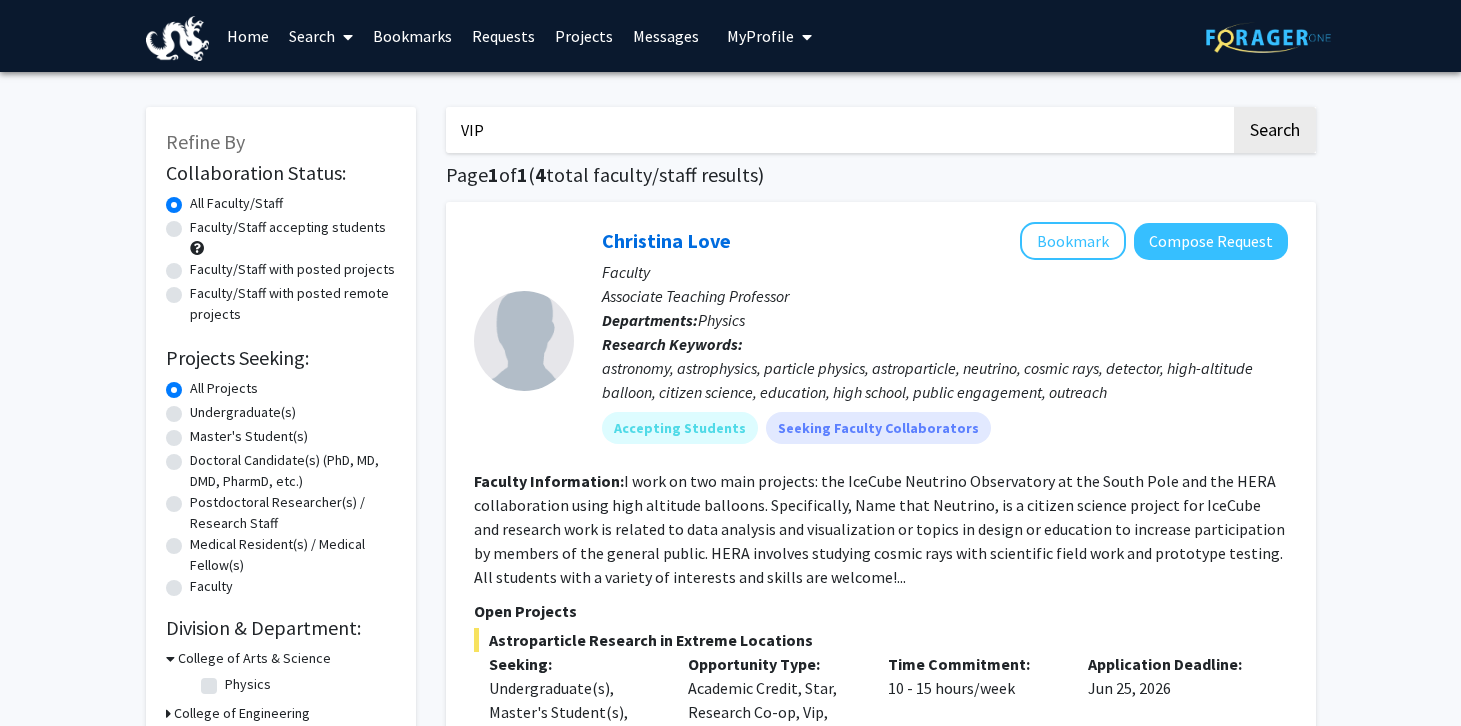click on "Home" at bounding box center [248, 36] 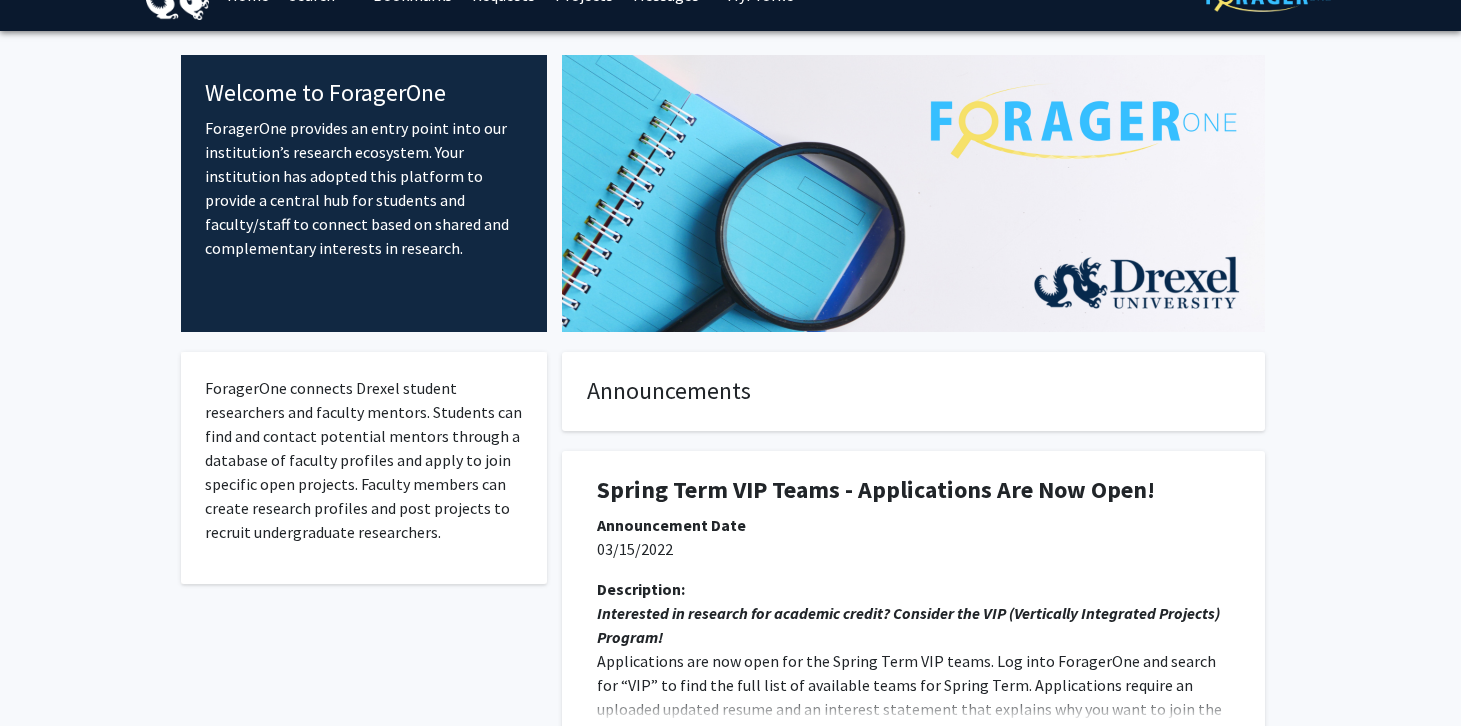 scroll, scrollTop: 0, scrollLeft: 0, axis: both 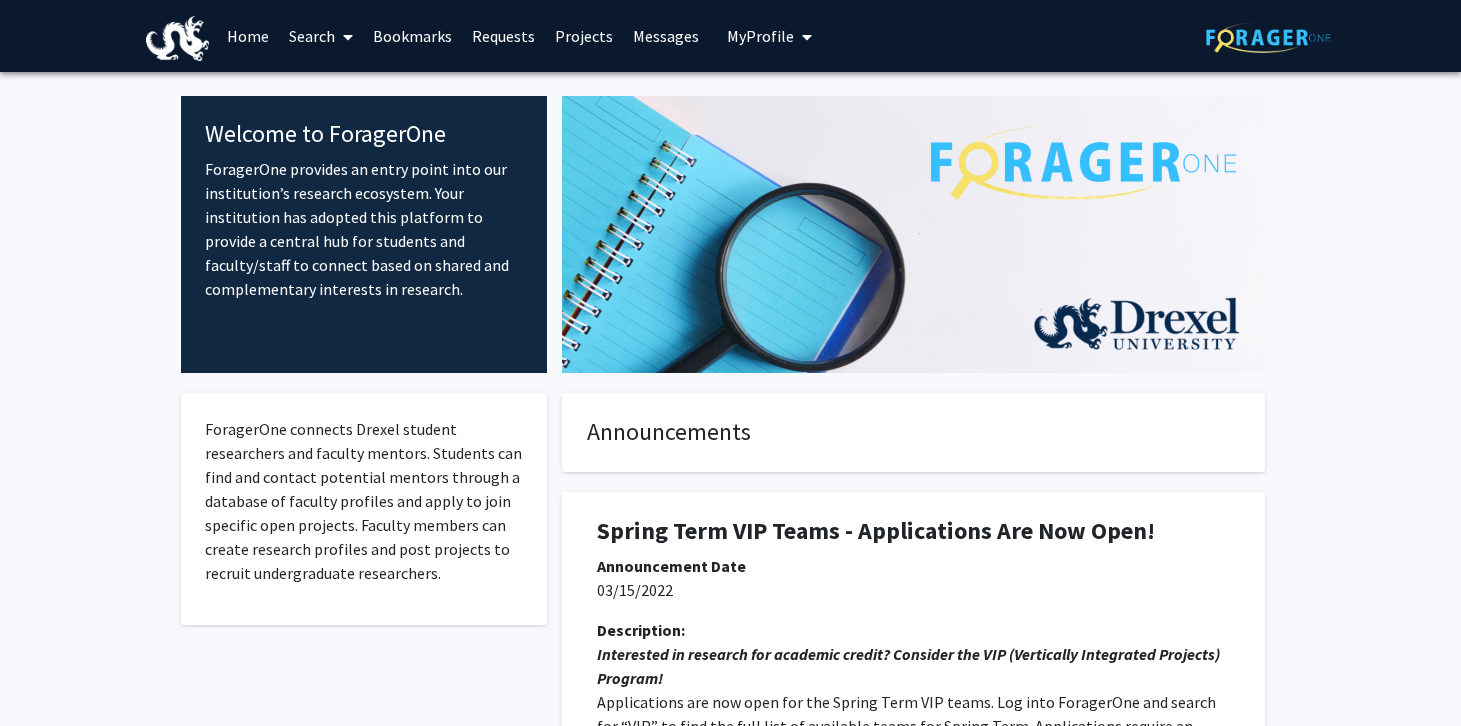 click on "Search" at bounding box center [321, 36] 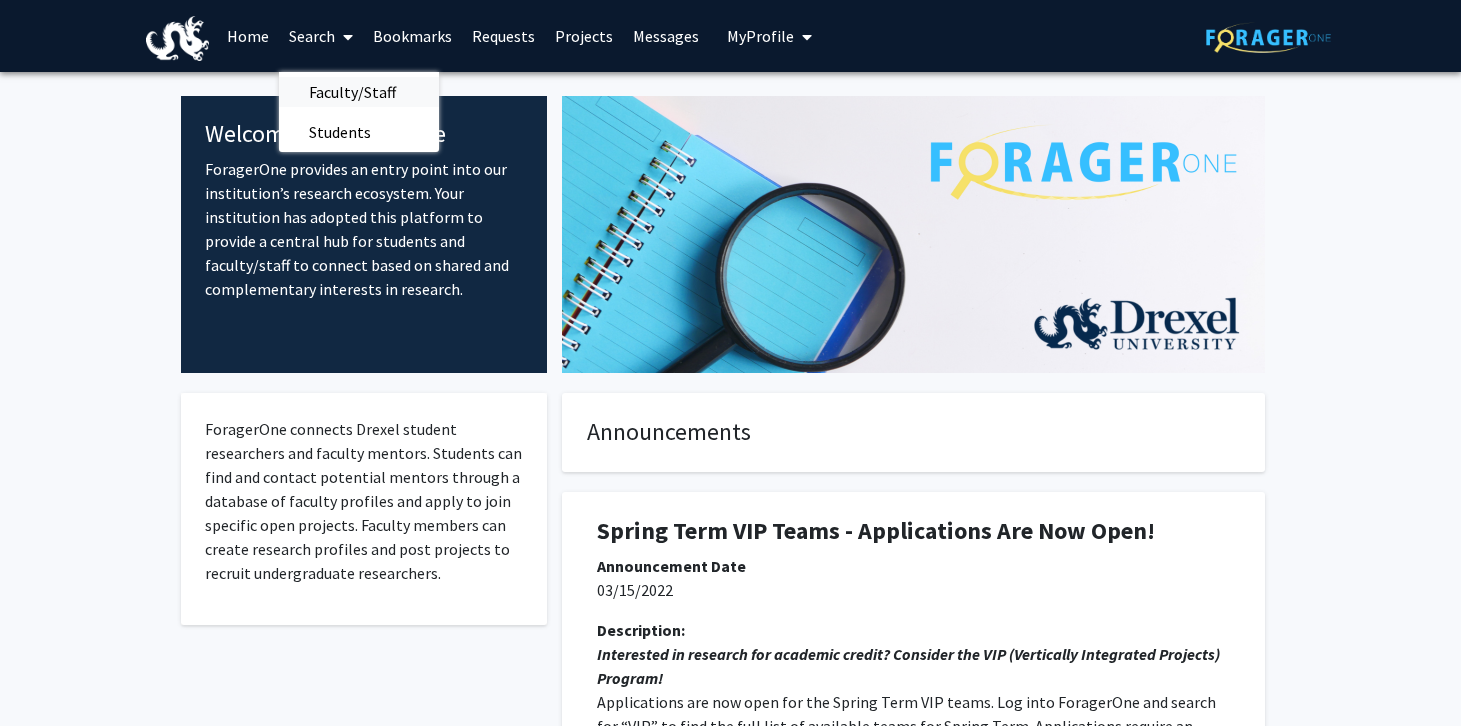 click on "Faculty/Staff" at bounding box center [352, 92] 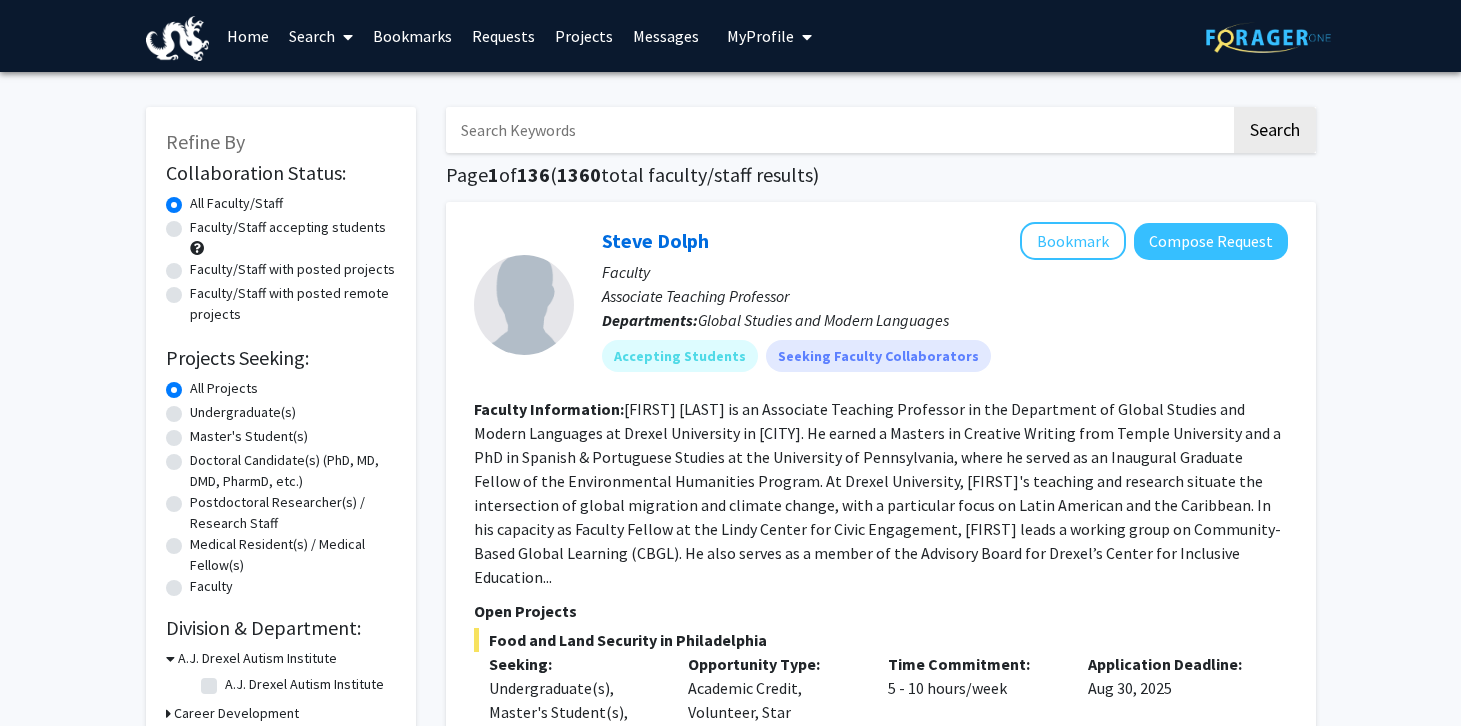 click at bounding box center [838, 130] 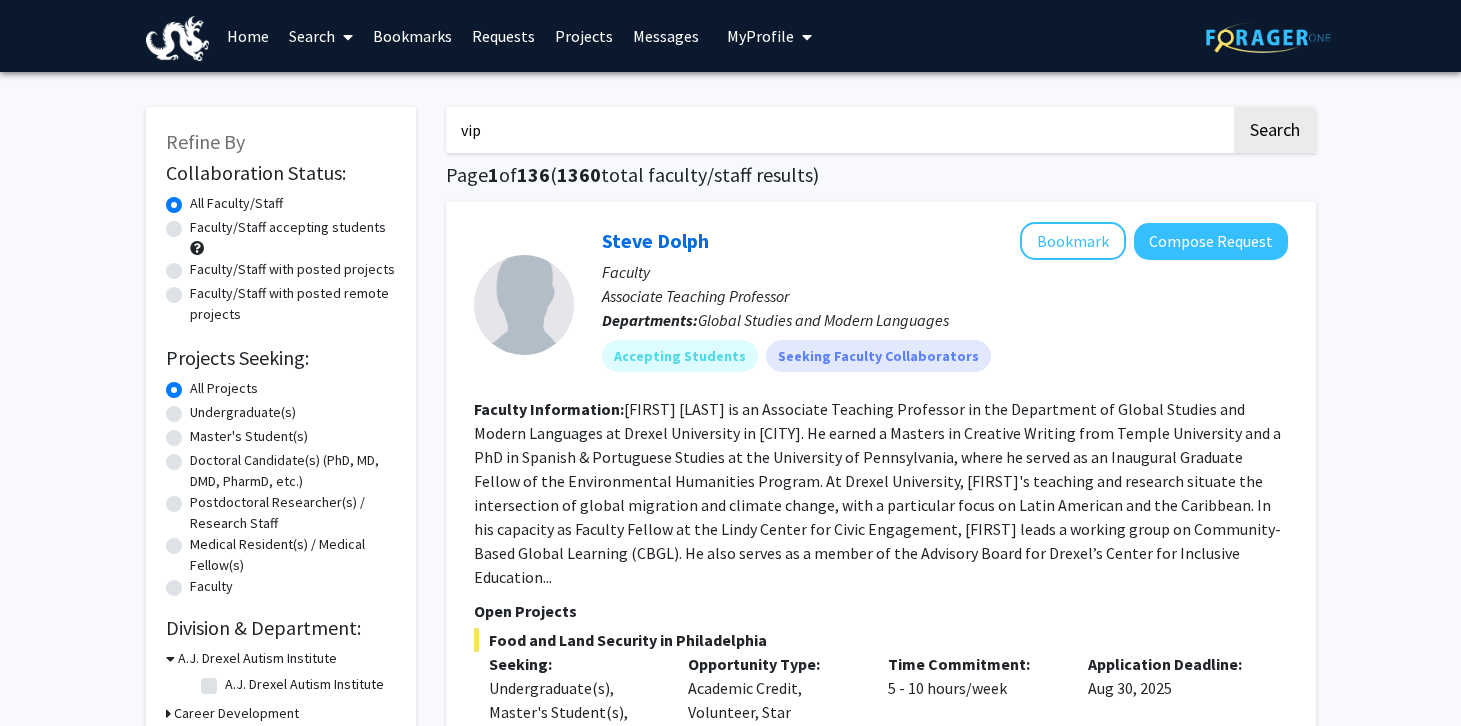 type on "vip" 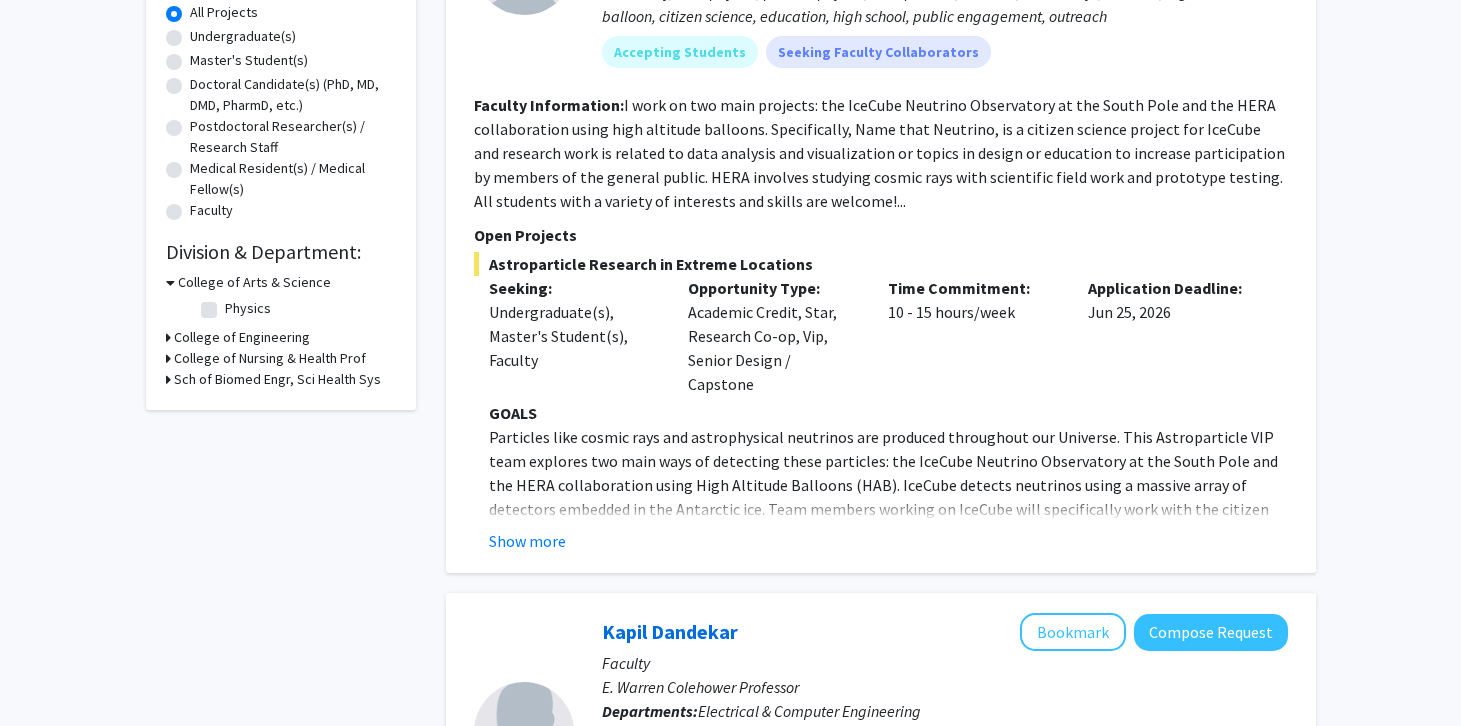 scroll, scrollTop: 378, scrollLeft: 0, axis: vertical 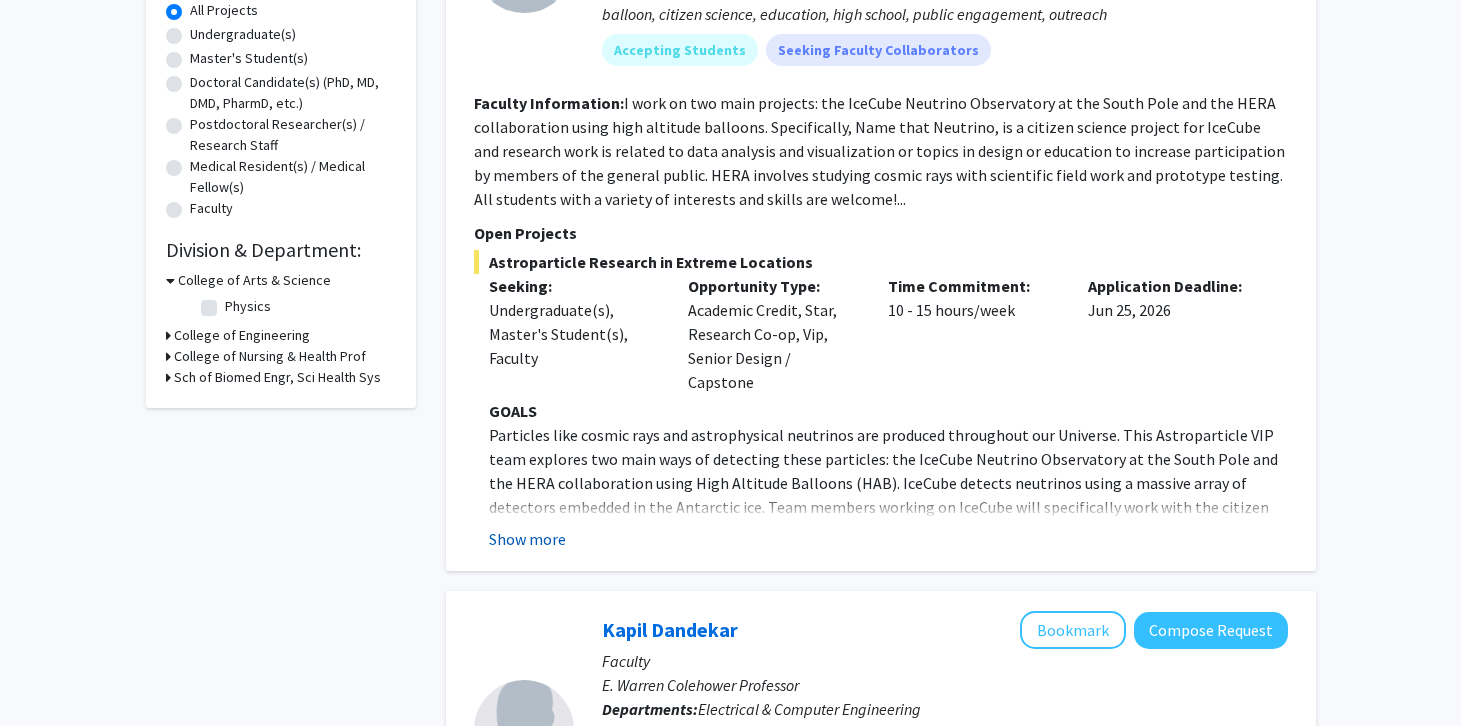 click on "Show more" 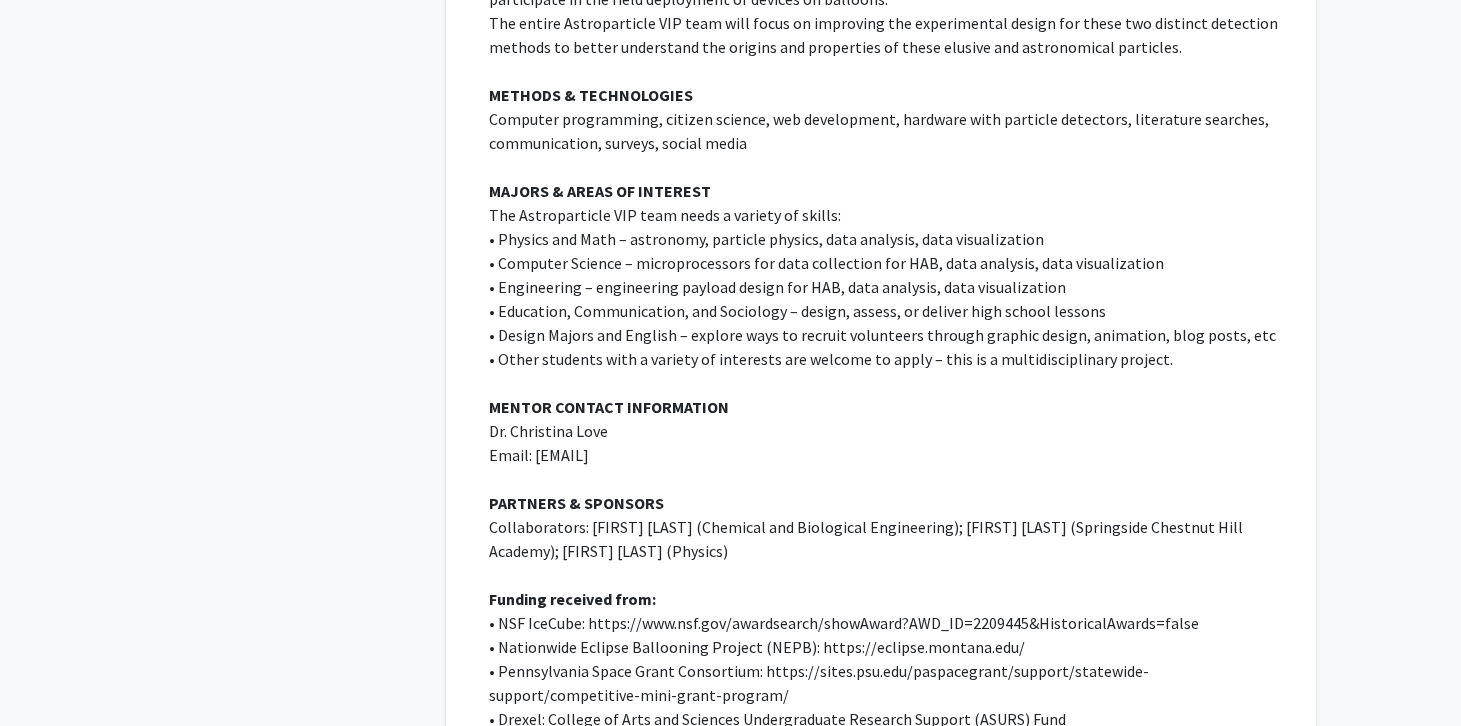scroll, scrollTop: 1154, scrollLeft: 0, axis: vertical 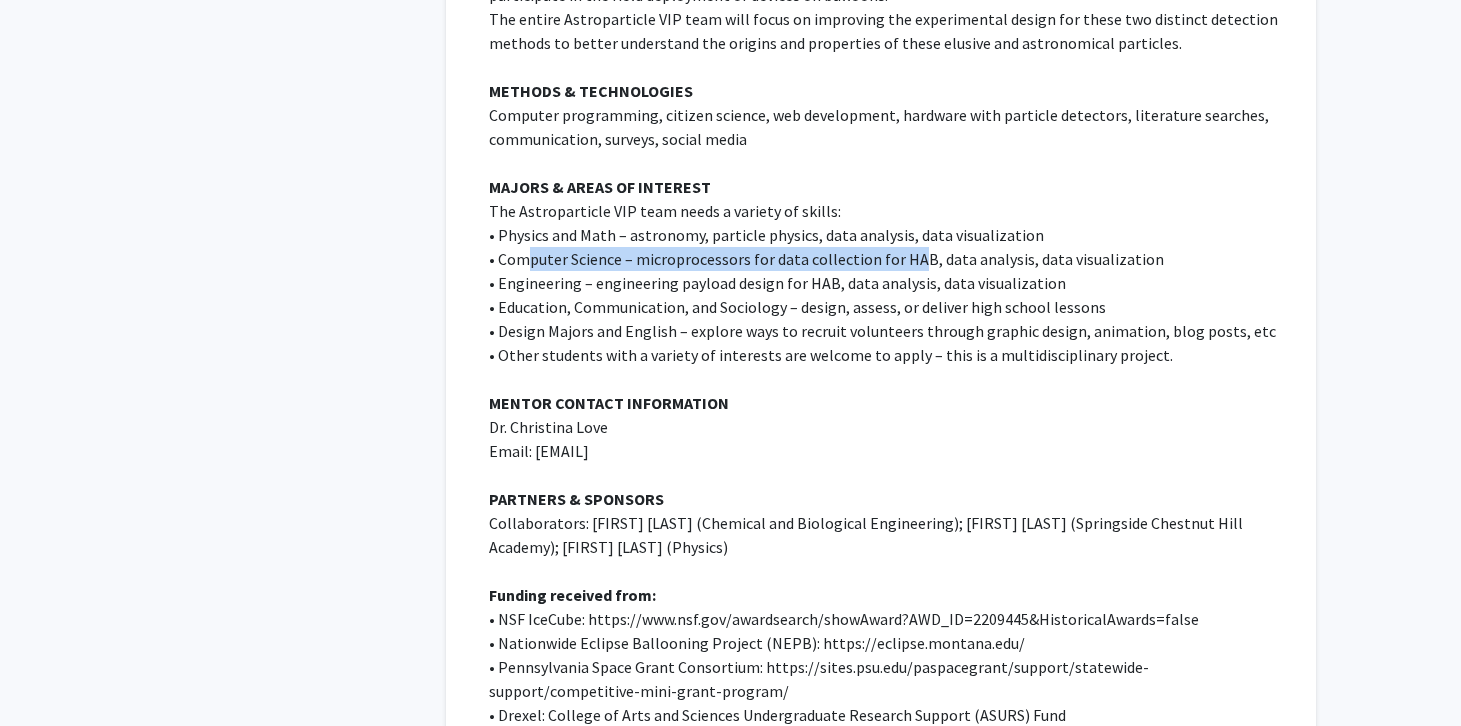 drag, startPoint x: 525, startPoint y: 212, endPoint x: 908, endPoint y: 214, distance: 383.00522 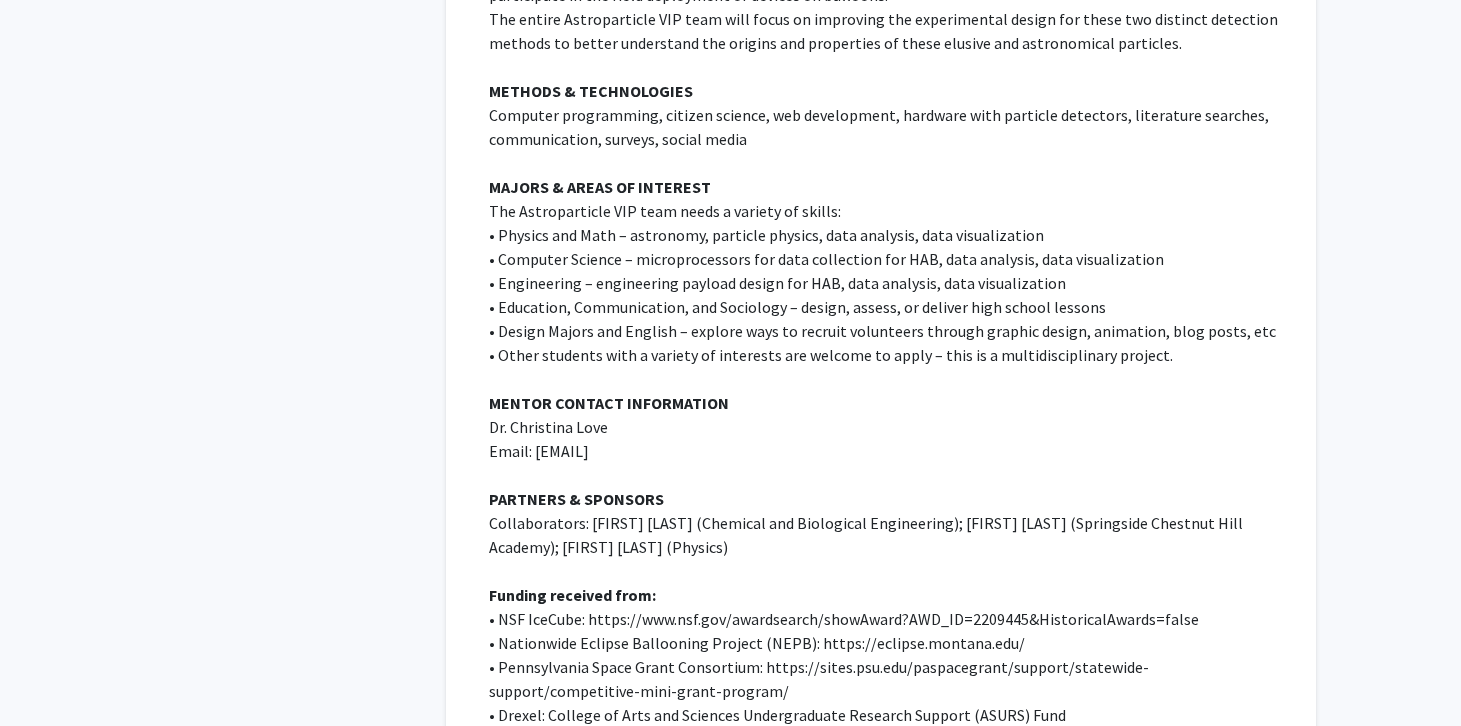 click on "• Computer Science – microprocessors for data collection for HAB, data analysis, data visualization" 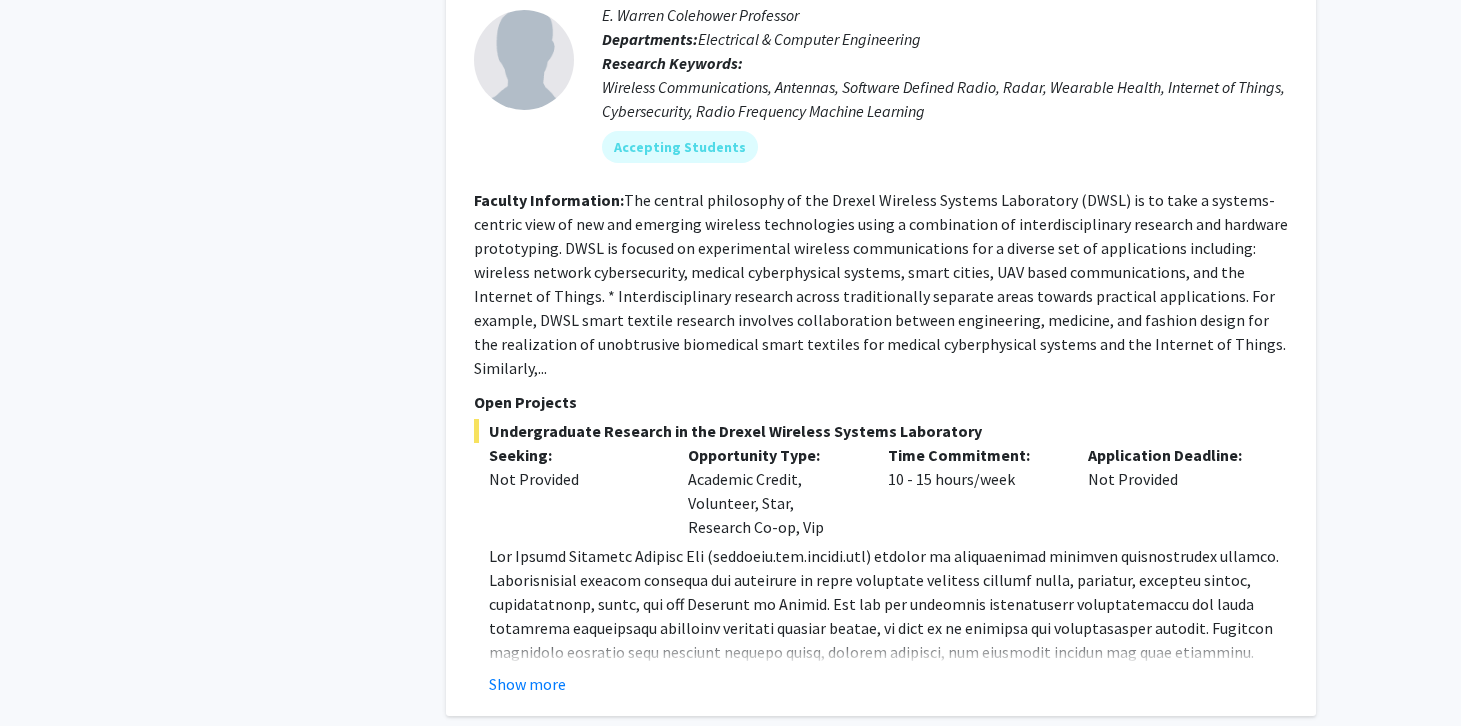 scroll, scrollTop: 2054, scrollLeft: 0, axis: vertical 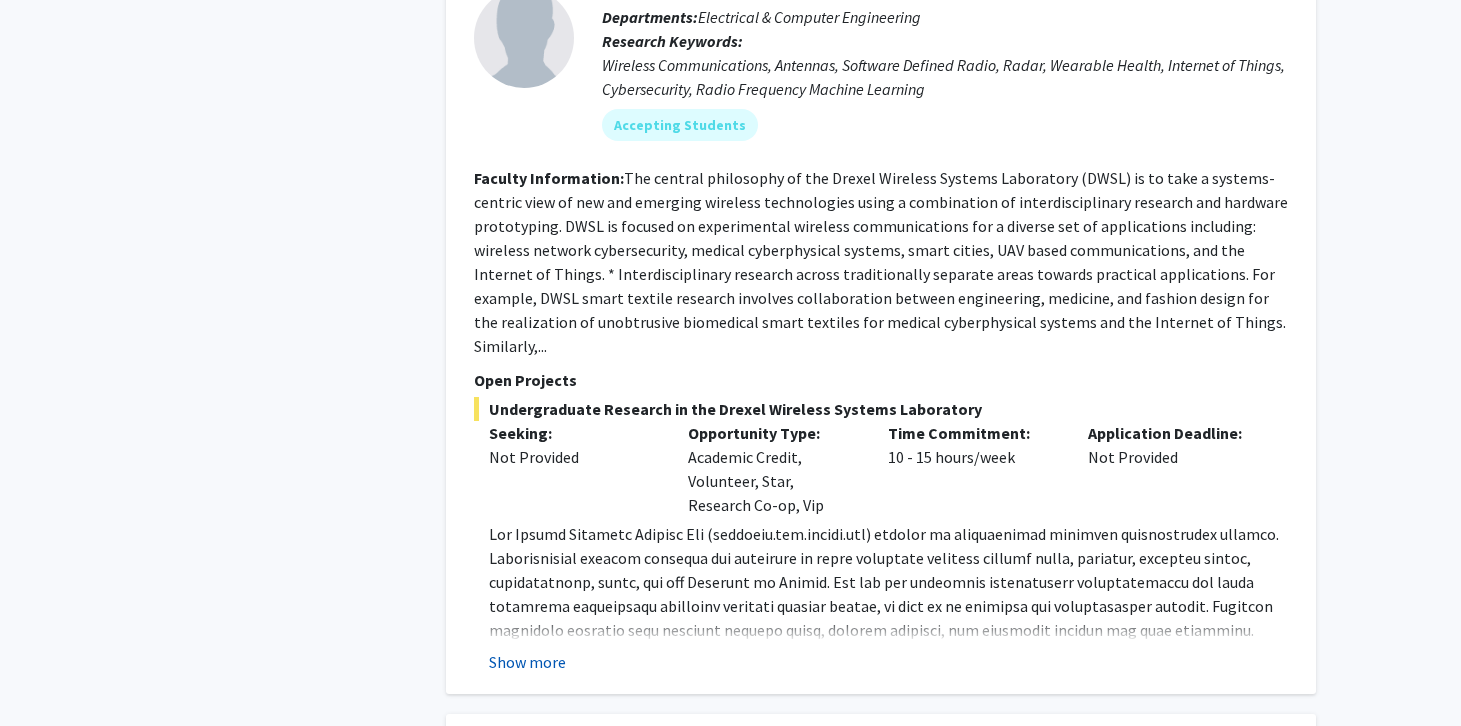 click on "Show more" 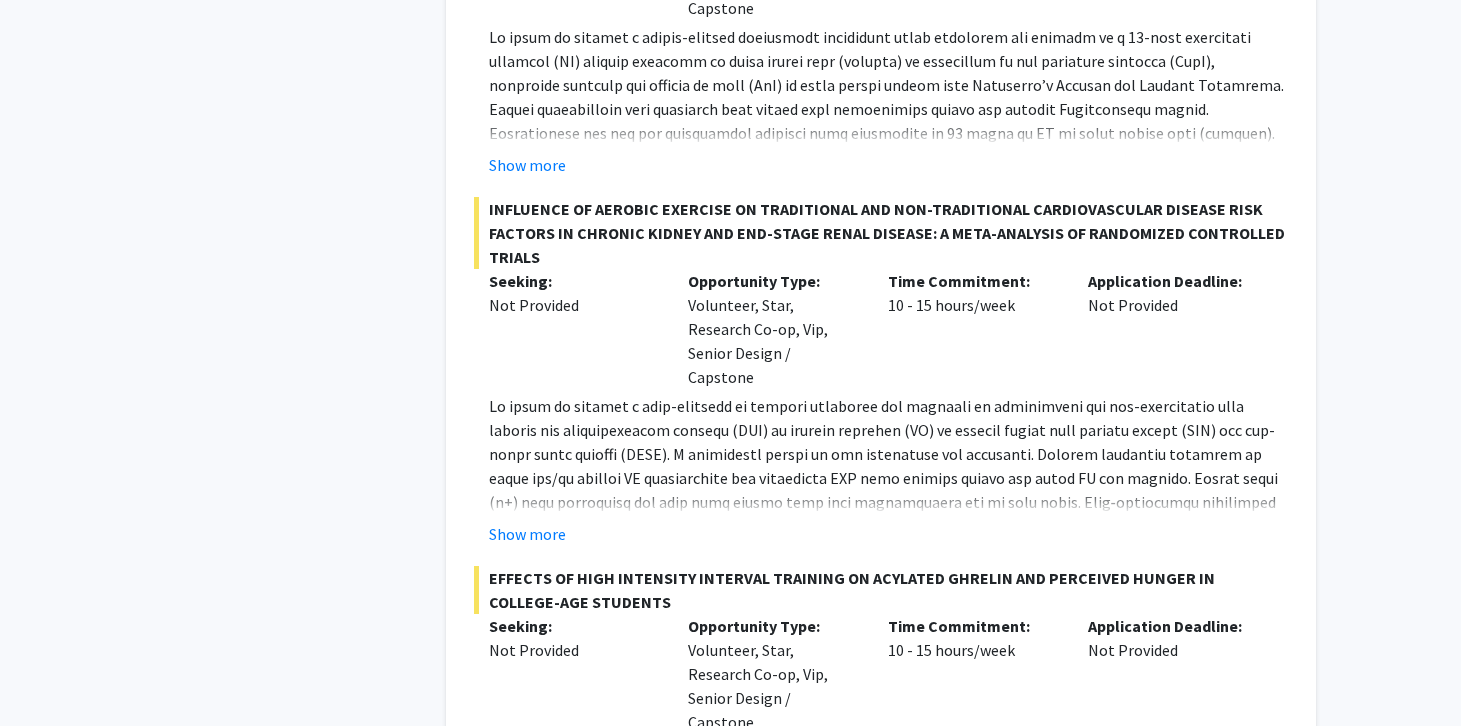scroll, scrollTop: 4595, scrollLeft: 0, axis: vertical 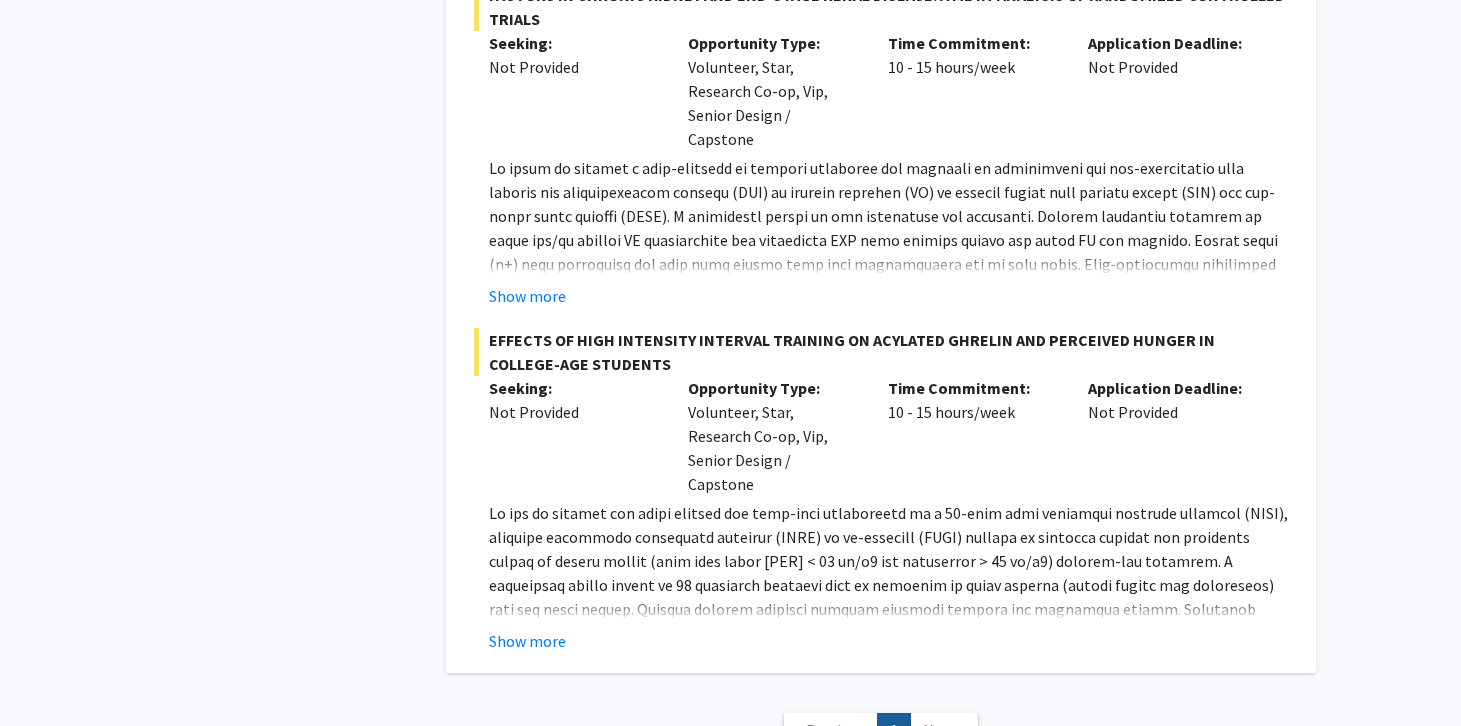 click on "Next »" 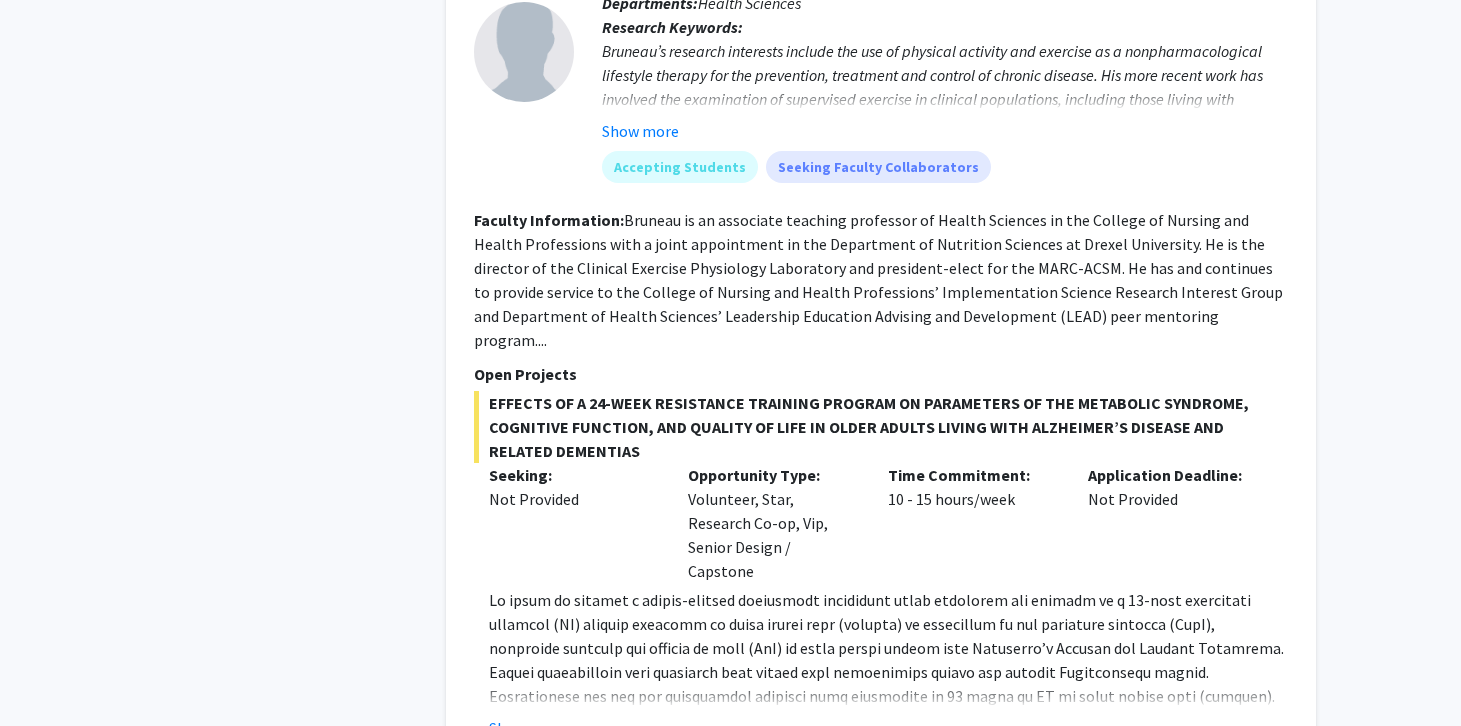 scroll, scrollTop: 3816, scrollLeft: 0, axis: vertical 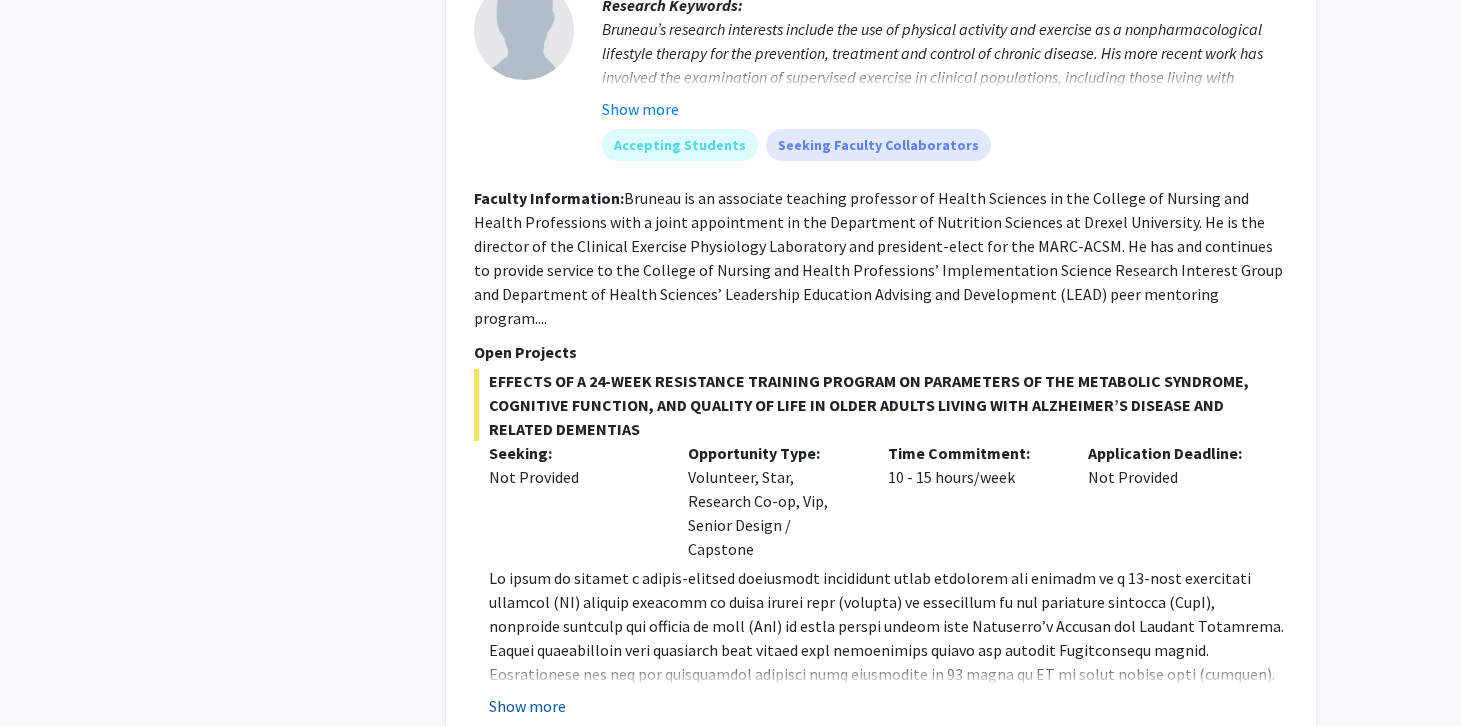 click on "Show more" 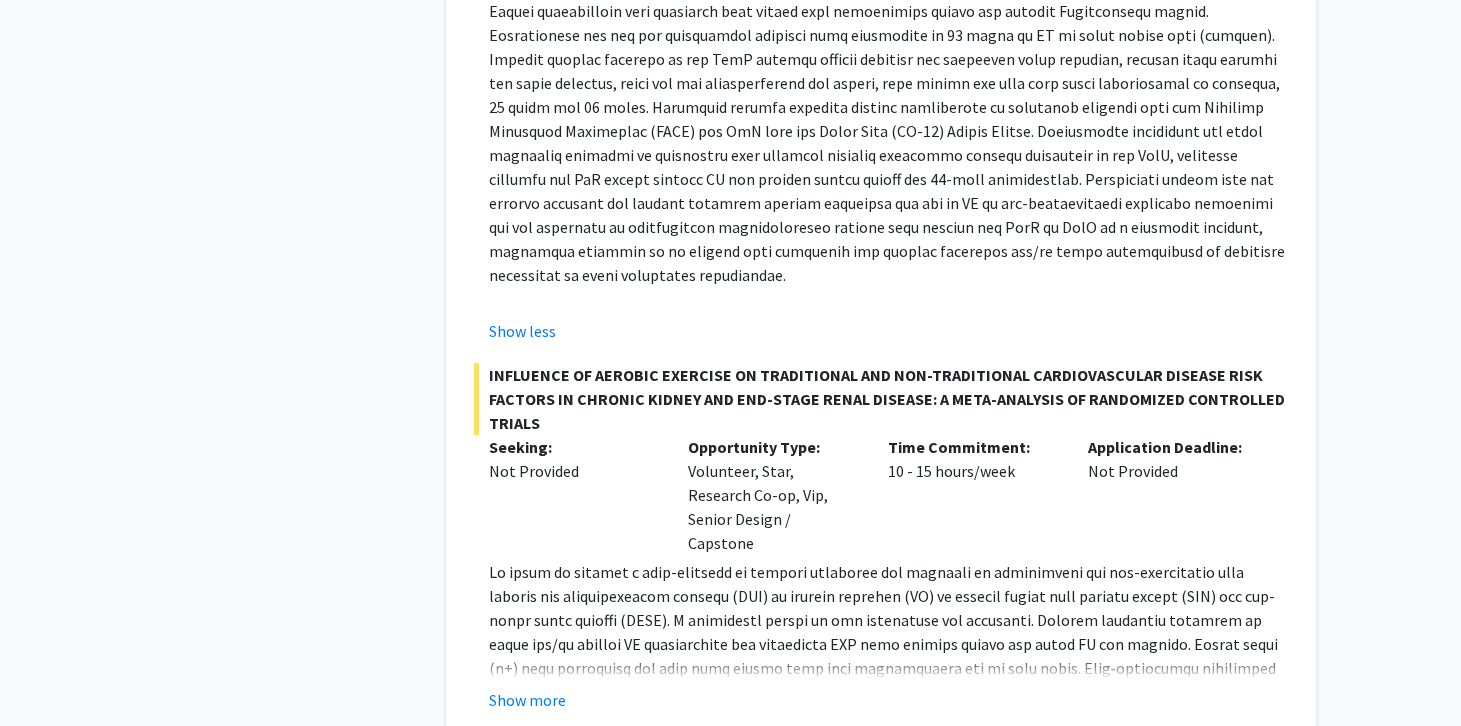 scroll, scrollTop: 4457, scrollLeft: 0, axis: vertical 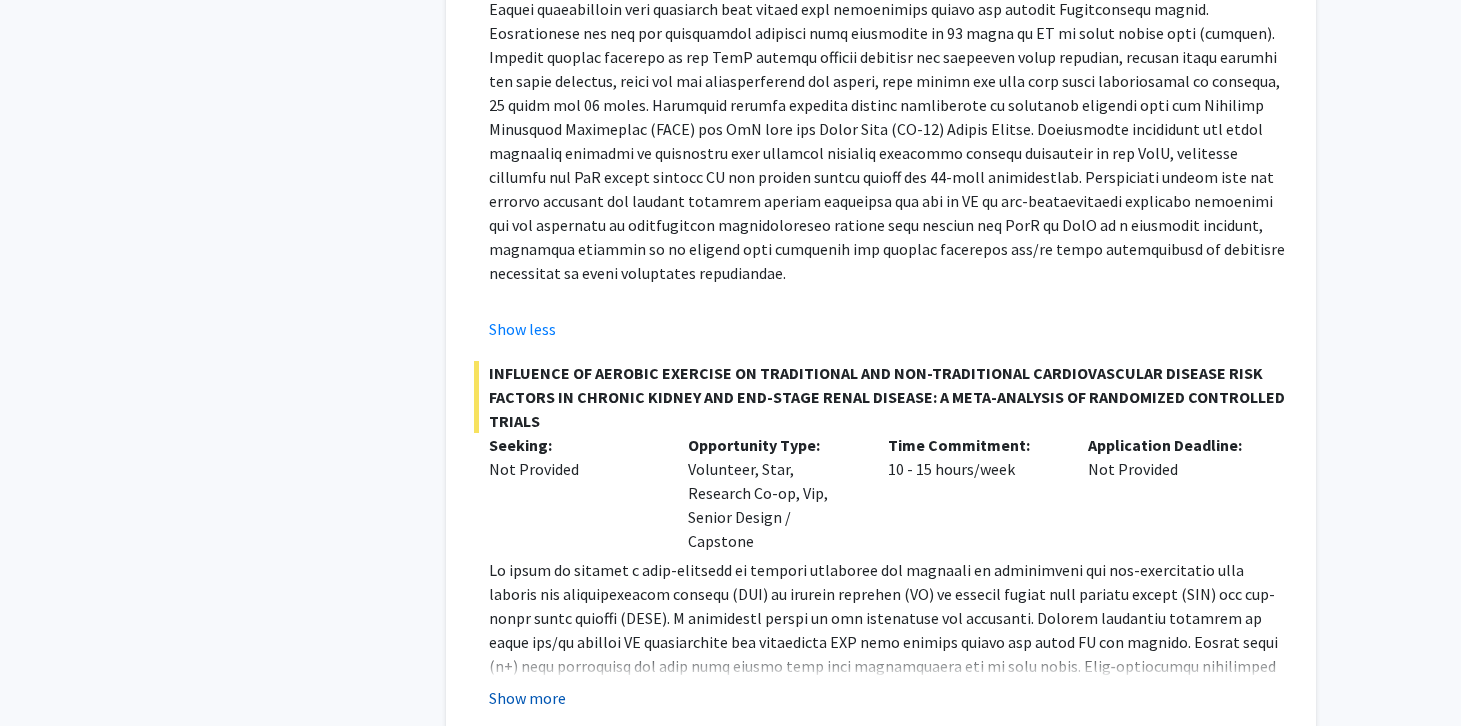 click on "Show more" 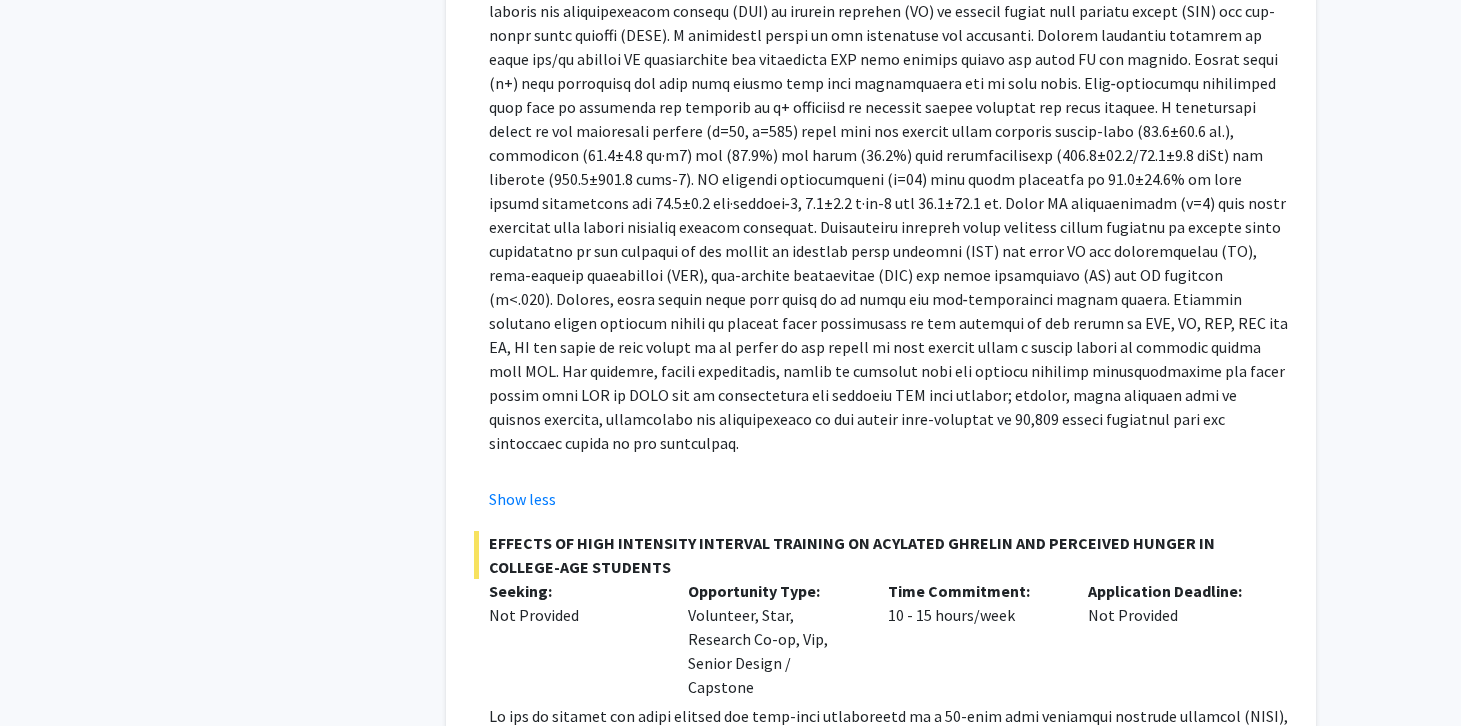 scroll, scrollTop: 5061, scrollLeft: 0, axis: vertical 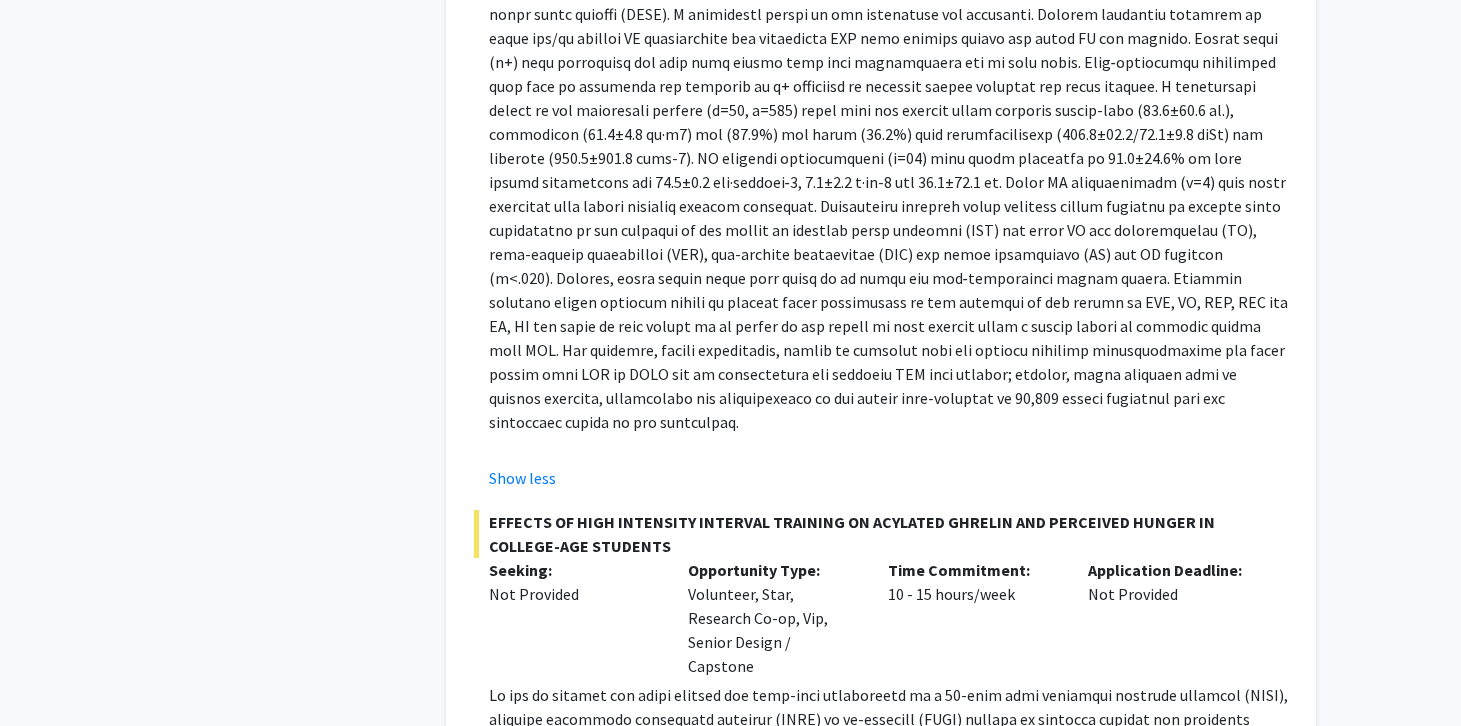 click on "Show more" 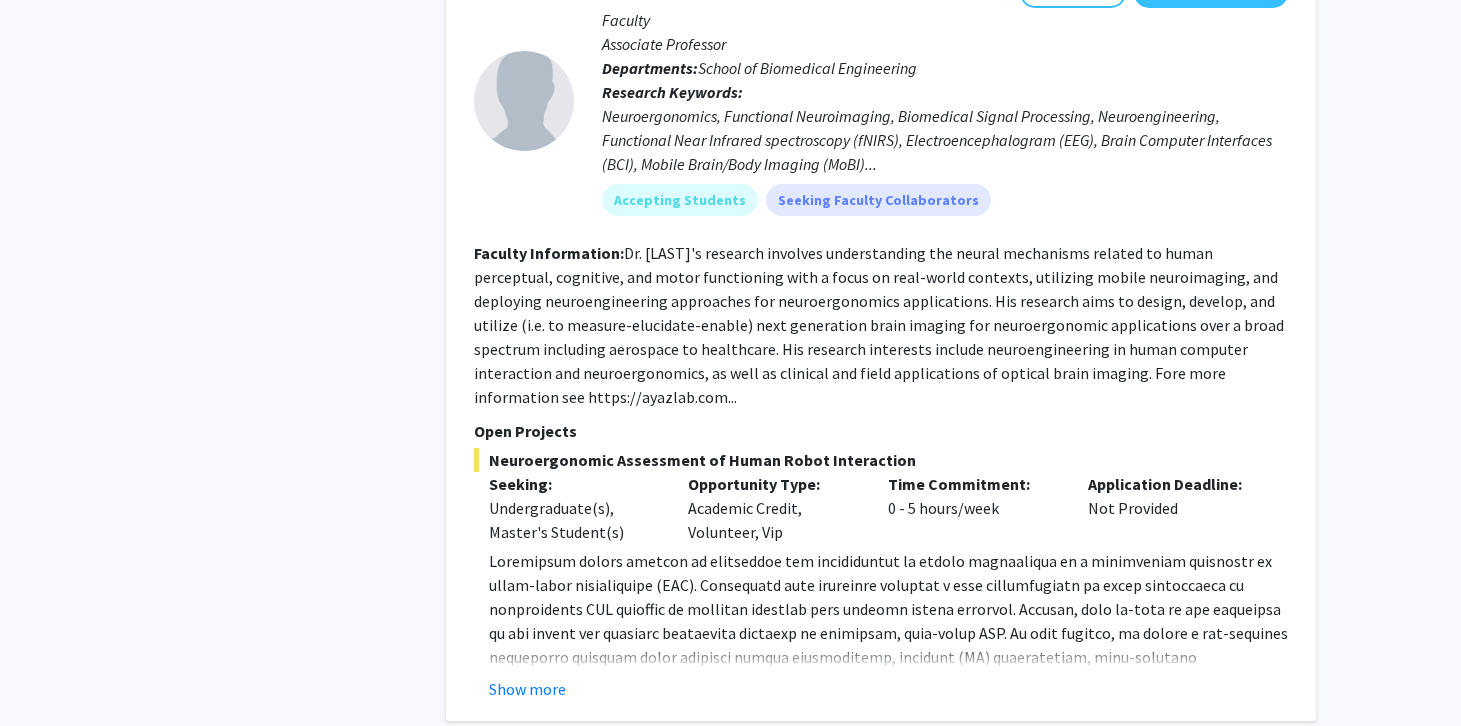 scroll, scrollTop: 2959, scrollLeft: 0, axis: vertical 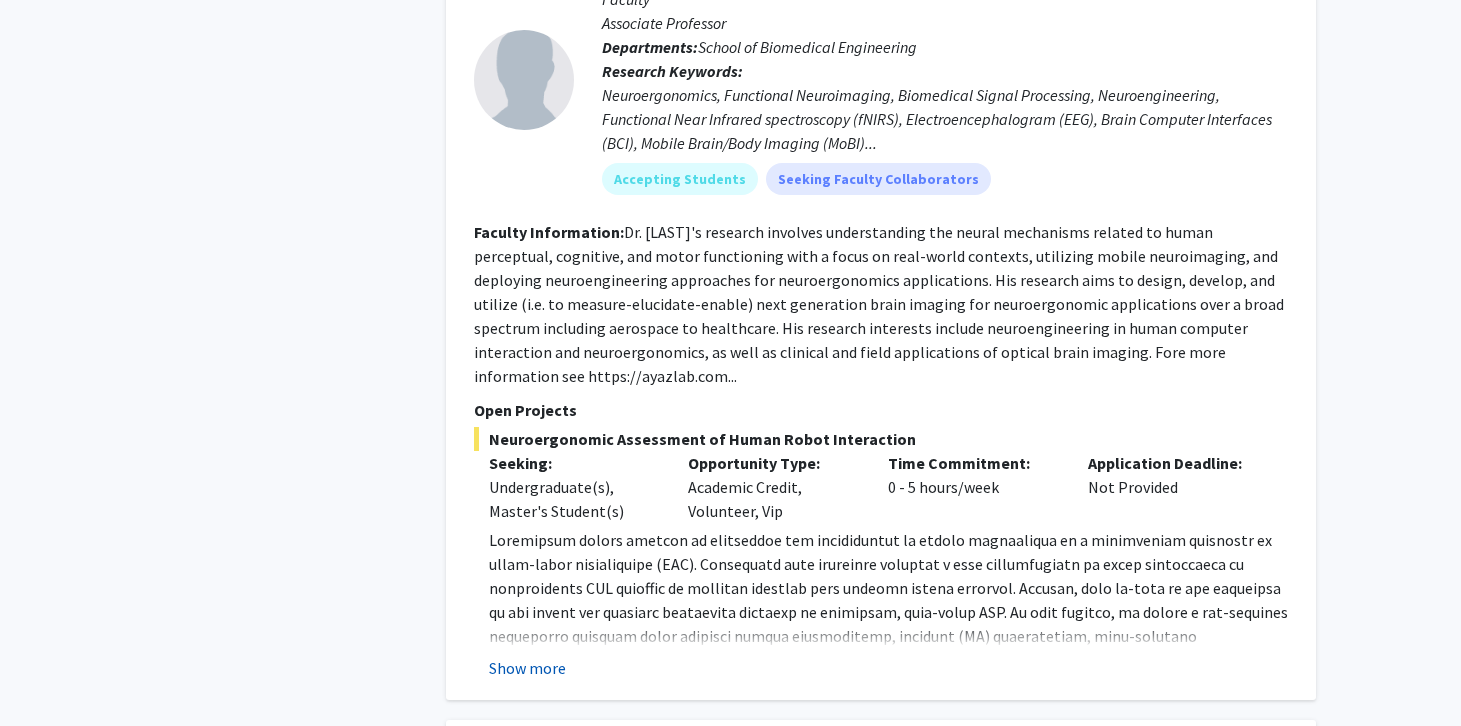 click on "Show more" 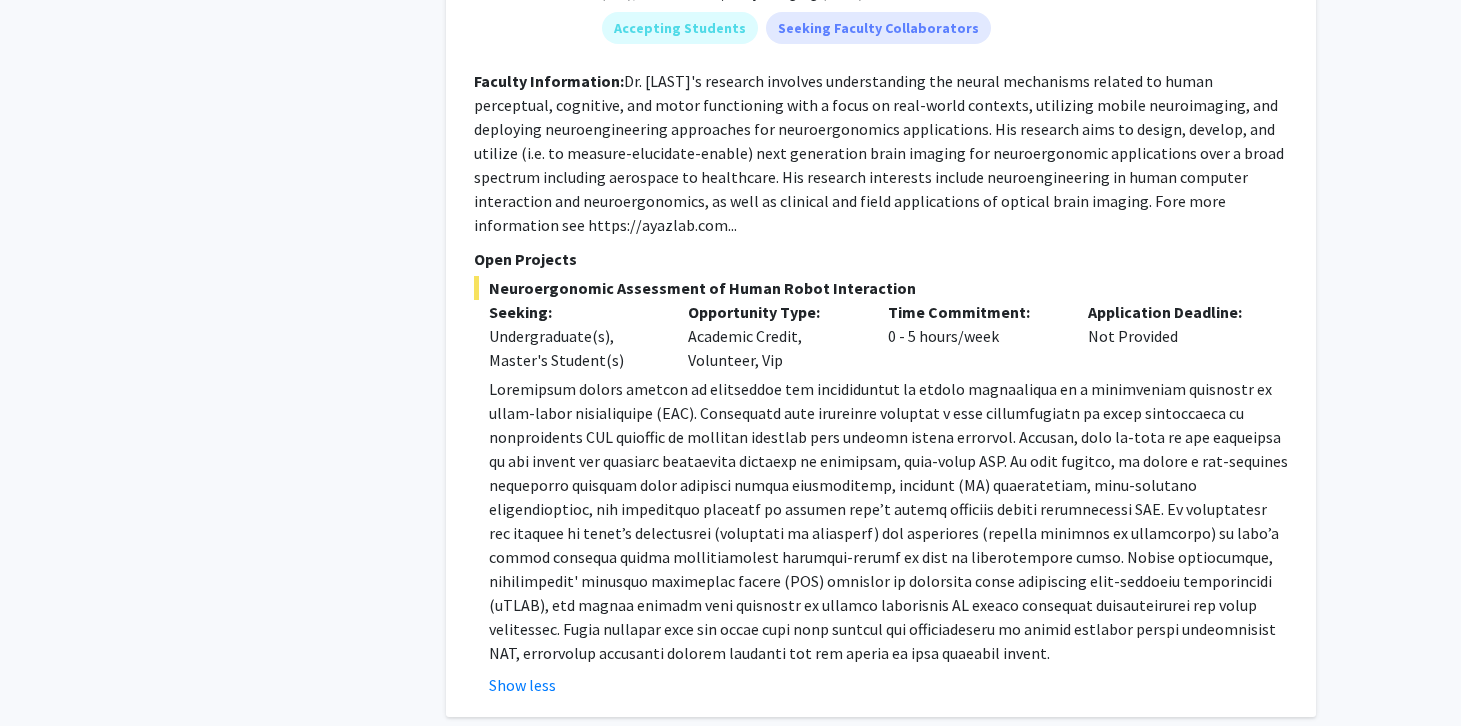 scroll, scrollTop: 3096, scrollLeft: 0, axis: vertical 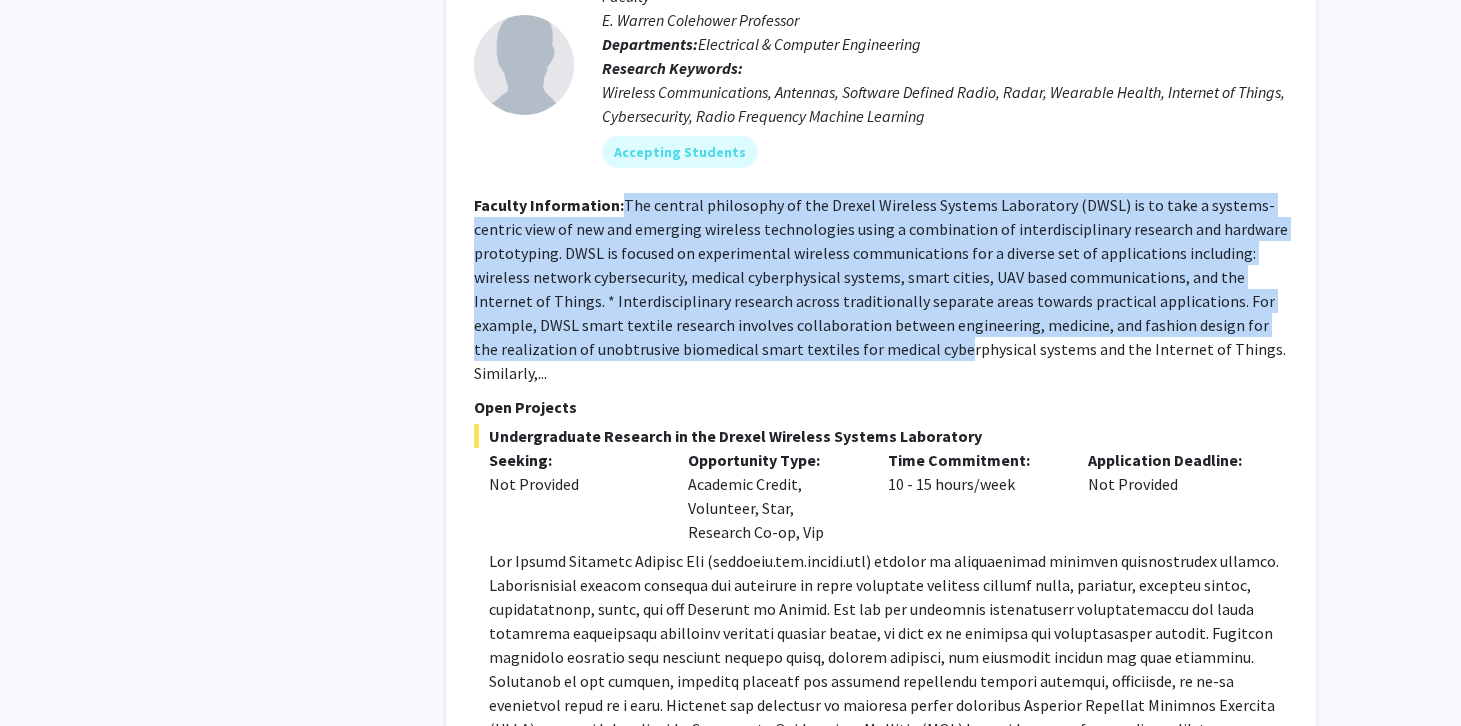 drag, startPoint x: 624, startPoint y: 159, endPoint x: 854, endPoint y: 297, distance: 268.2238 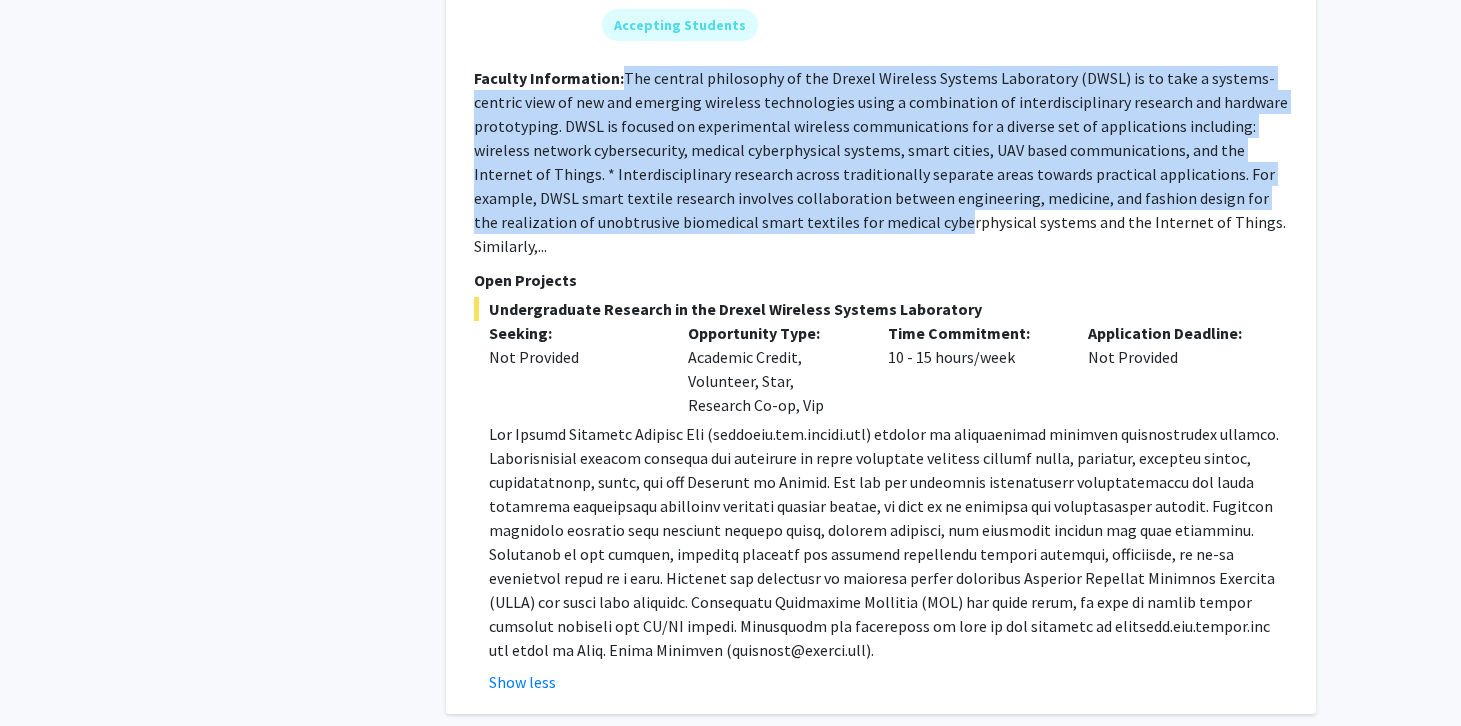 scroll, scrollTop: 2153, scrollLeft: 0, axis: vertical 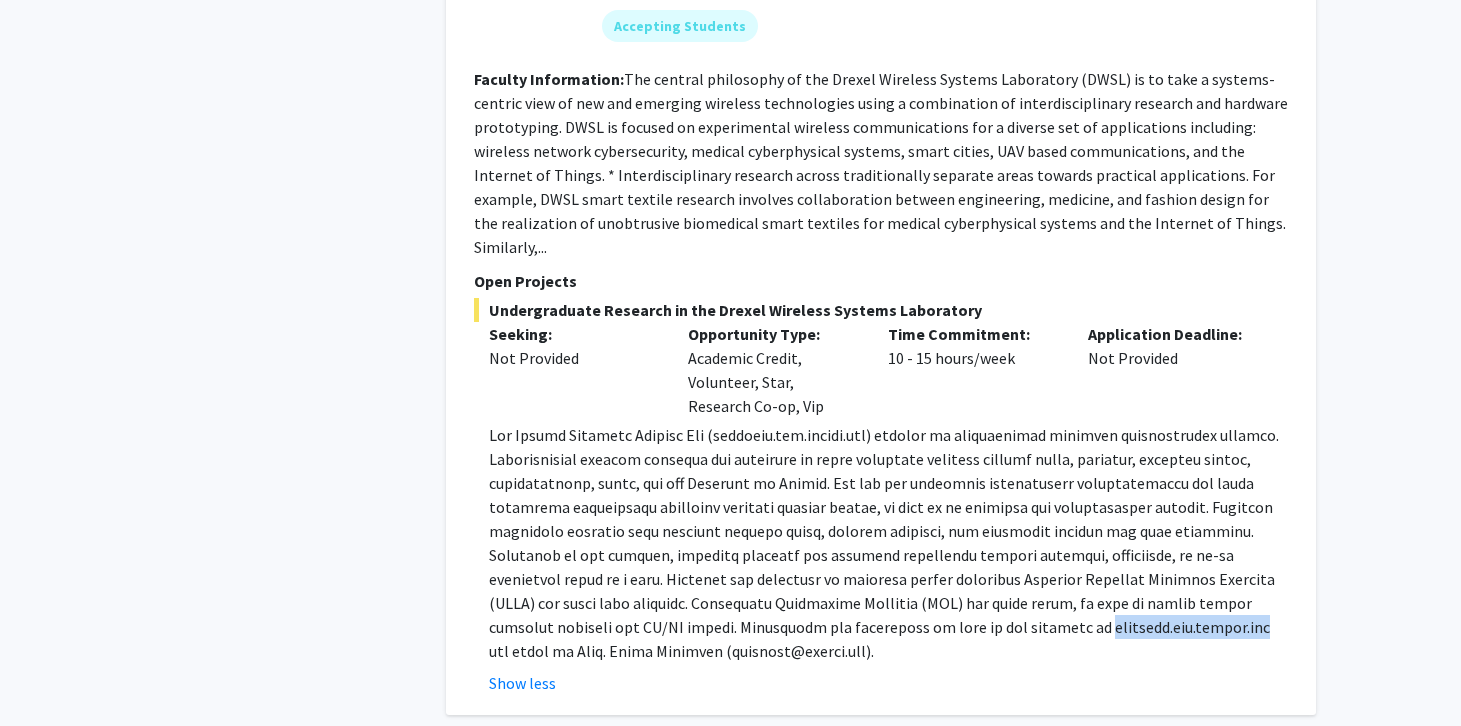 drag, startPoint x: 838, startPoint y: 560, endPoint x: 990, endPoint y: 559, distance: 152.0033 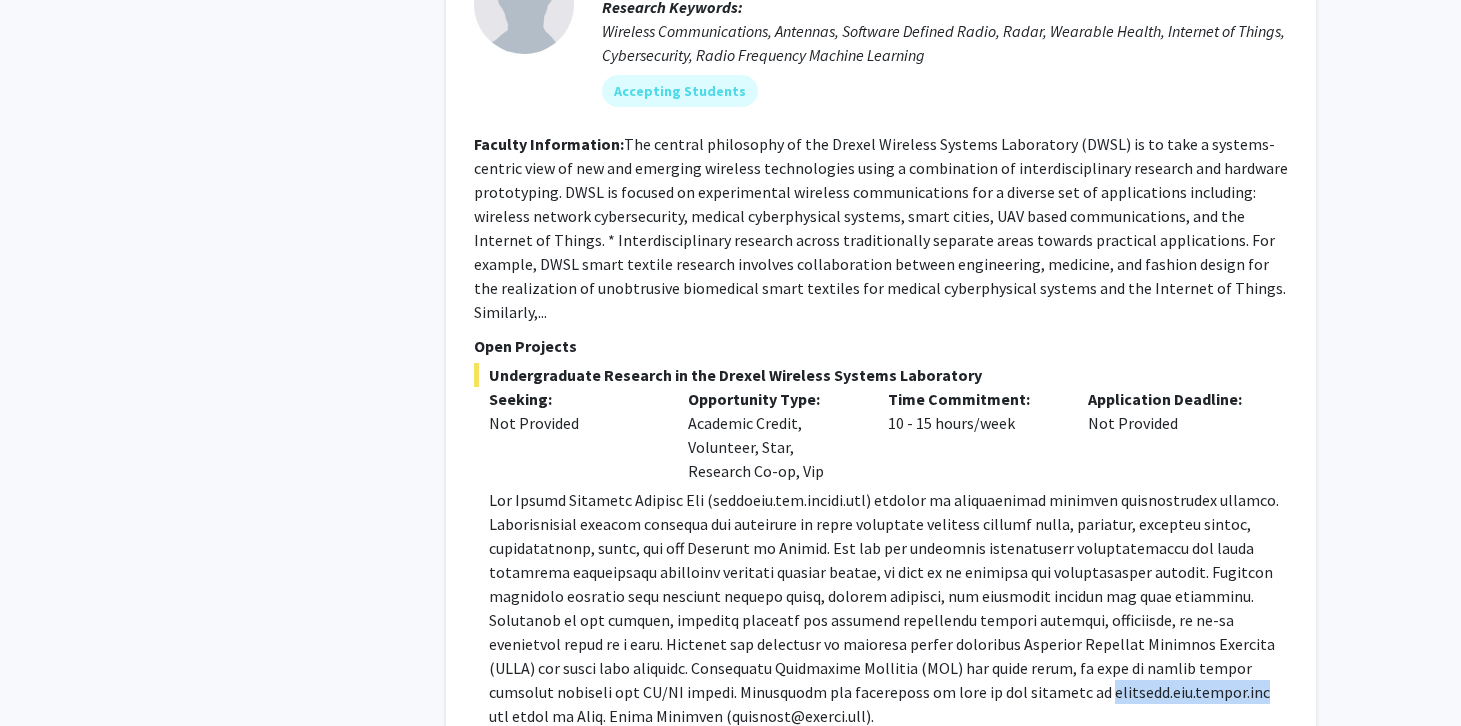 scroll, scrollTop: 2081, scrollLeft: 0, axis: vertical 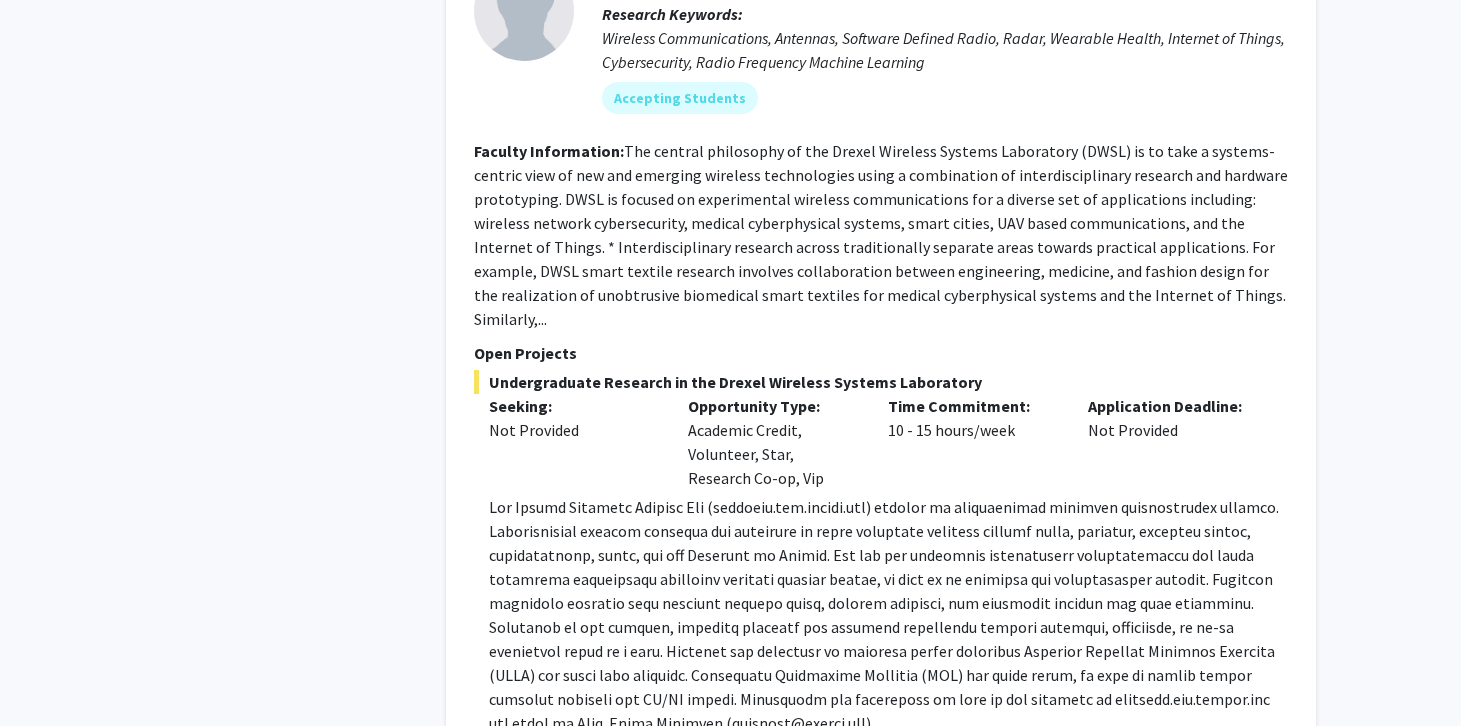 click 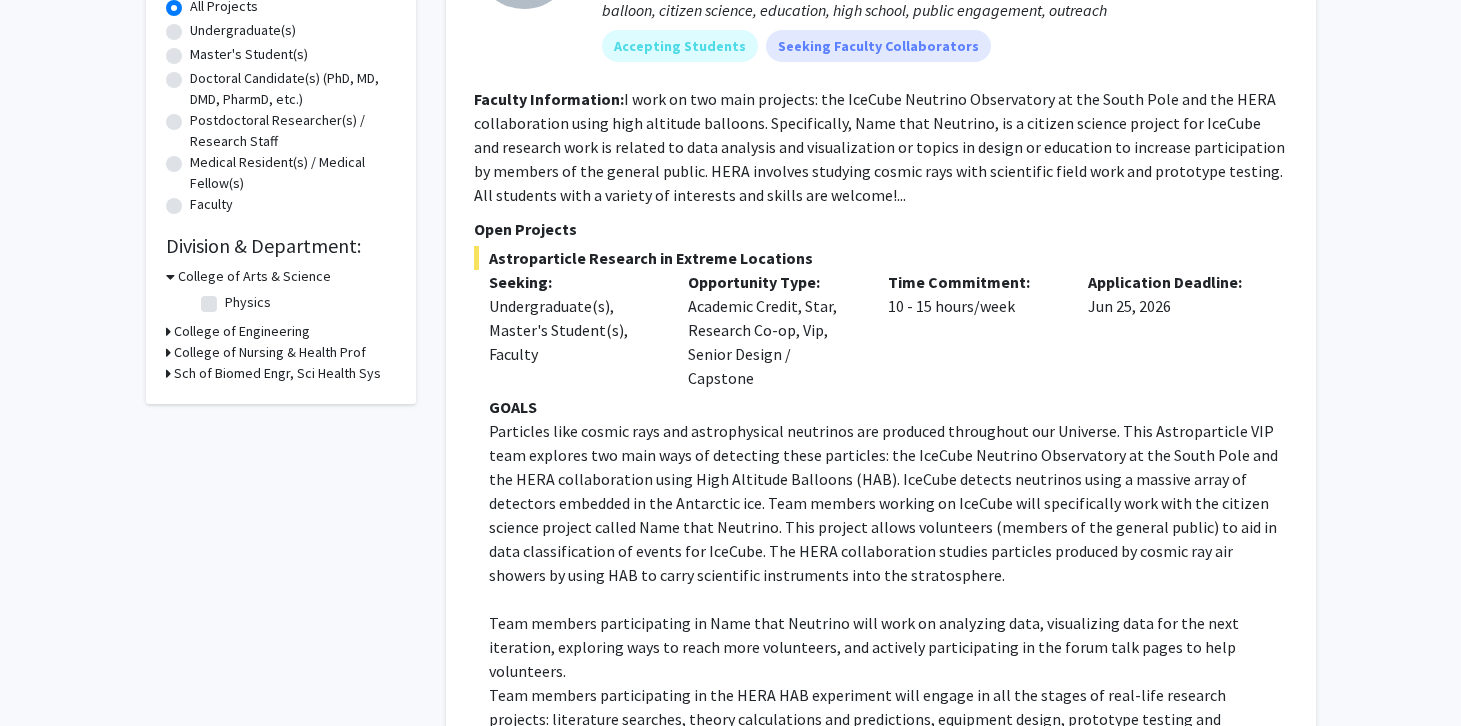 scroll, scrollTop: 387, scrollLeft: 0, axis: vertical 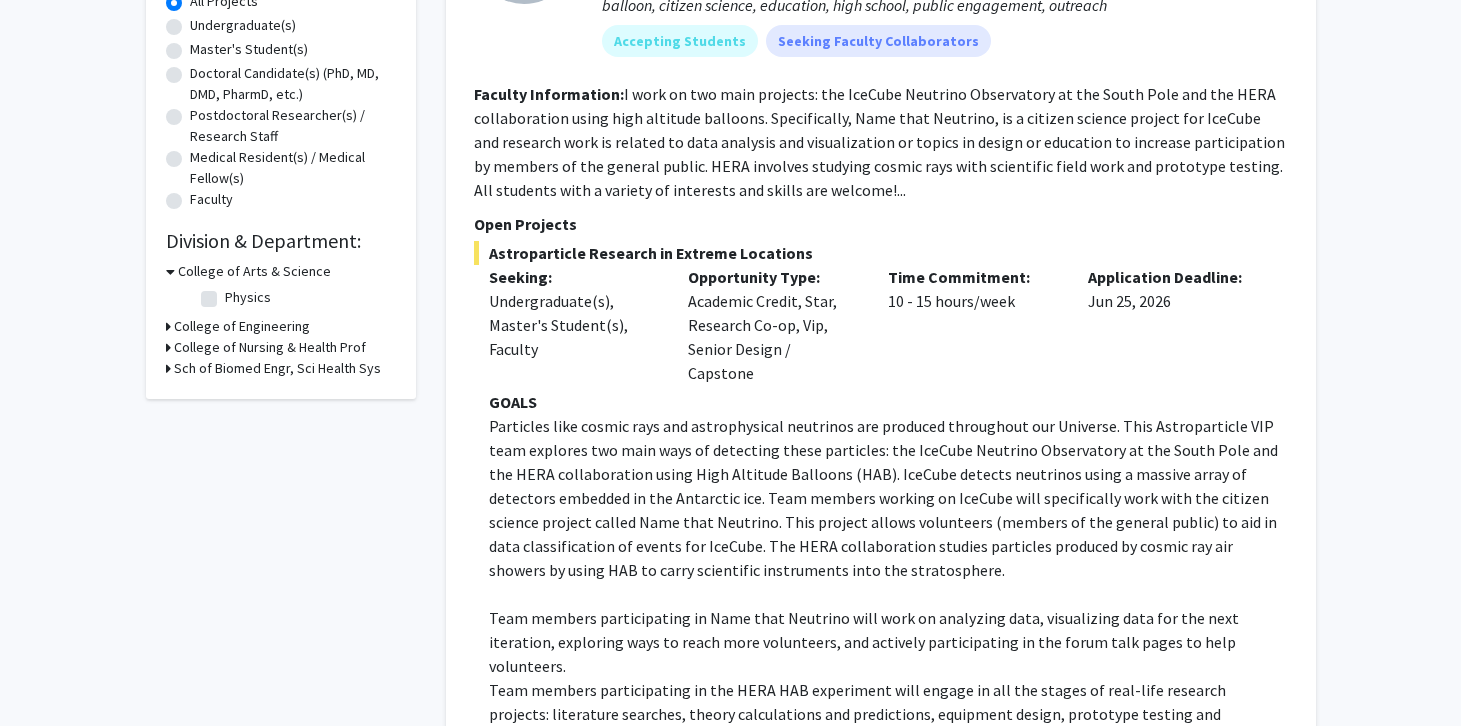 click on "I work on two main projects: the IceCube Neutrino Observatory at the South Pole and the HERA collaboration using high altitude balloons. Specifically, Name that Neutrino, is a citizen science project for IceCube and research work is related to data analysis and visualization or topics in design or education to increase participation by members of the general public. HERA involves studying cosmic rays with scientific field work and prototype testing. All students with a variety of interests and skills are welcome!..." 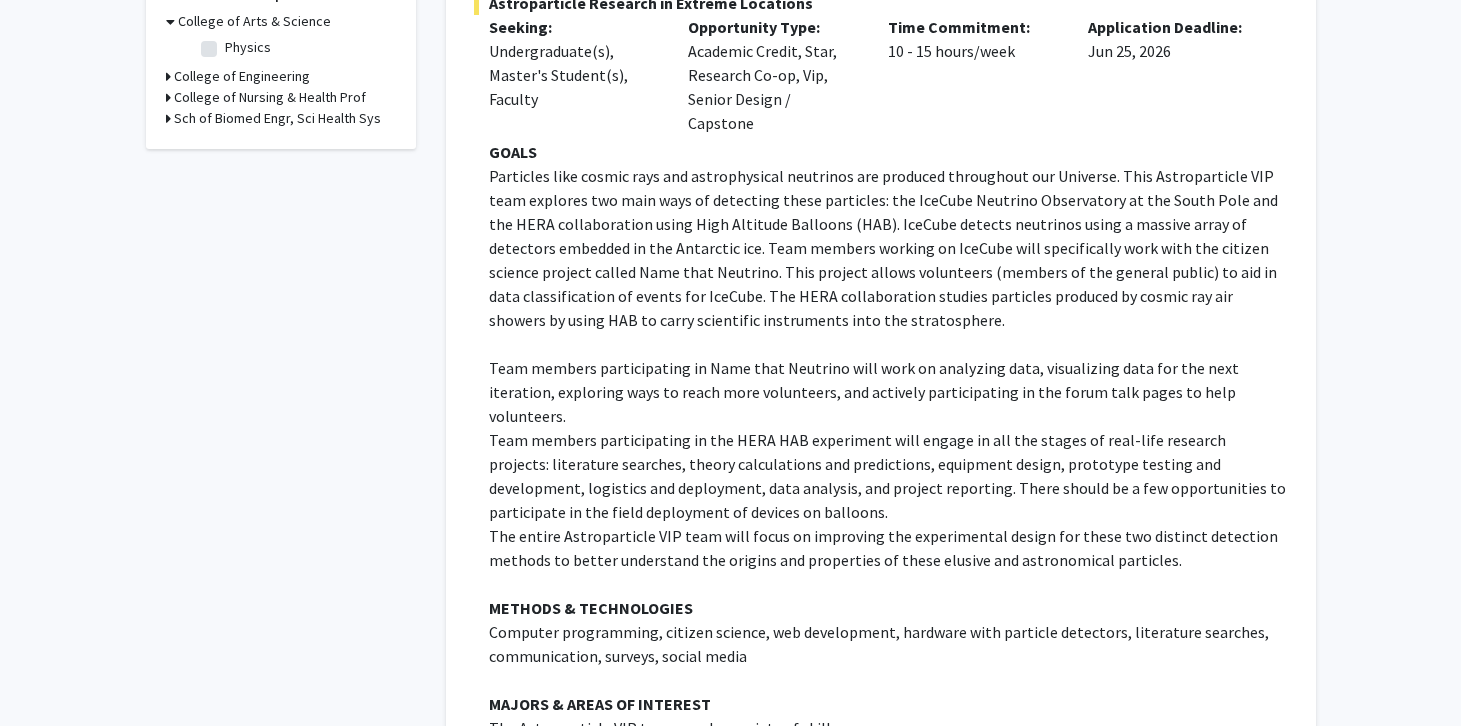 scroll, scrollTop: 644, scrollLeft: 0, axis: vertical 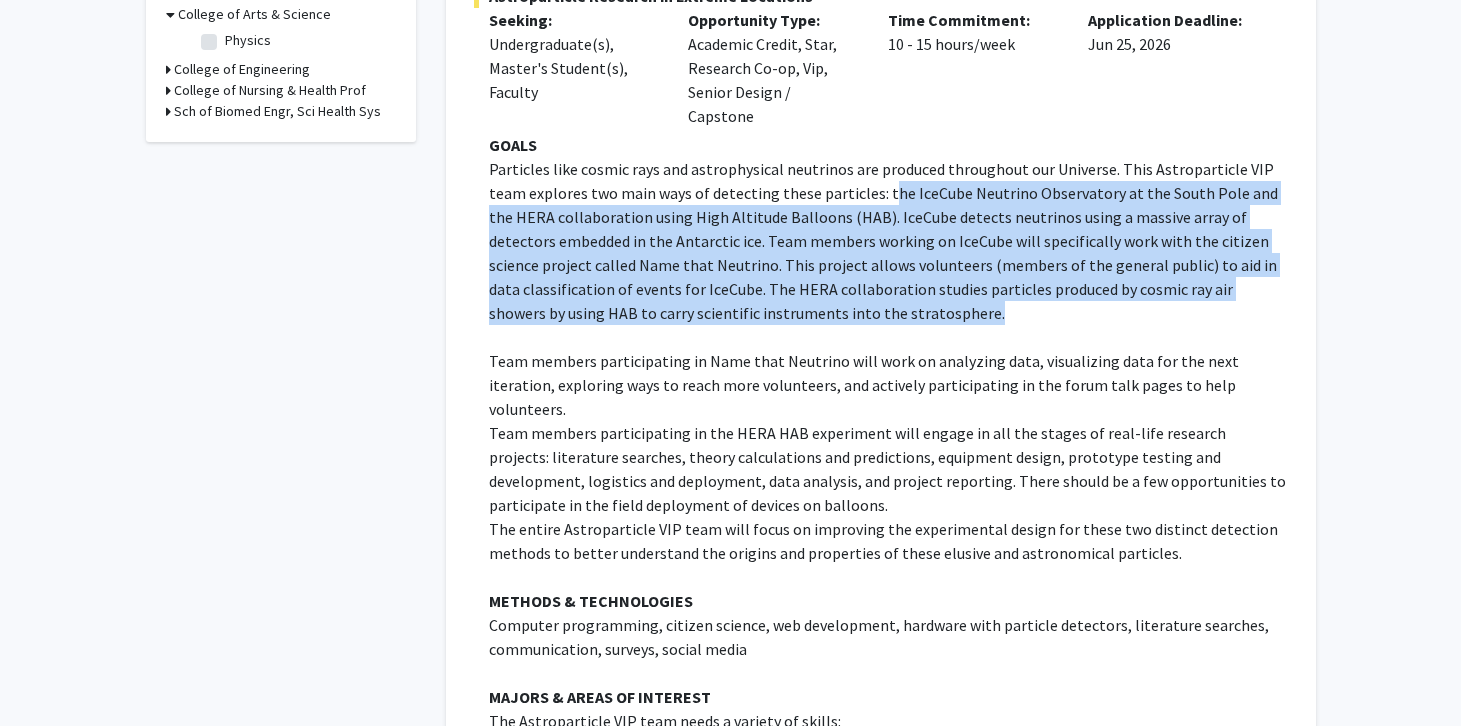 drag, startPoint x: 880, startPoint y: 165, endPoint x: 858, endPoint y: 283, distance: 120.033325 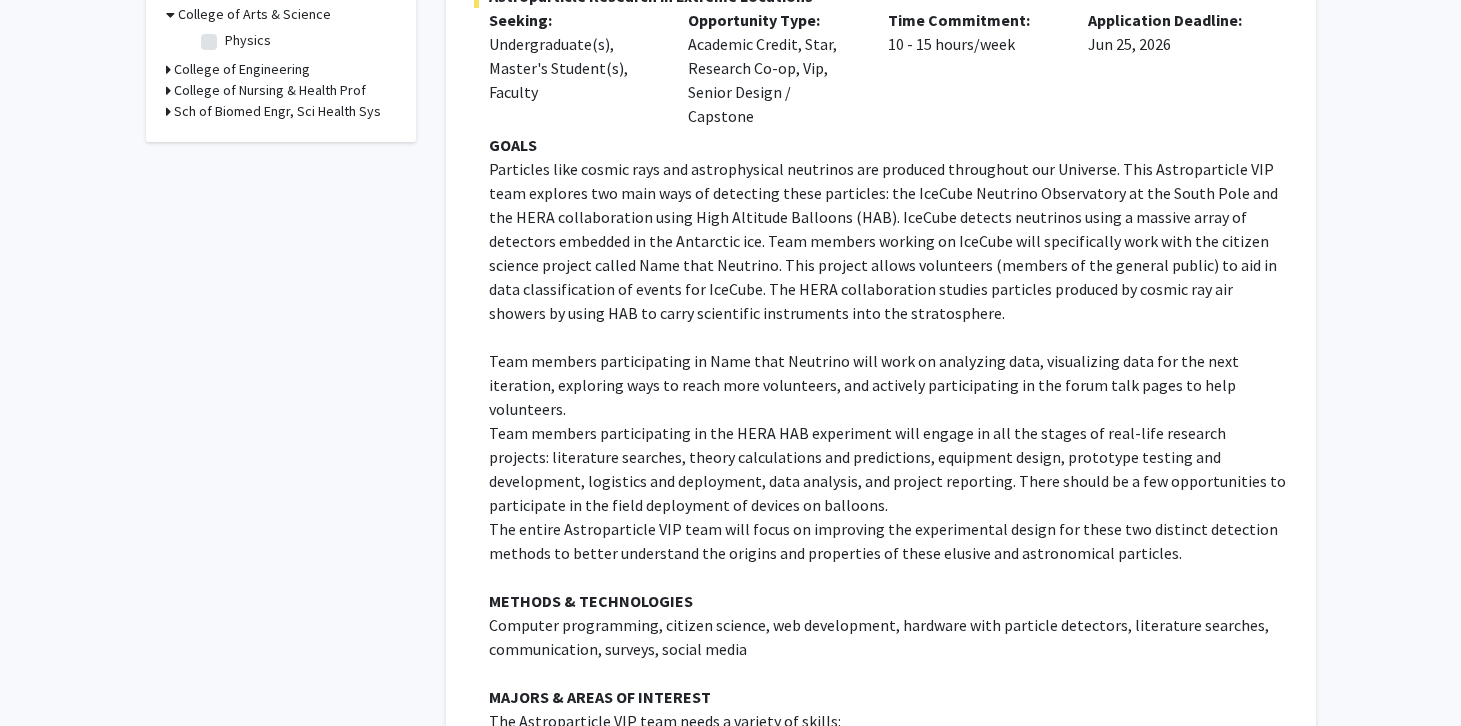 click 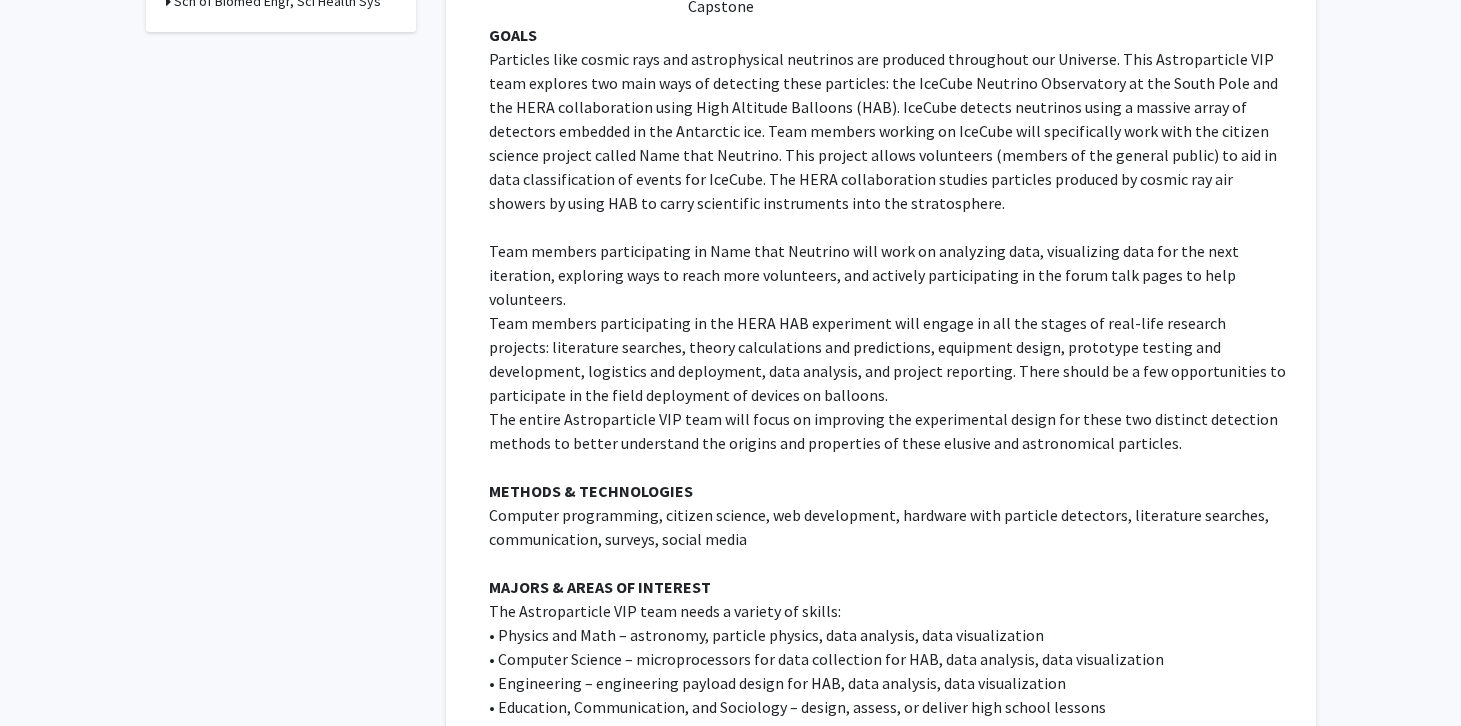scroll, scrollTop: 757, scrollLeft: 0, axis: vertical 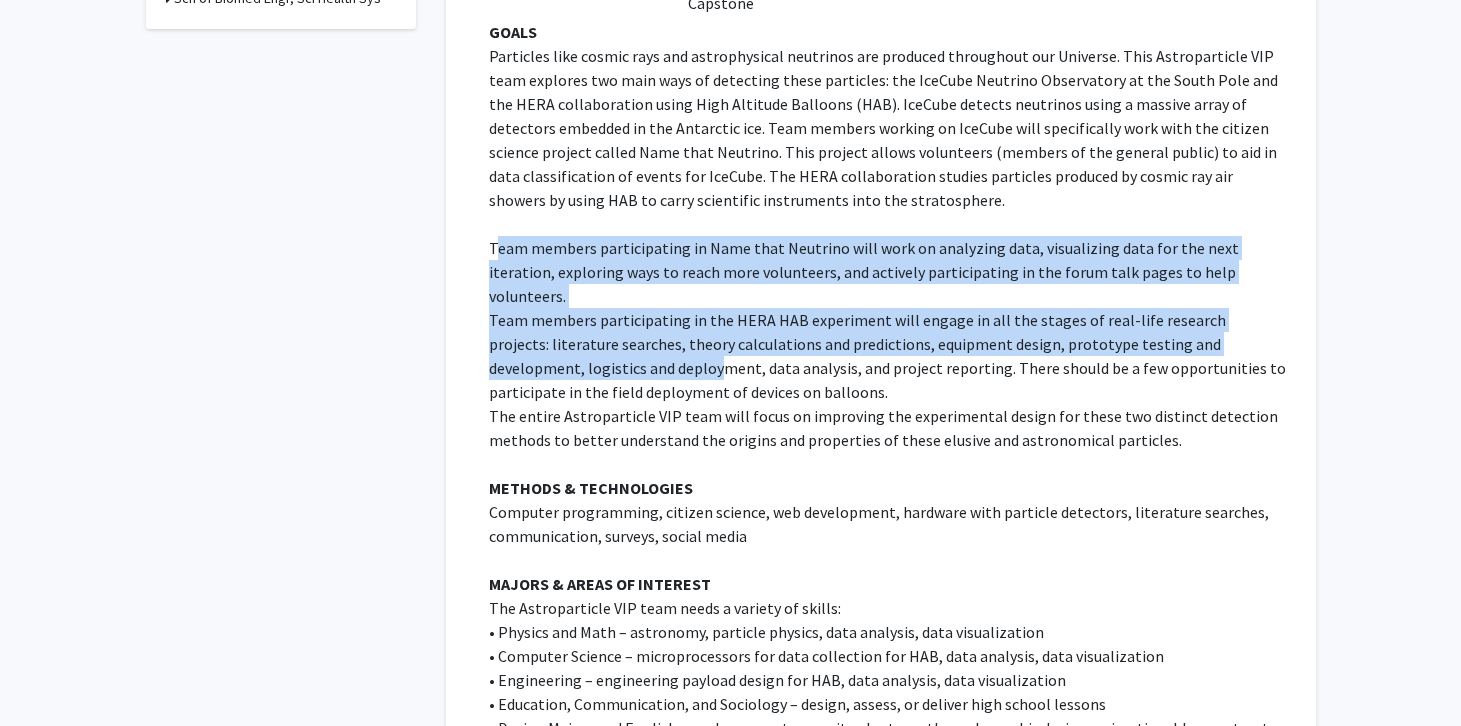 drag, startPoint x: 496, startPoint y: 217, endPoint x: 623, endPoint y: 316, distance: 161.02795 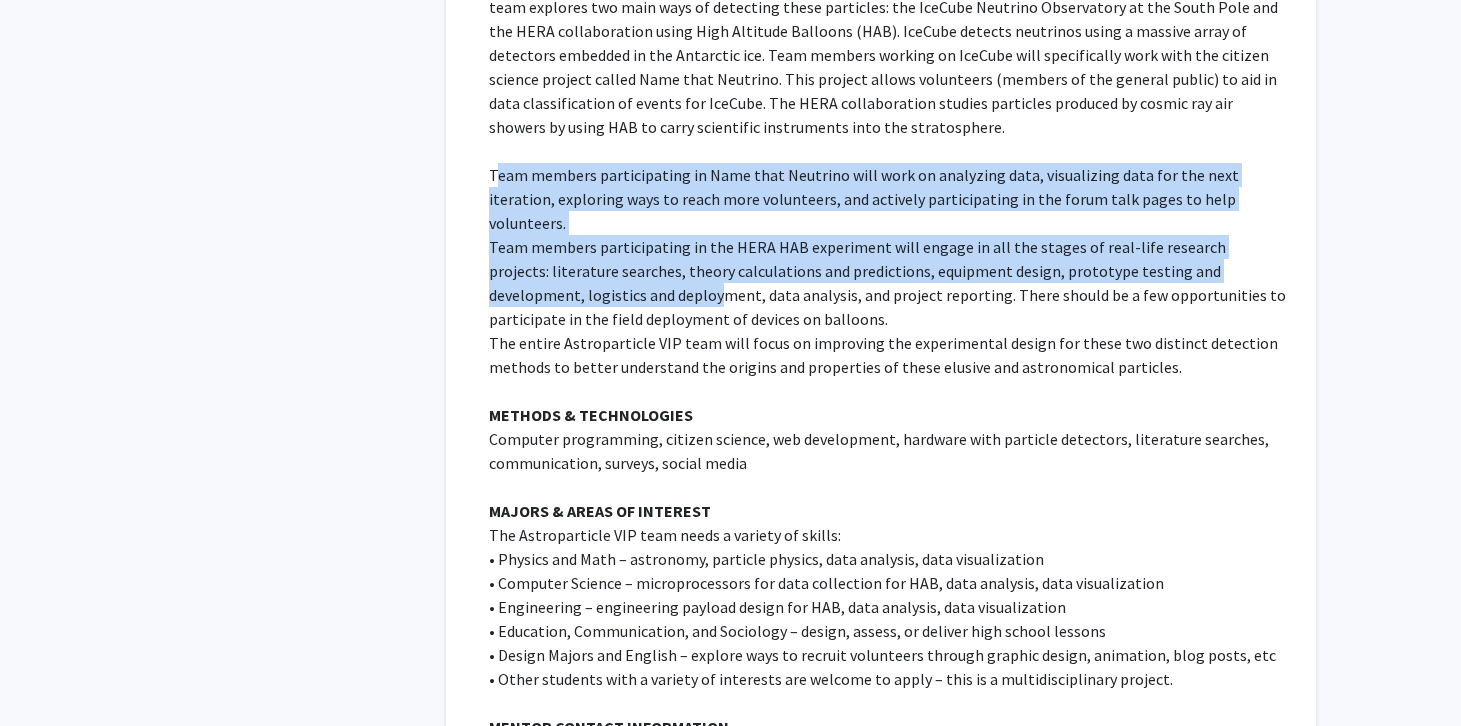 scroll, scrollTop: 849, scrollLeft: 0, axis: vertical 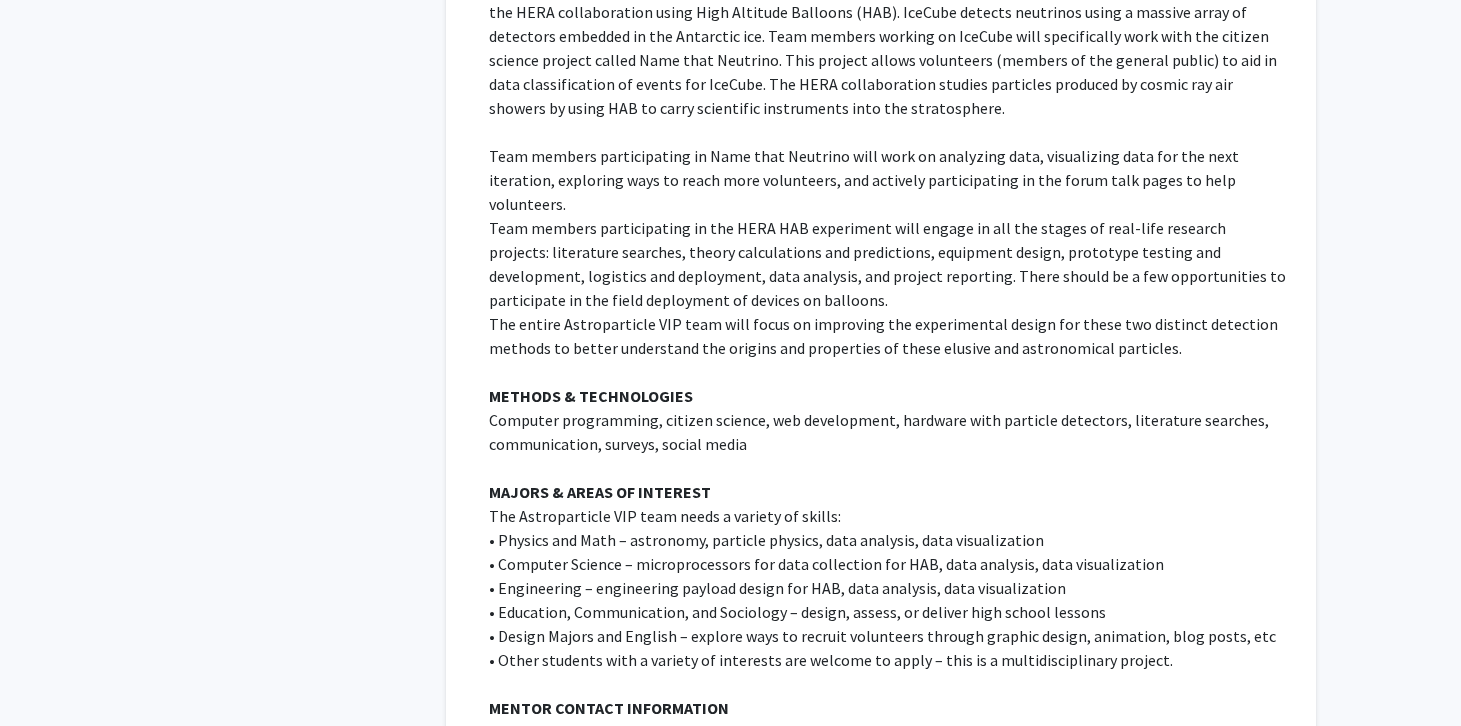 click on "The entire Astroparticle VIP team will focus on improving the experimental design for these two distinct detection methods to better understand the origins and properties of these elusive and astronomical particles." 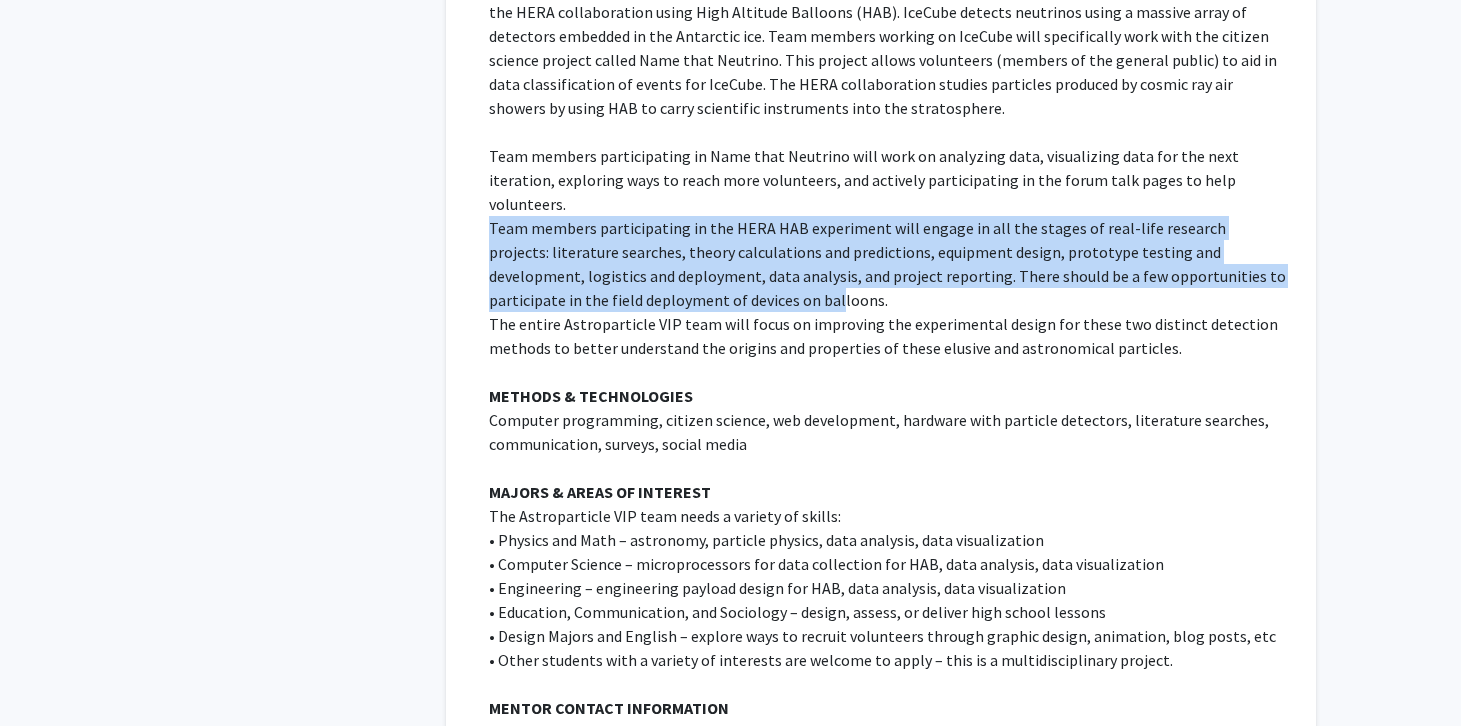 drag, startPoint x: 475, startPoint y: 182, endPoint x: 716, endPoint y: 257, distance: 252.40048 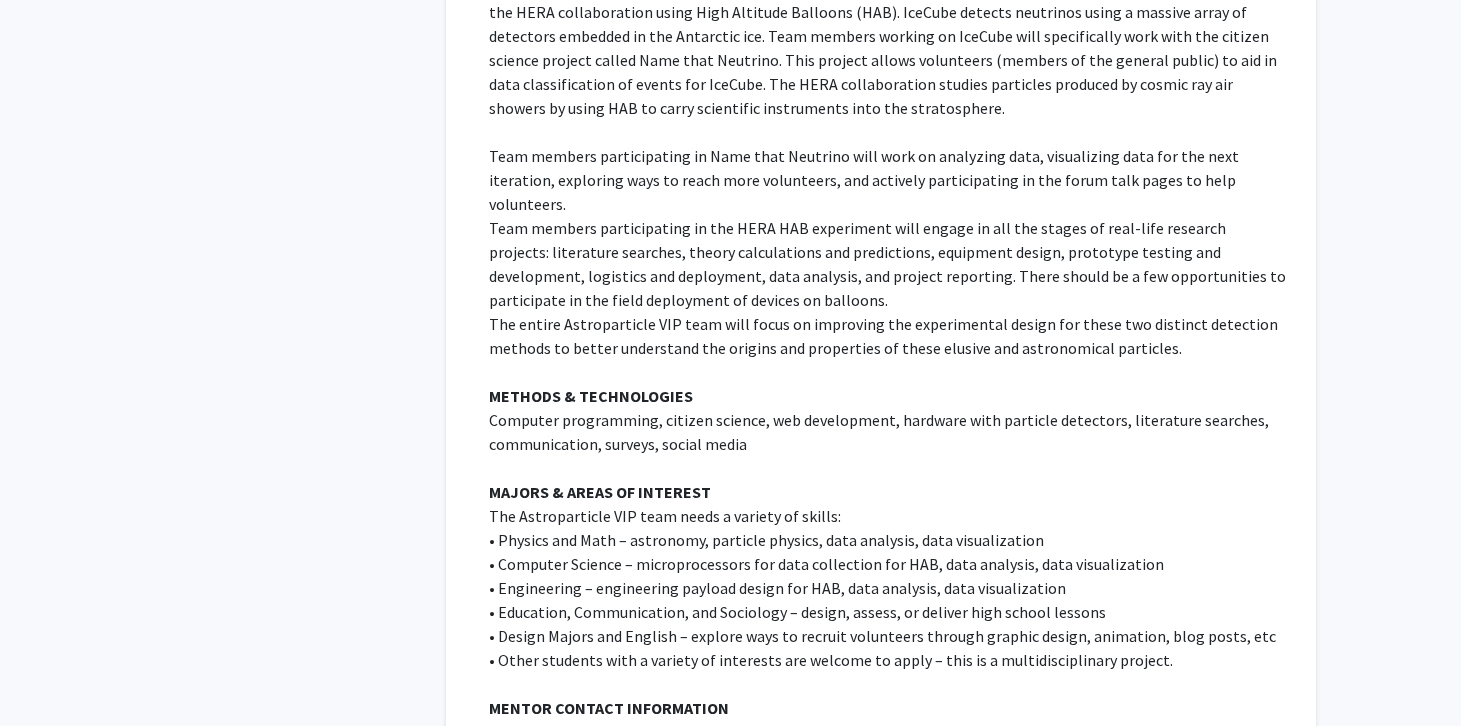 click on "The entire Astroparticle VIP team will focus on improving the experimental design for these two distinct detection methods to better understand the origins and properties of these elusive and astronomical particles." 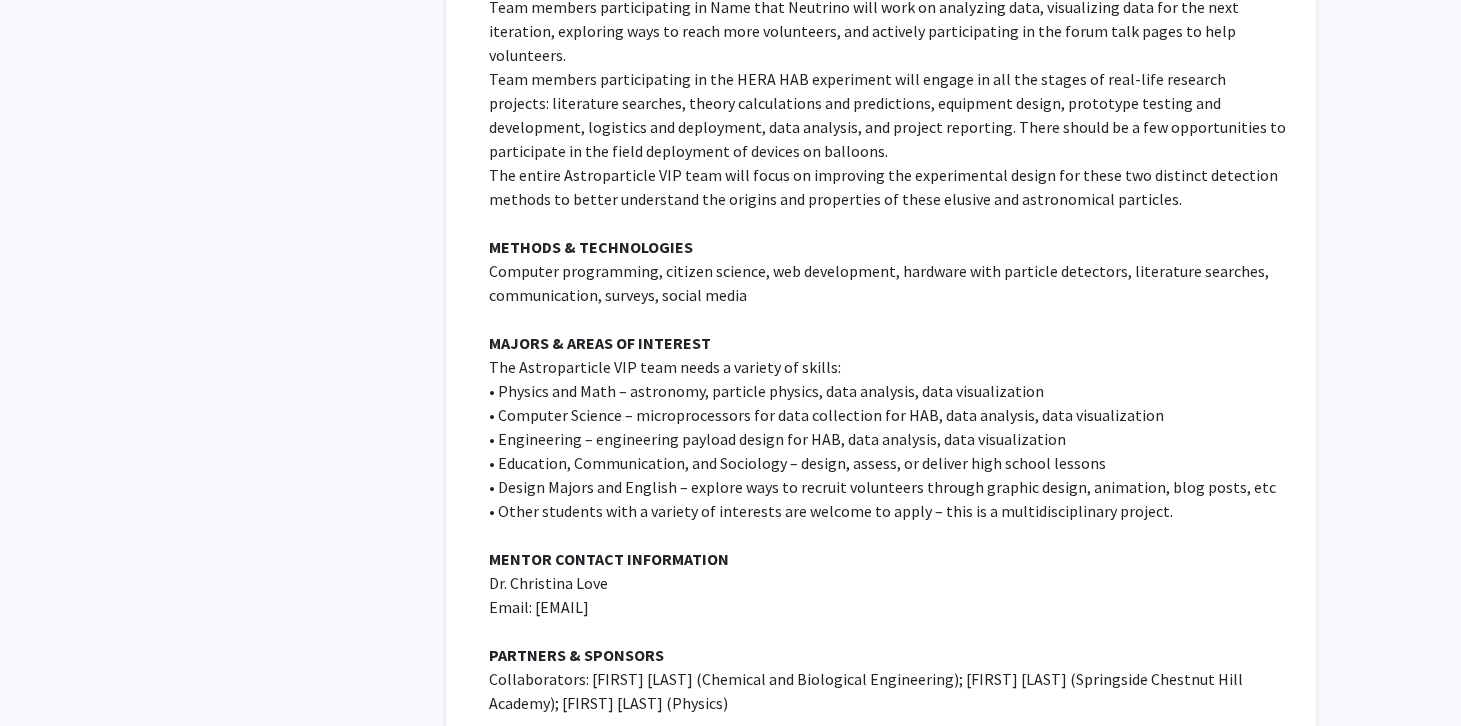 scroll, scrollTop: 1026, scrollLeft: 0, axis: vertical 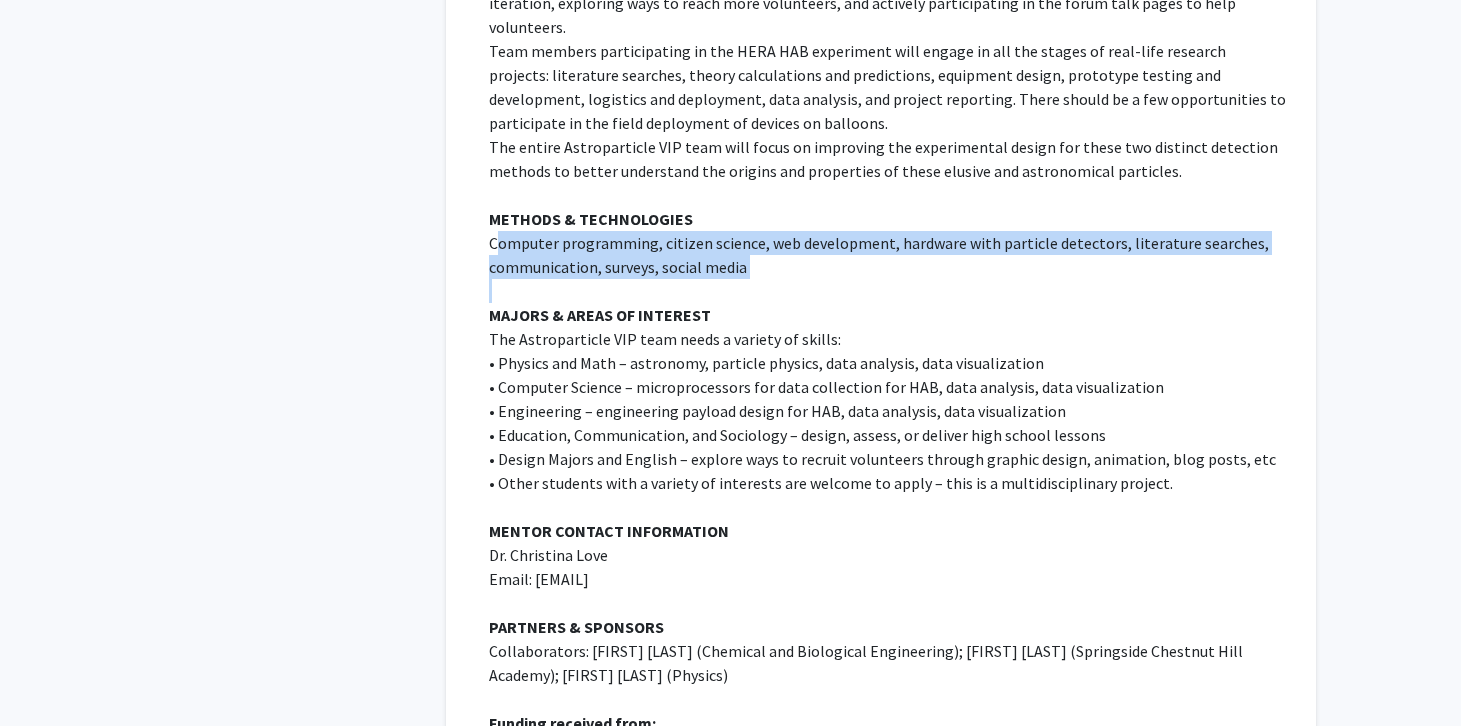 drag, startPoint x: 496, startPoint y: 195, endPoint x: 787, endPoint y: 231, distance: 293.21835 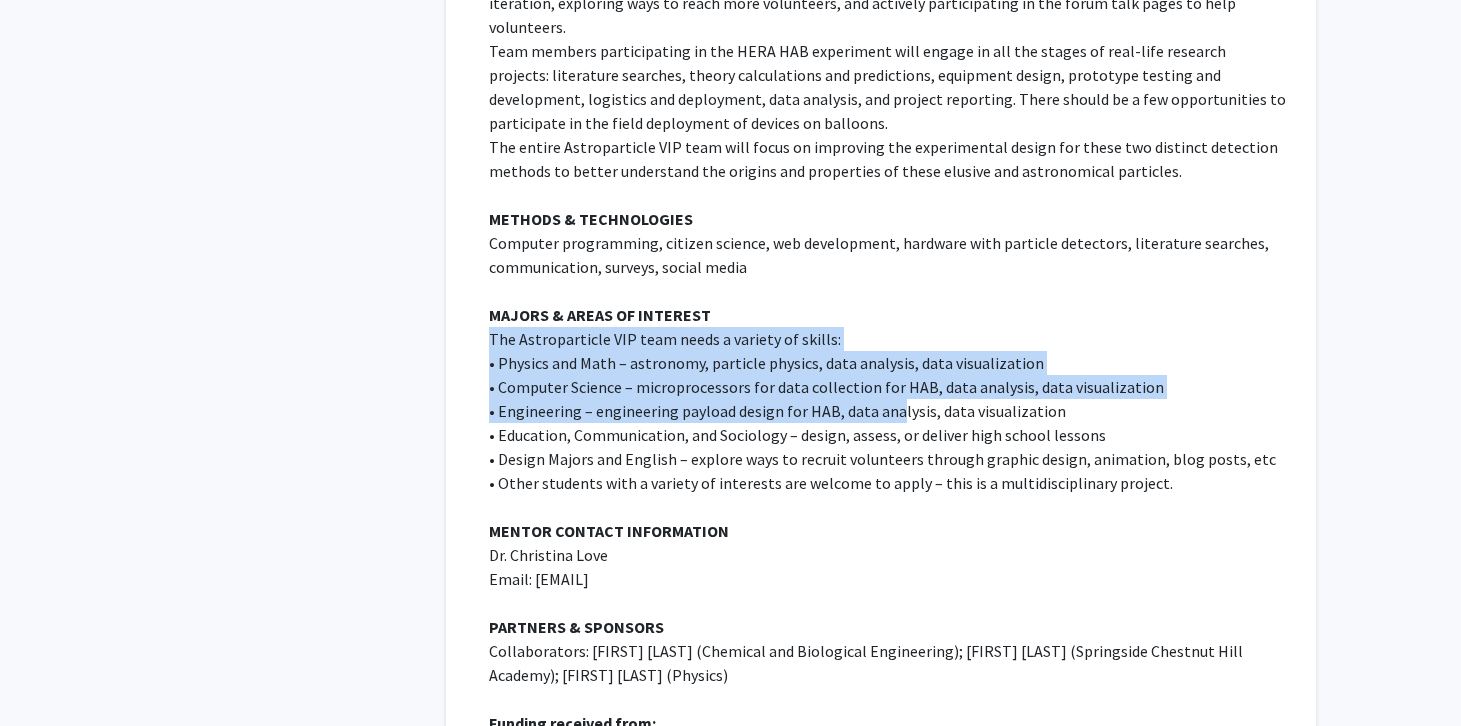 drag, startPoint x: 487, startPoint y: 290, endPoint x: 895, endPoint y: 372, distance: 416.15863 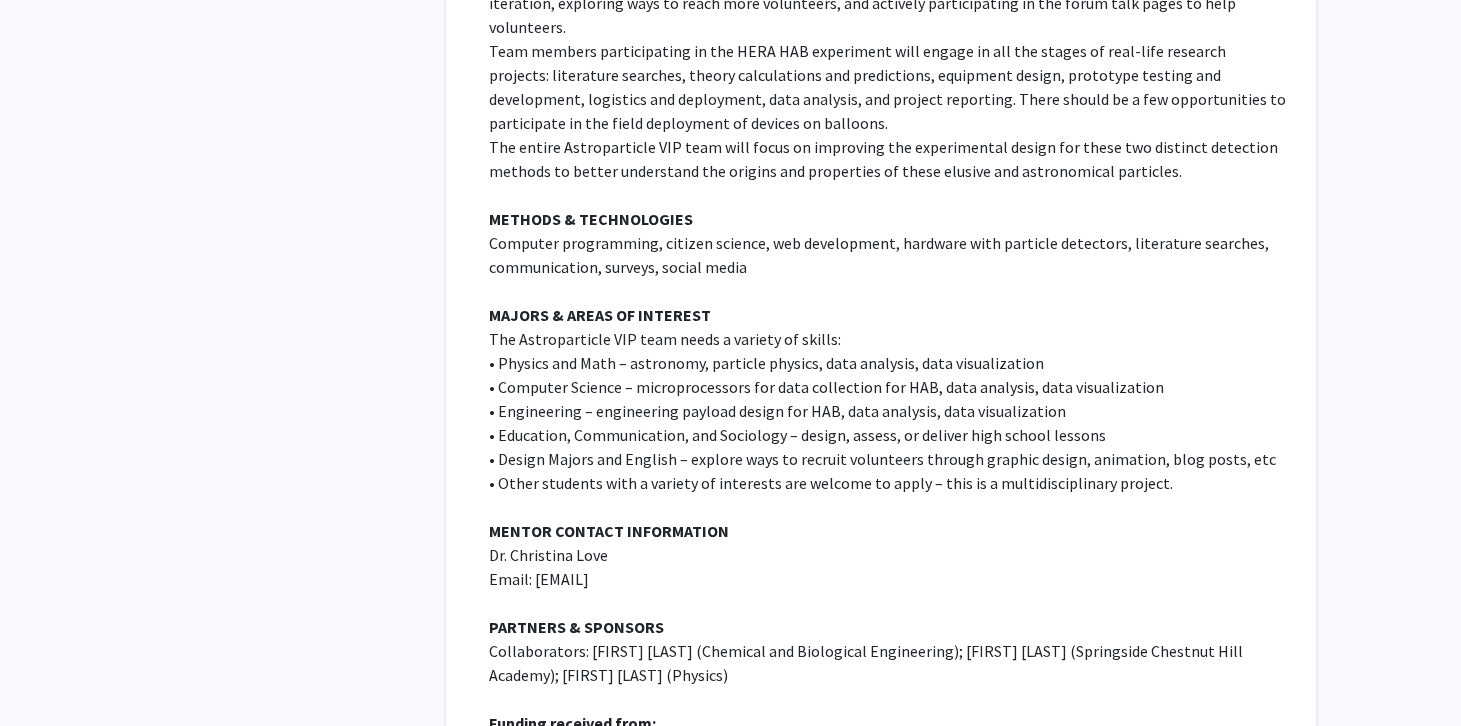 click on "• Other students with a variety of interests are welcome to apply – this is a multidisciplinary project." 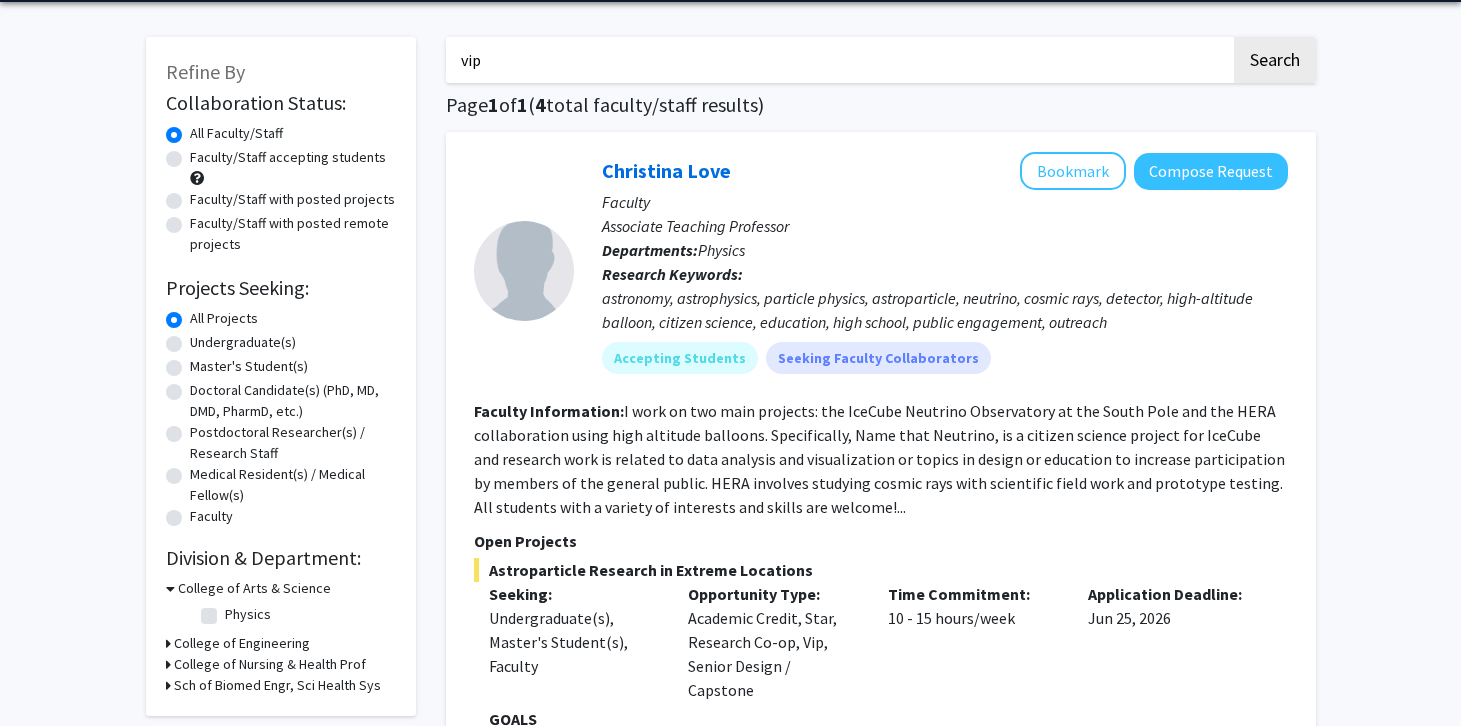 scroll, scrollTop: 54, scrollLeft: 0, axis: vertical 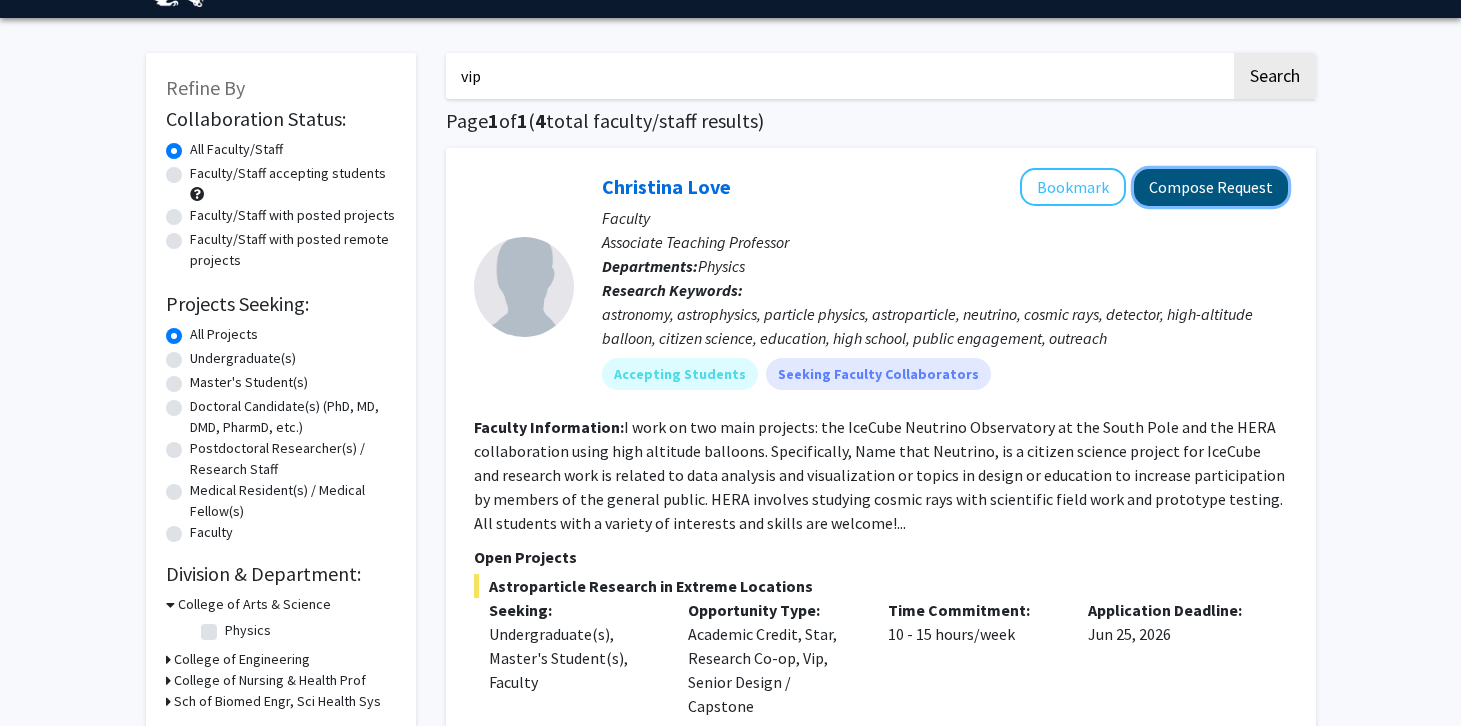 click on "Compose Request" 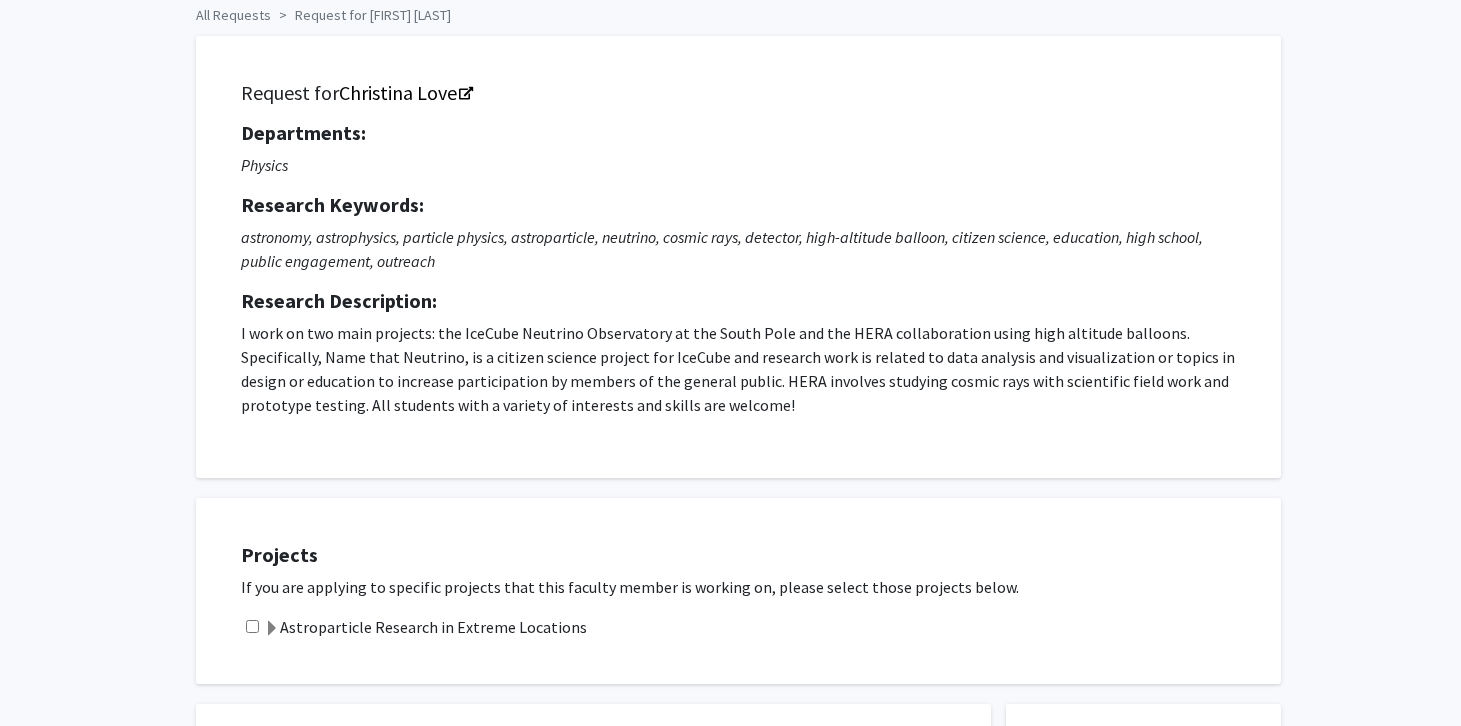 scroll, scrollTop: 97, scrollLeft: 0, axis: vertical 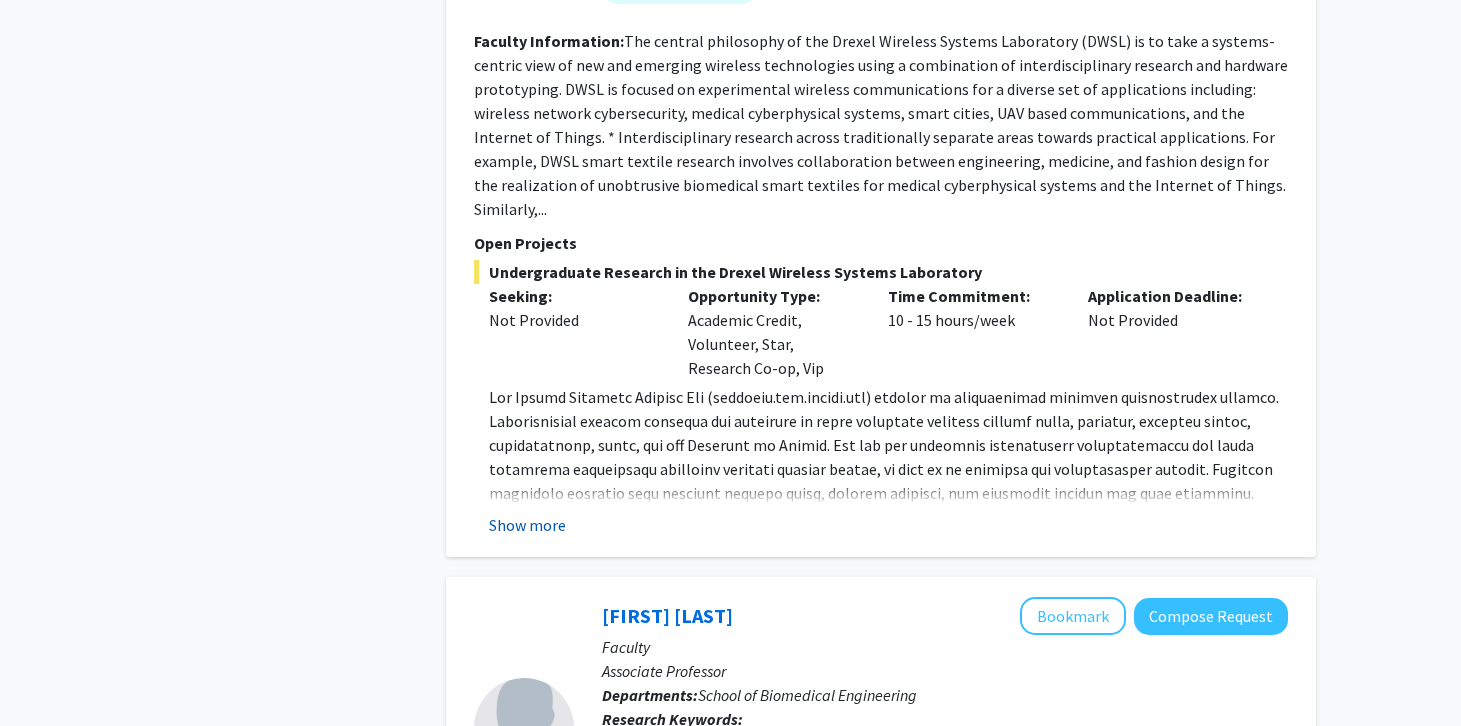 click on "Show more" 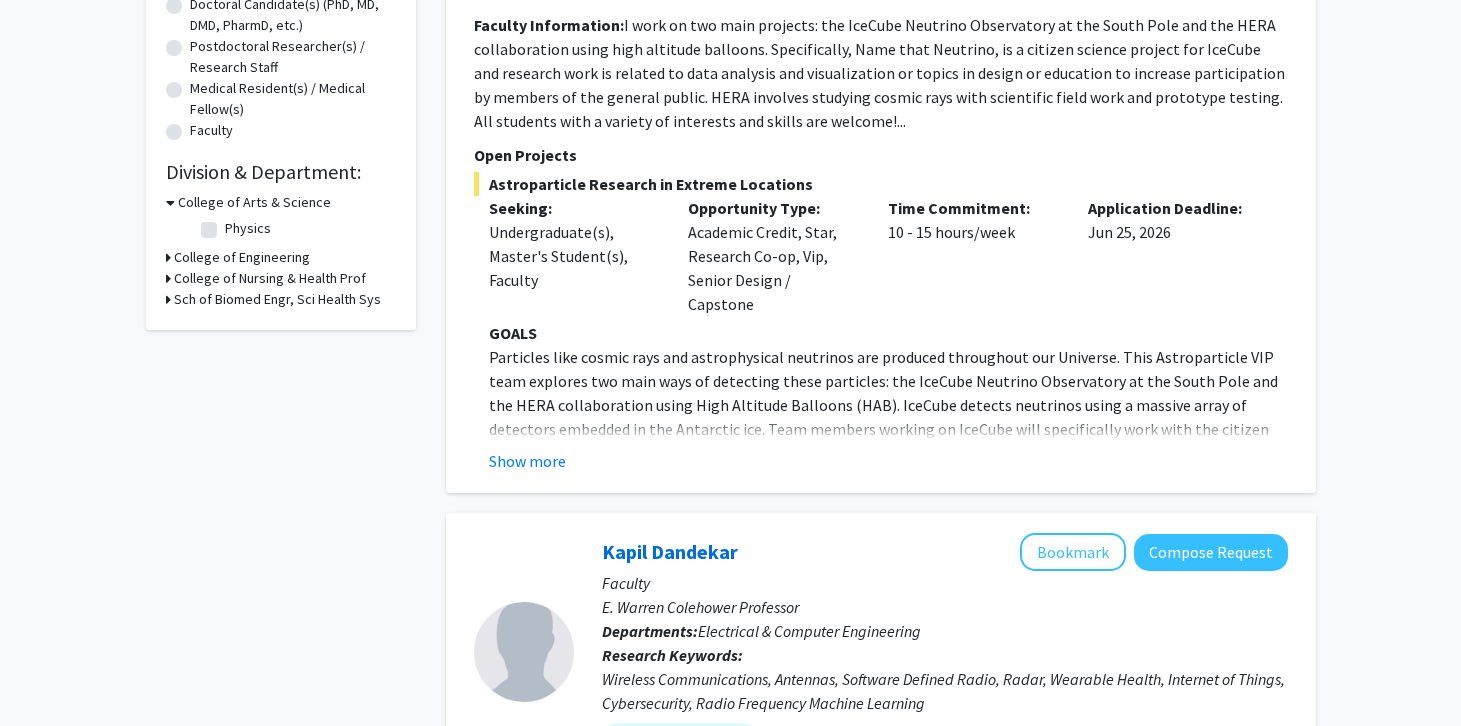 scroll, scrollTop: 0, scrollLeft: 0, axis: both 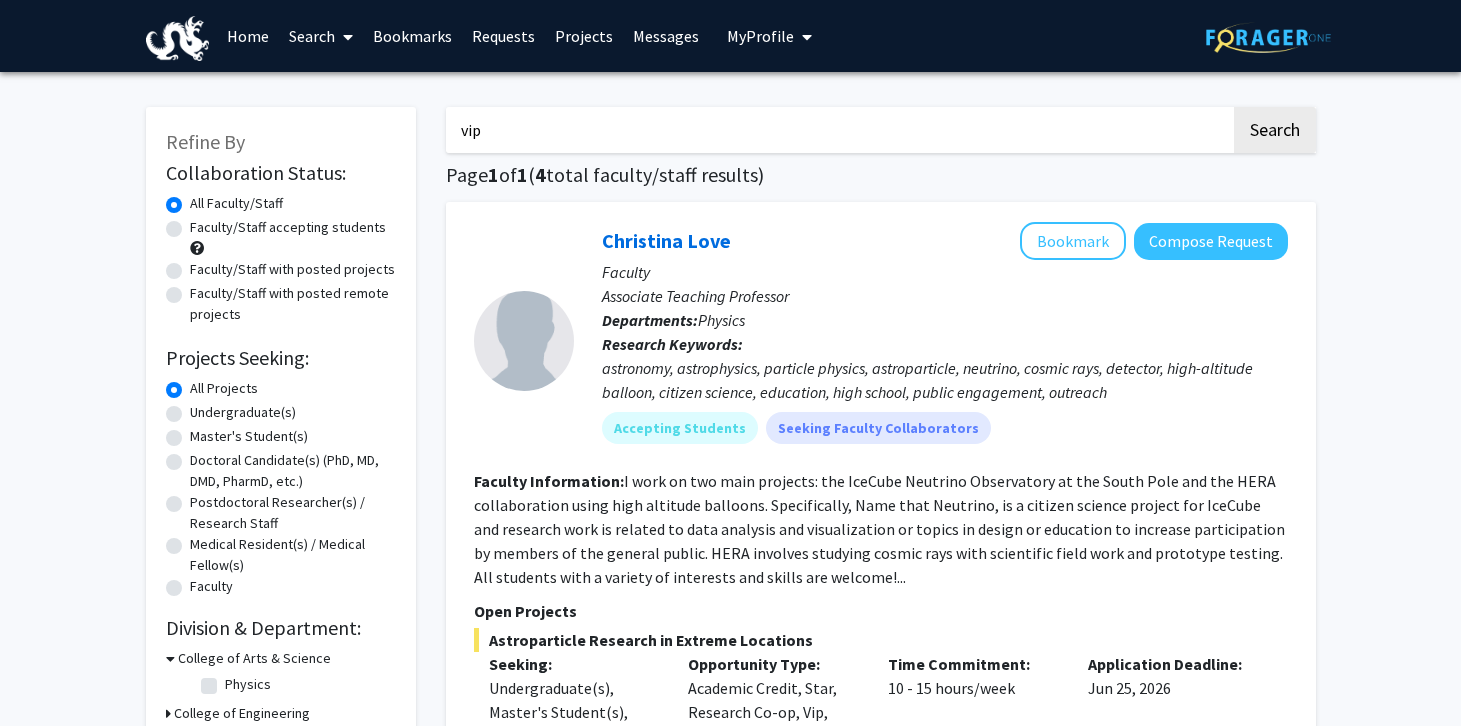 drag, startPoint x: 514, startPoint y: 130, endPoint x: 440, endPoint y: 128, distance: 74.02702 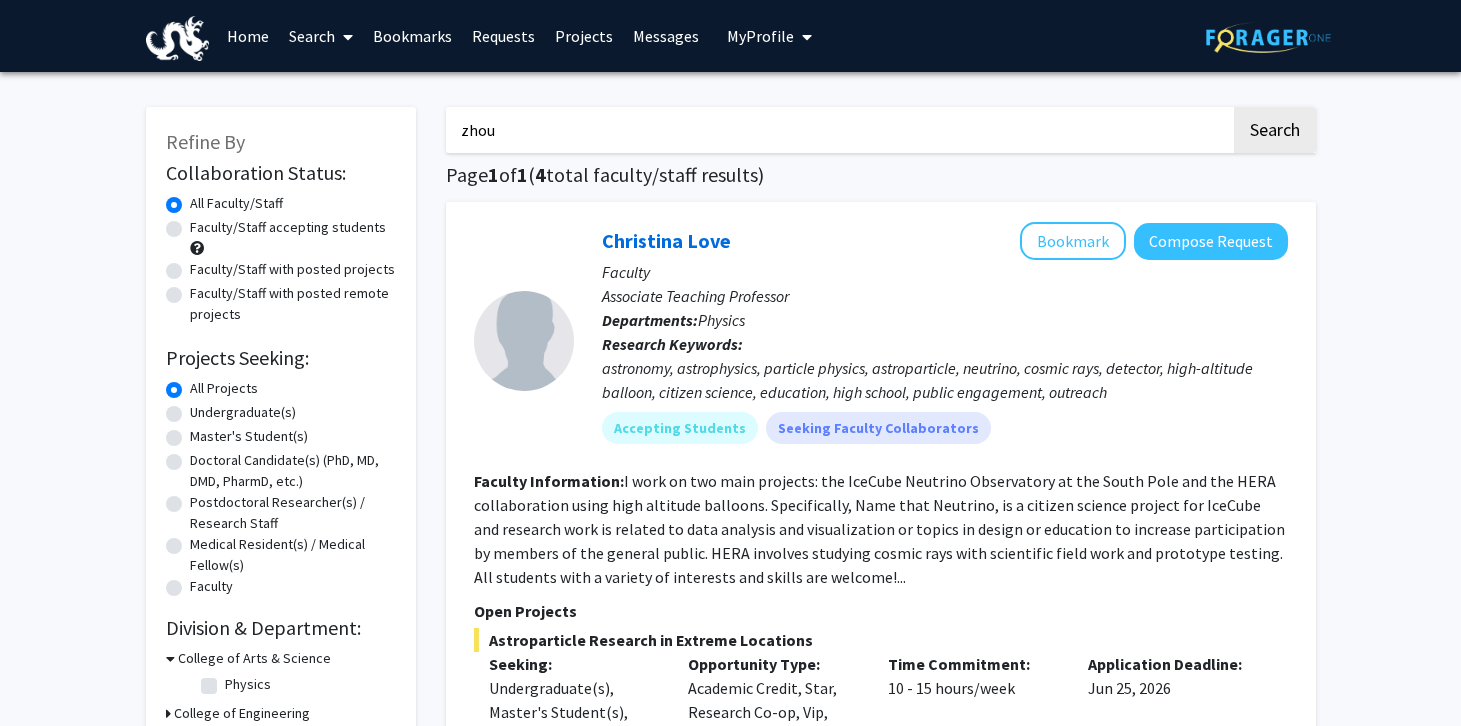 click on "Search" 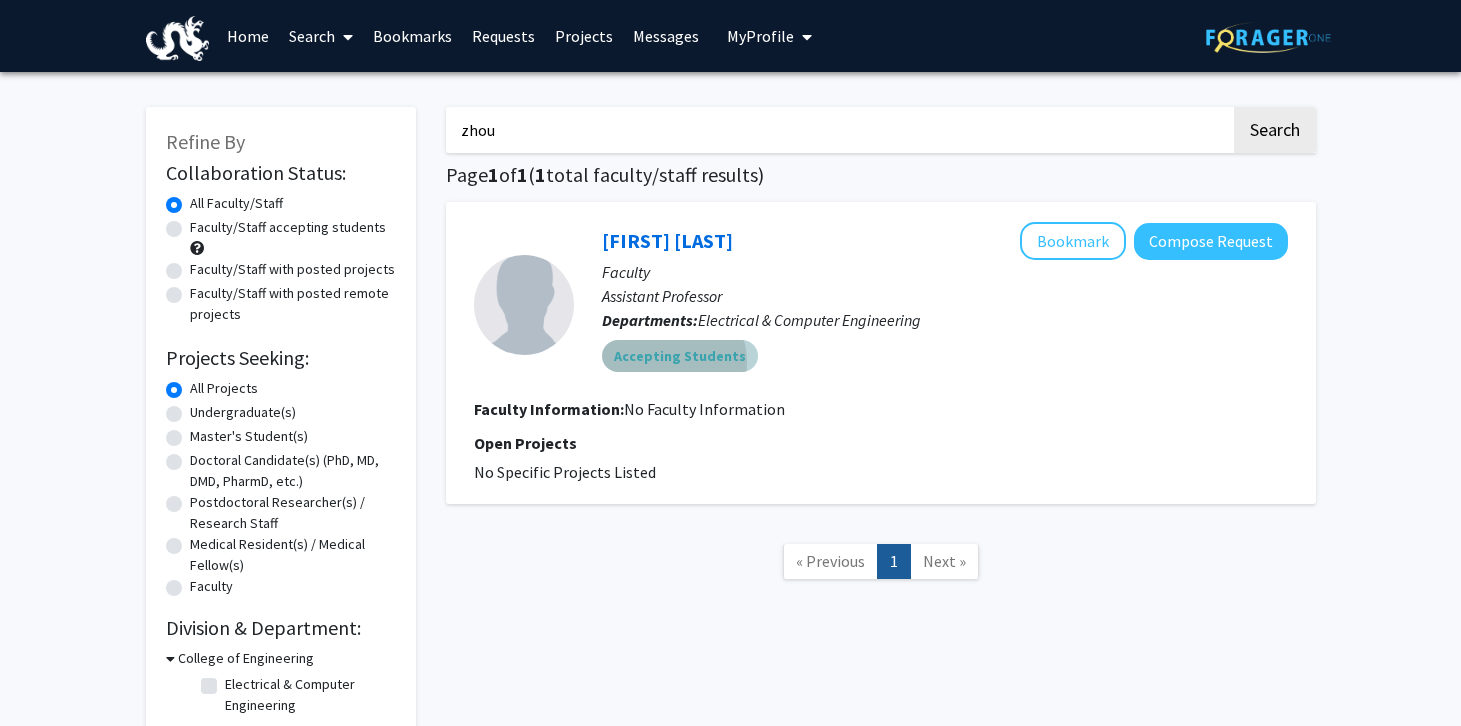 click on "Accepting Students" at bounding box center (680, 356) 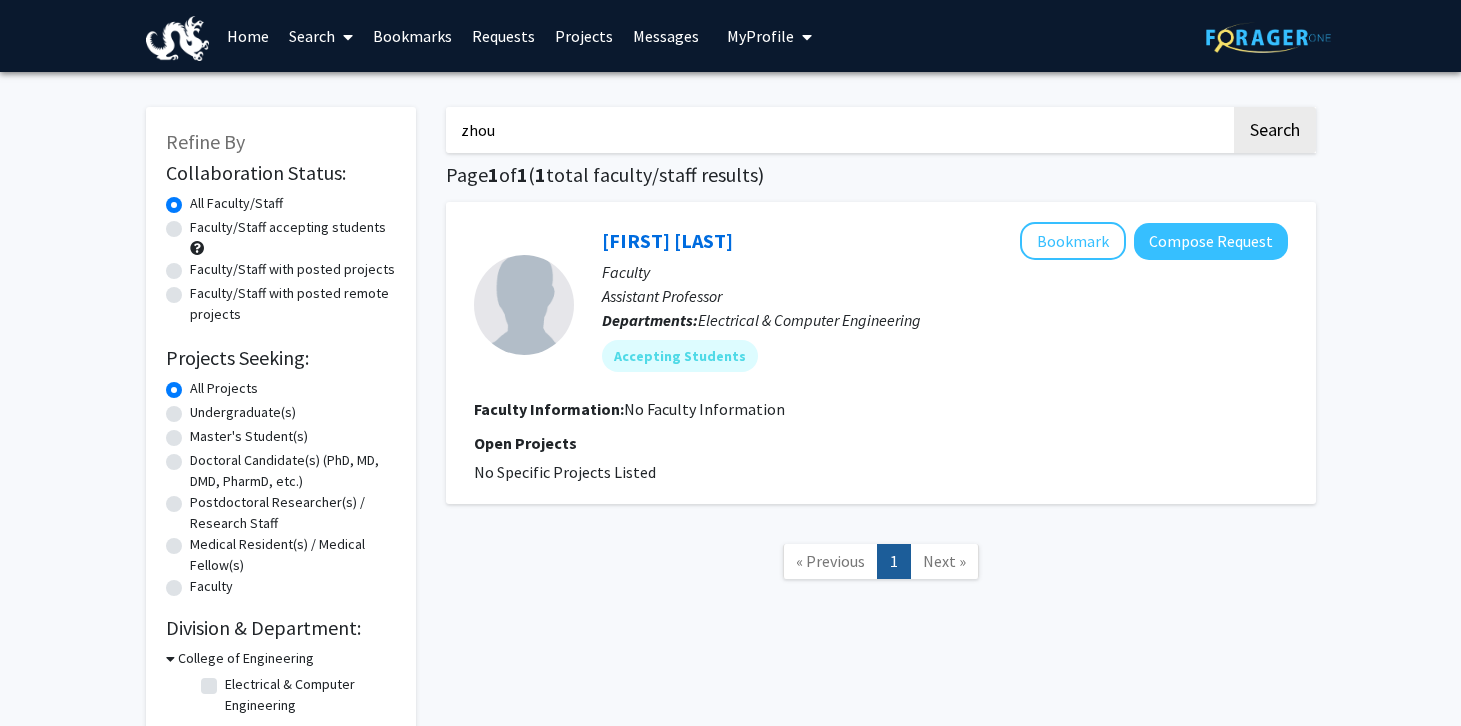 click on "zhou" at bounding box center [838, 130] 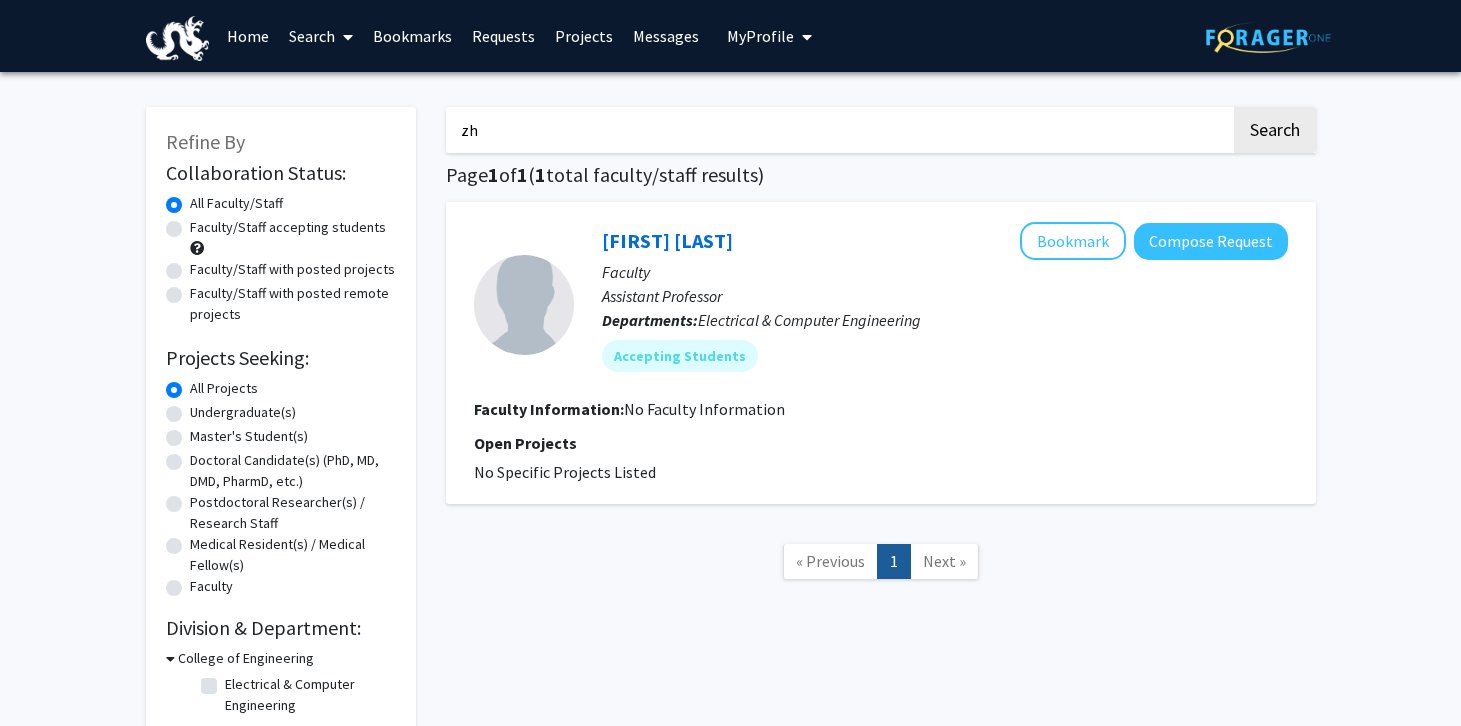 type on "z" 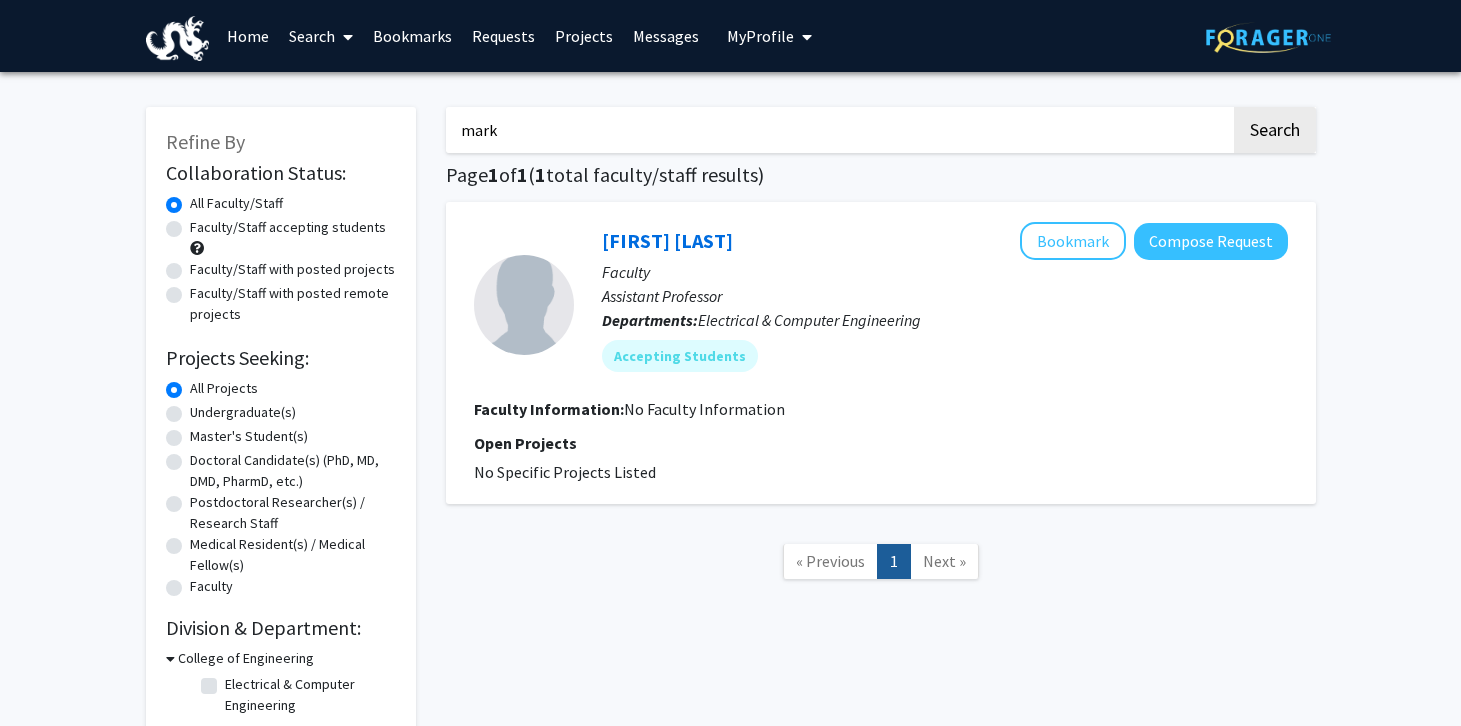 click on "Search" 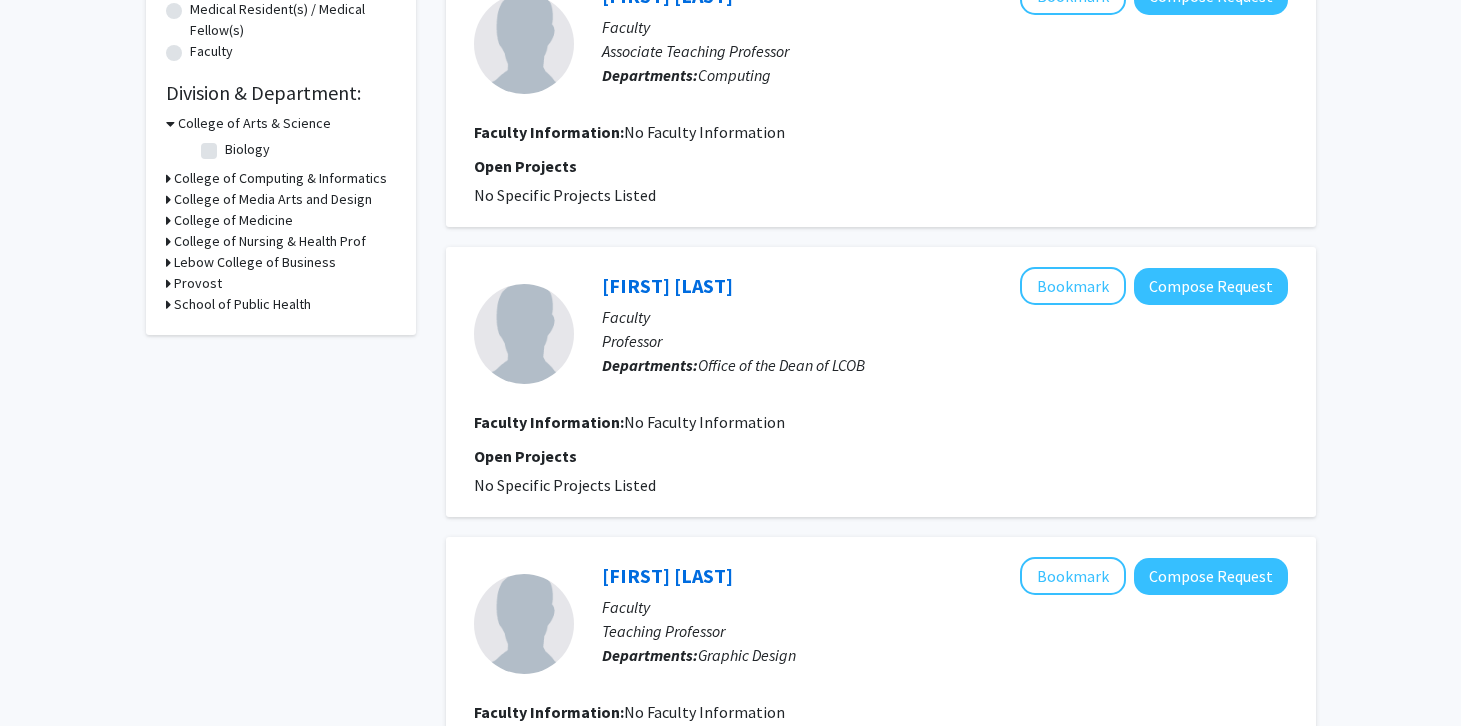 scroll, scrollTop: 0, scrollLeft: 0, axis: both 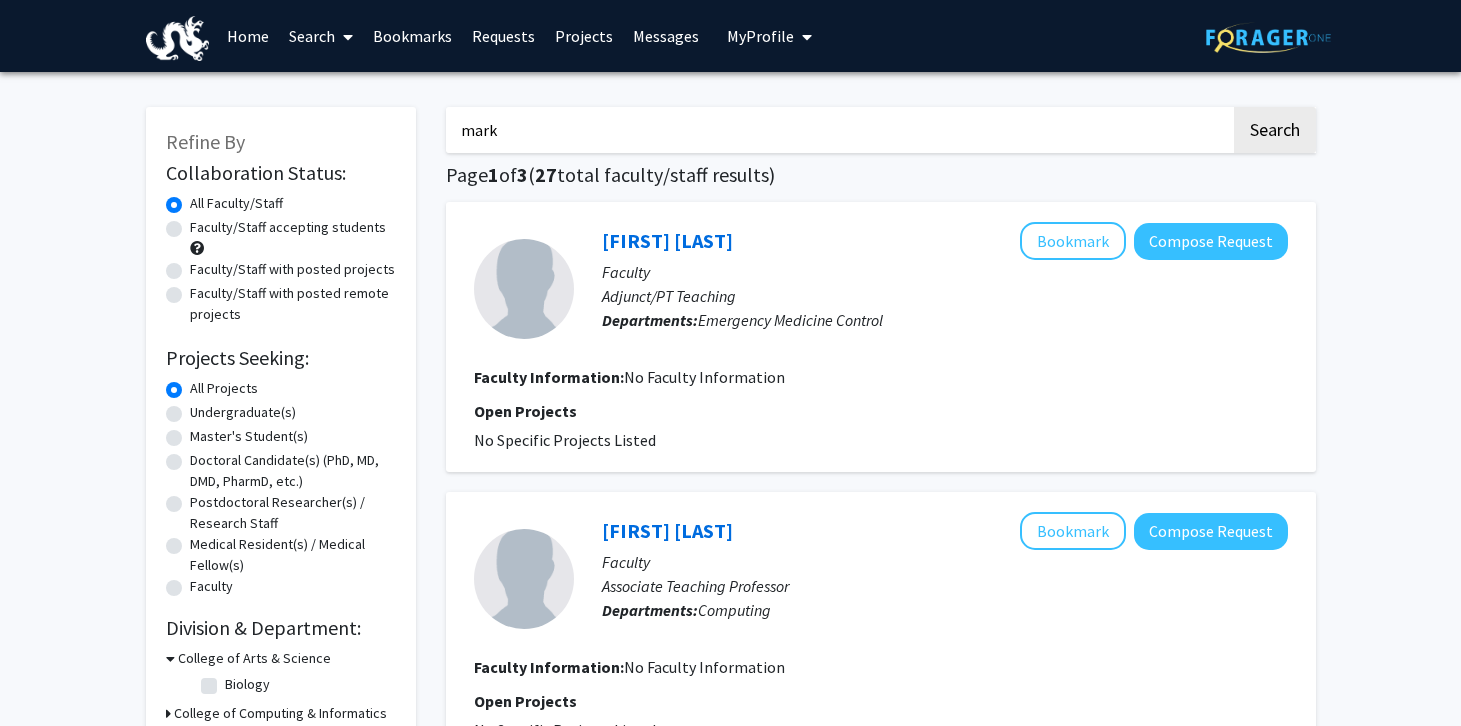 click on "mark" at bounding box center (838, 130) 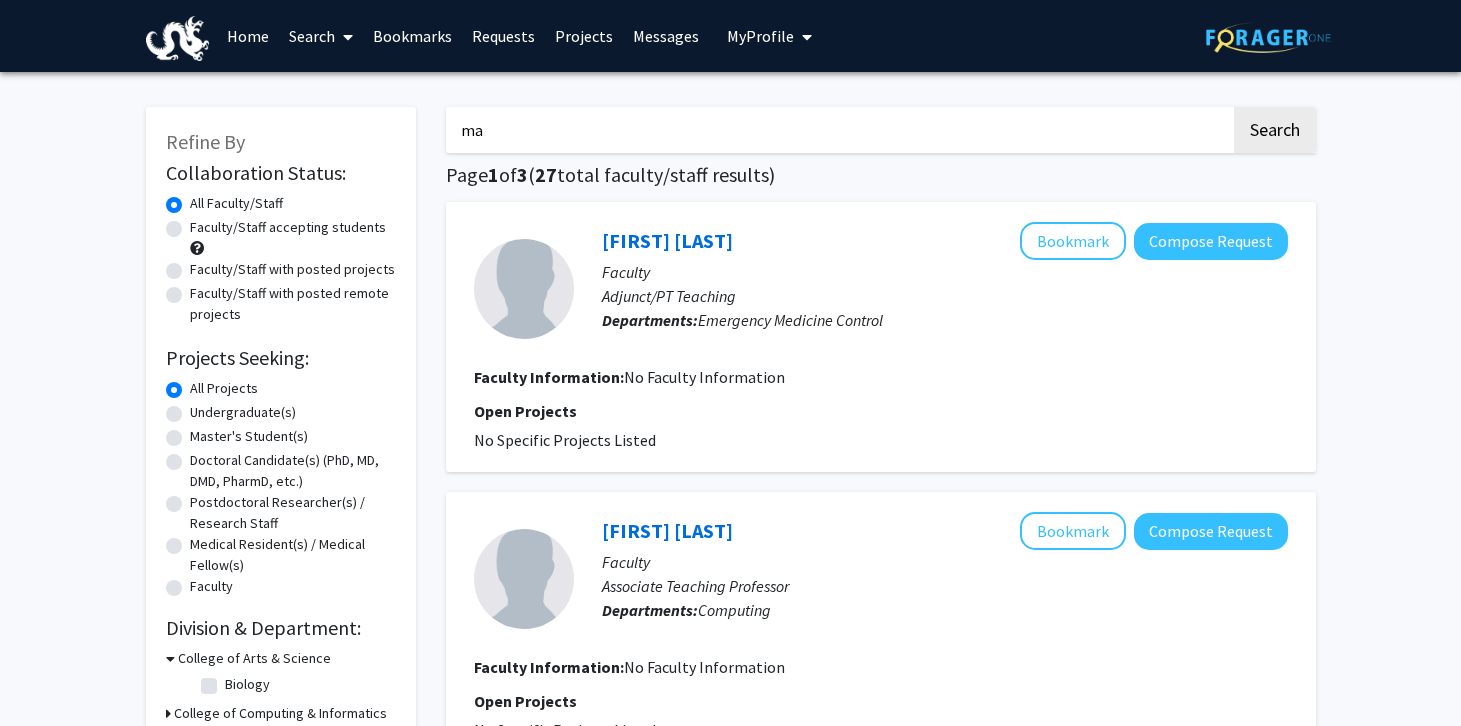type on "m" 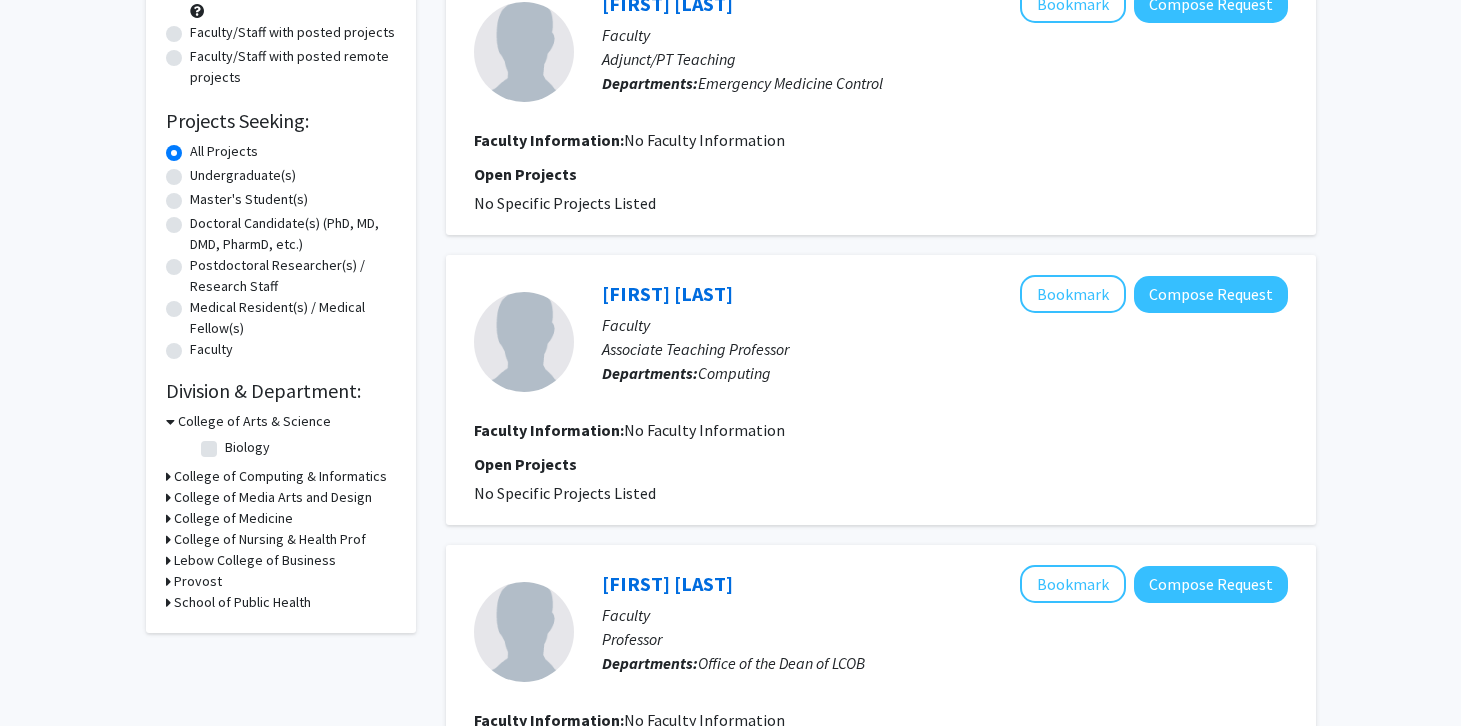 scroll, scrollTop: 221, scrollLeft: 0, axis: vertical 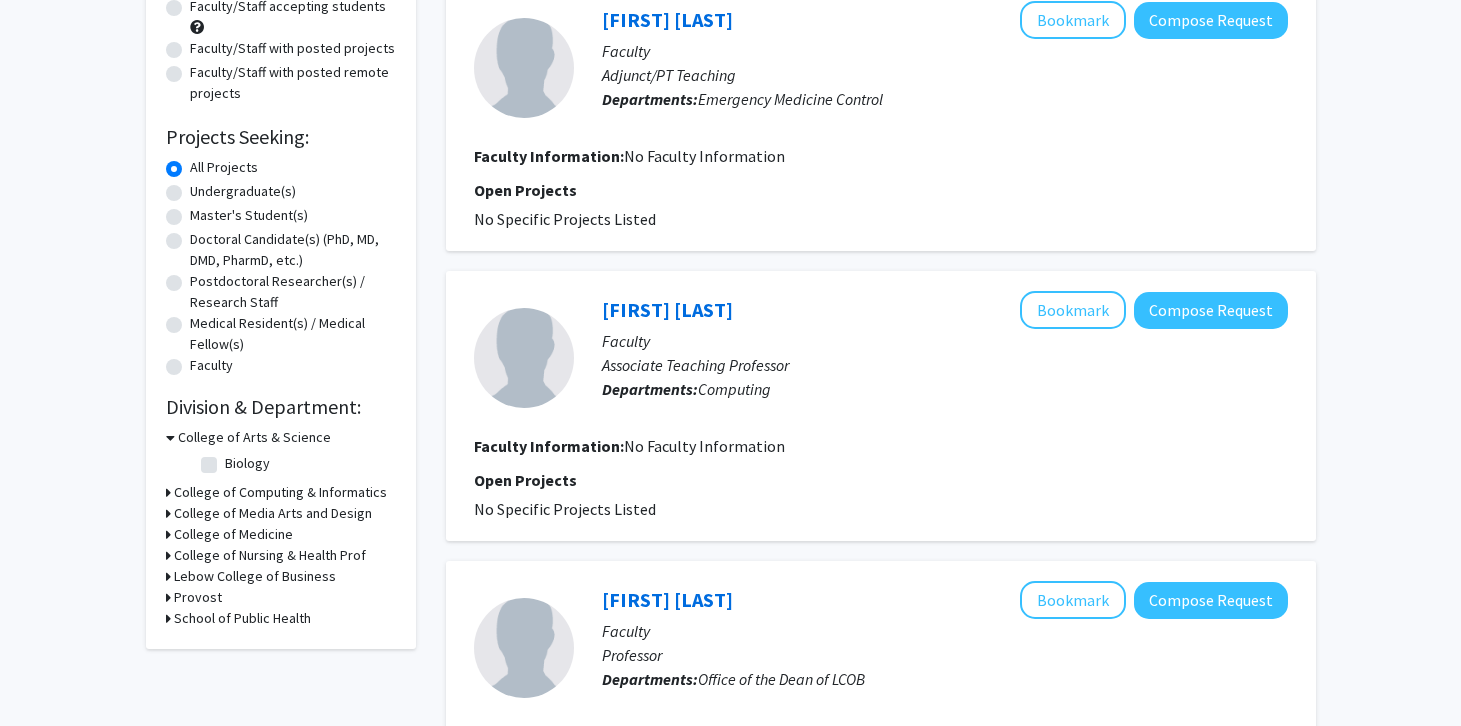 type 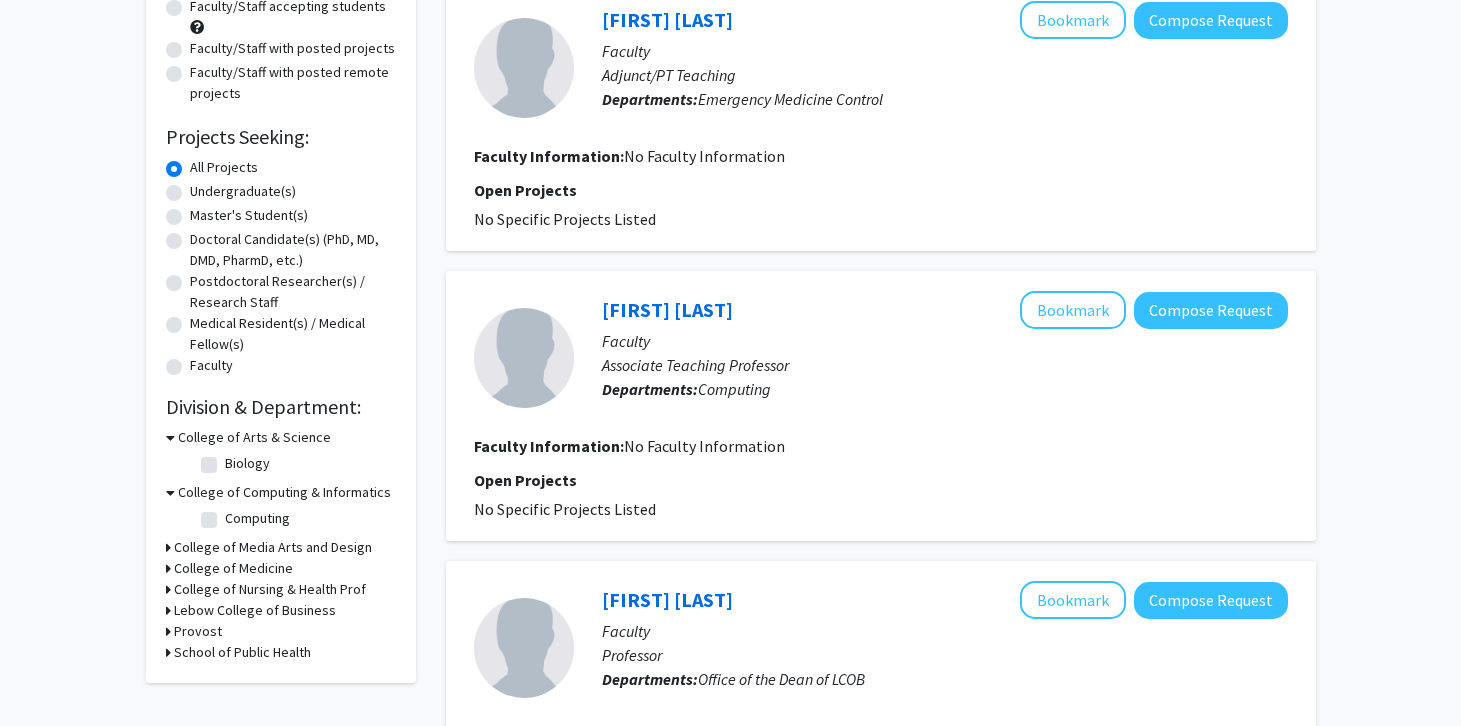 click on "Computing" 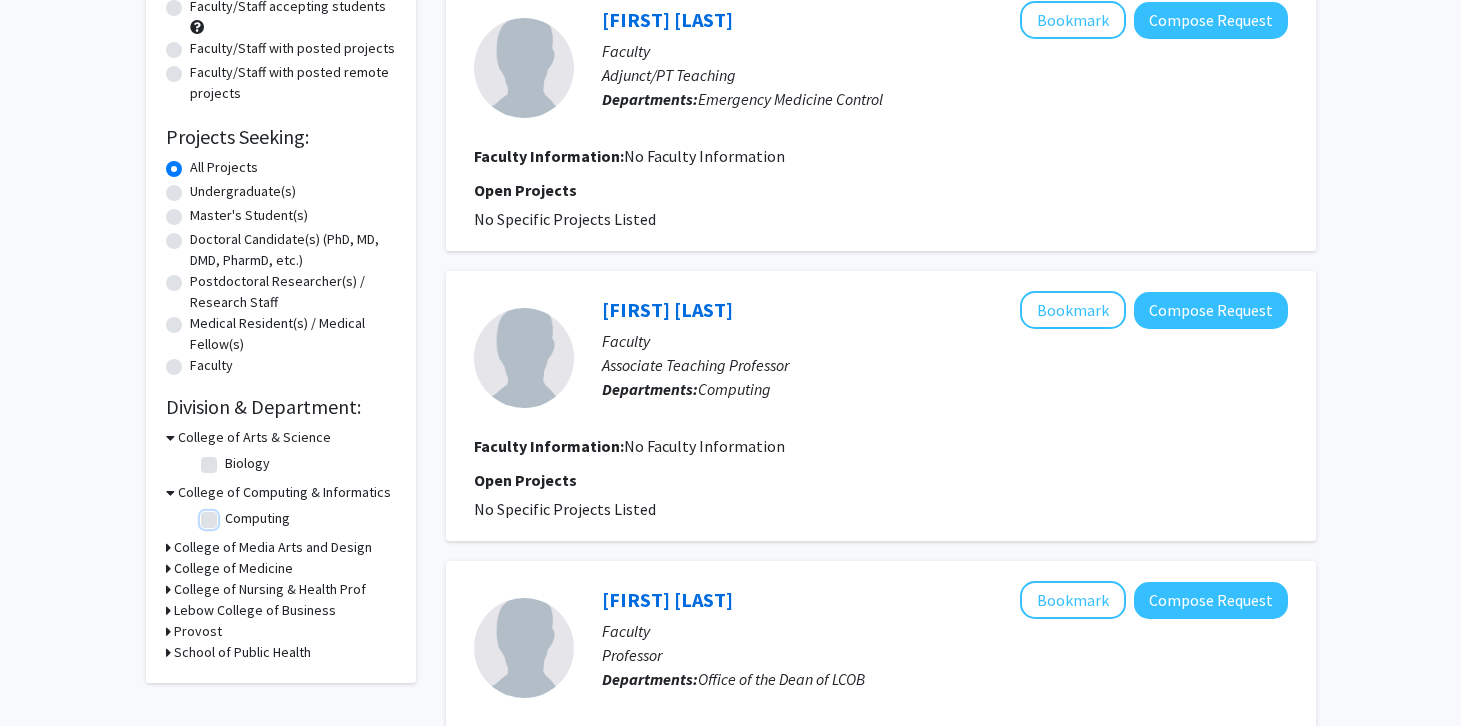 click on "Computing" at bounding box center [231, 514] 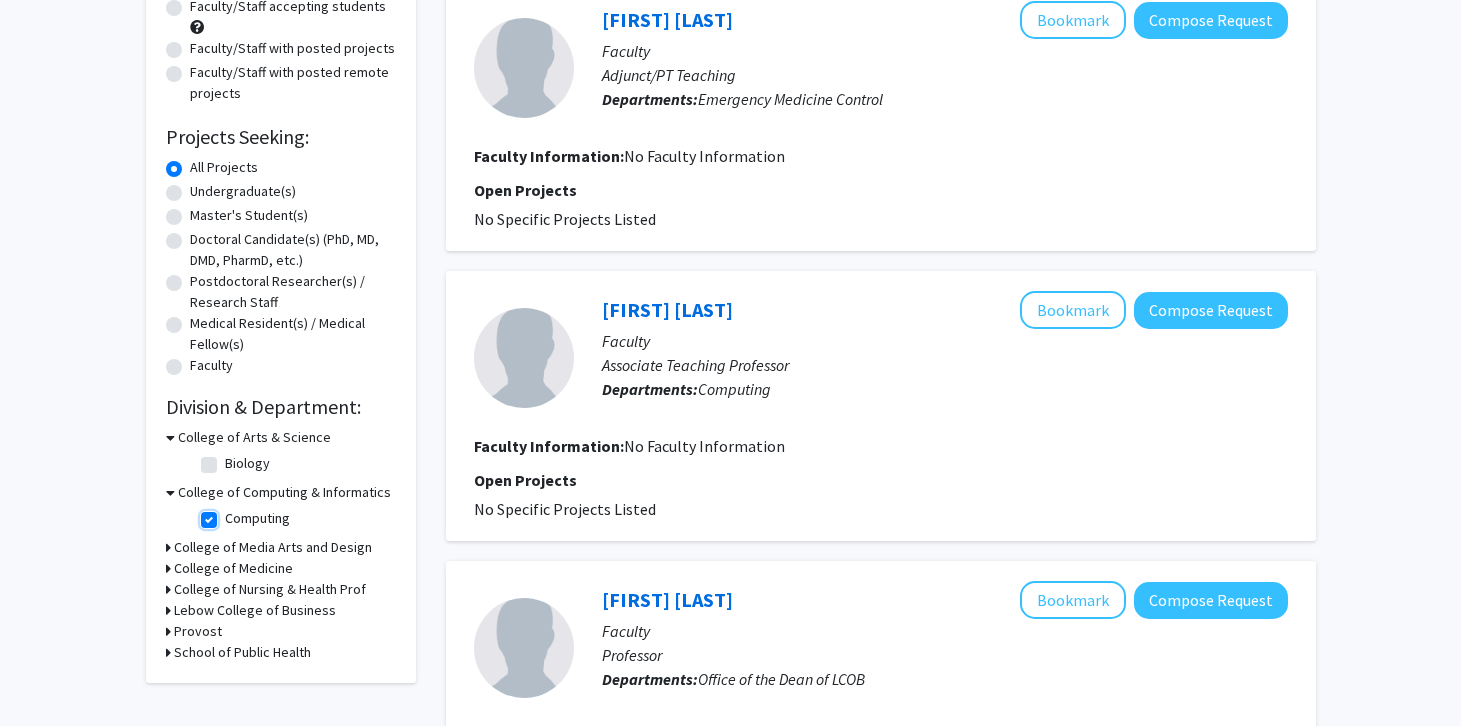 scroll, scrollTop: 0, scrollLeft: 0, axis: both 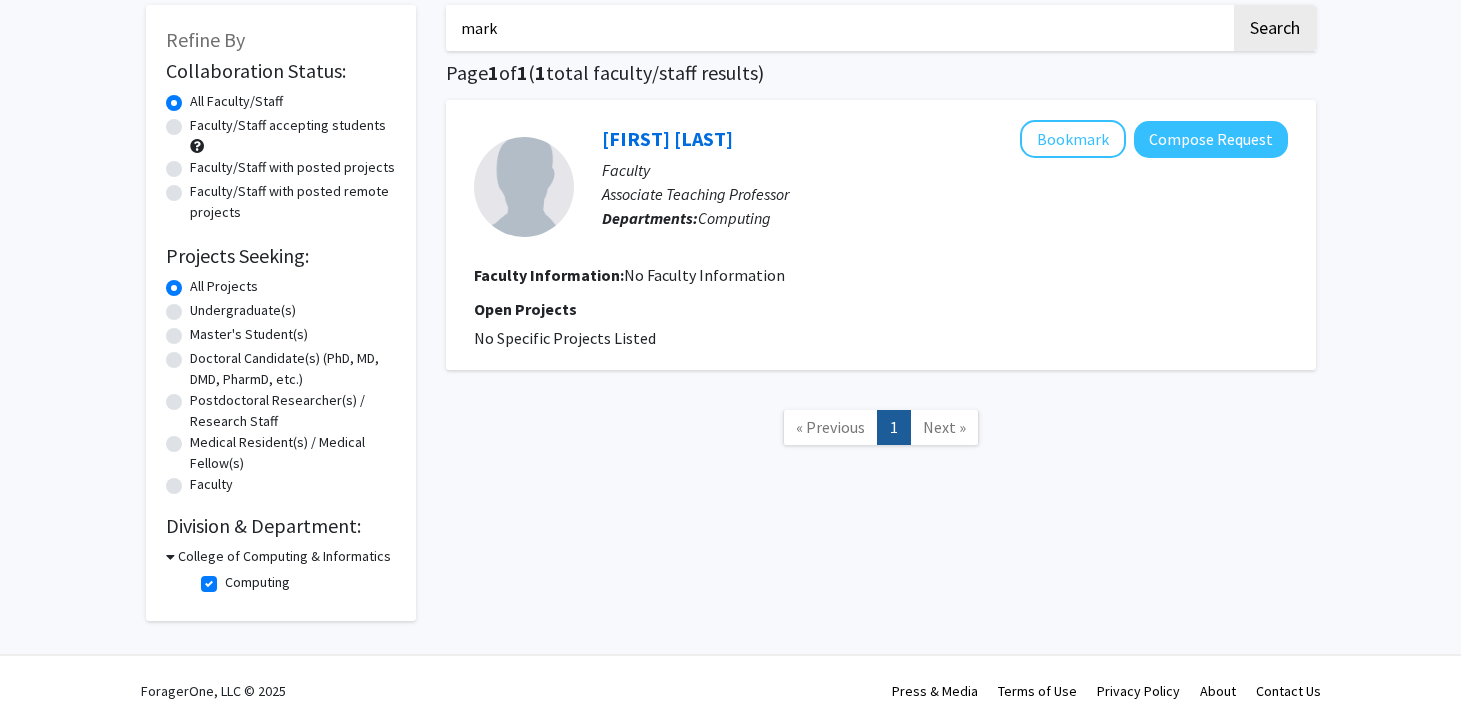 click on "Computing" 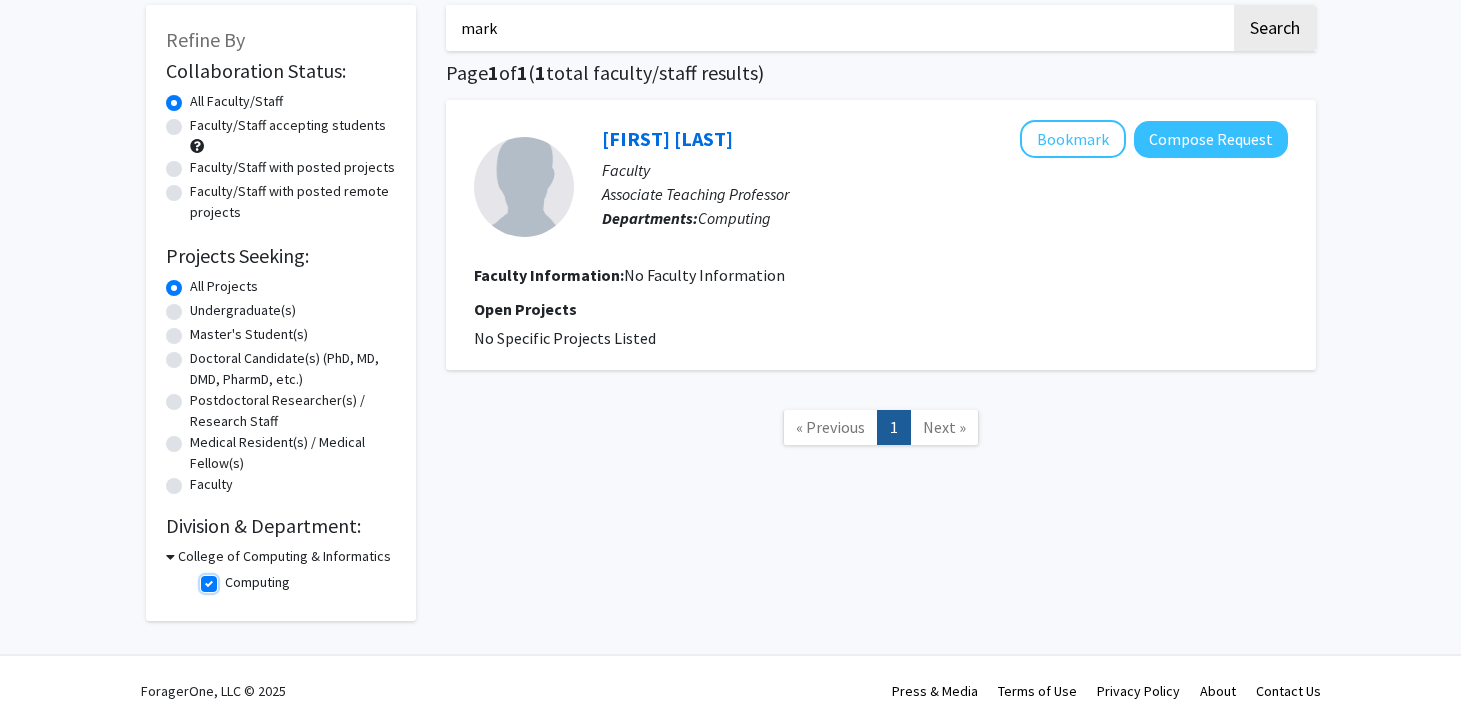 click on "Computing" at bounding box center [231, 578] 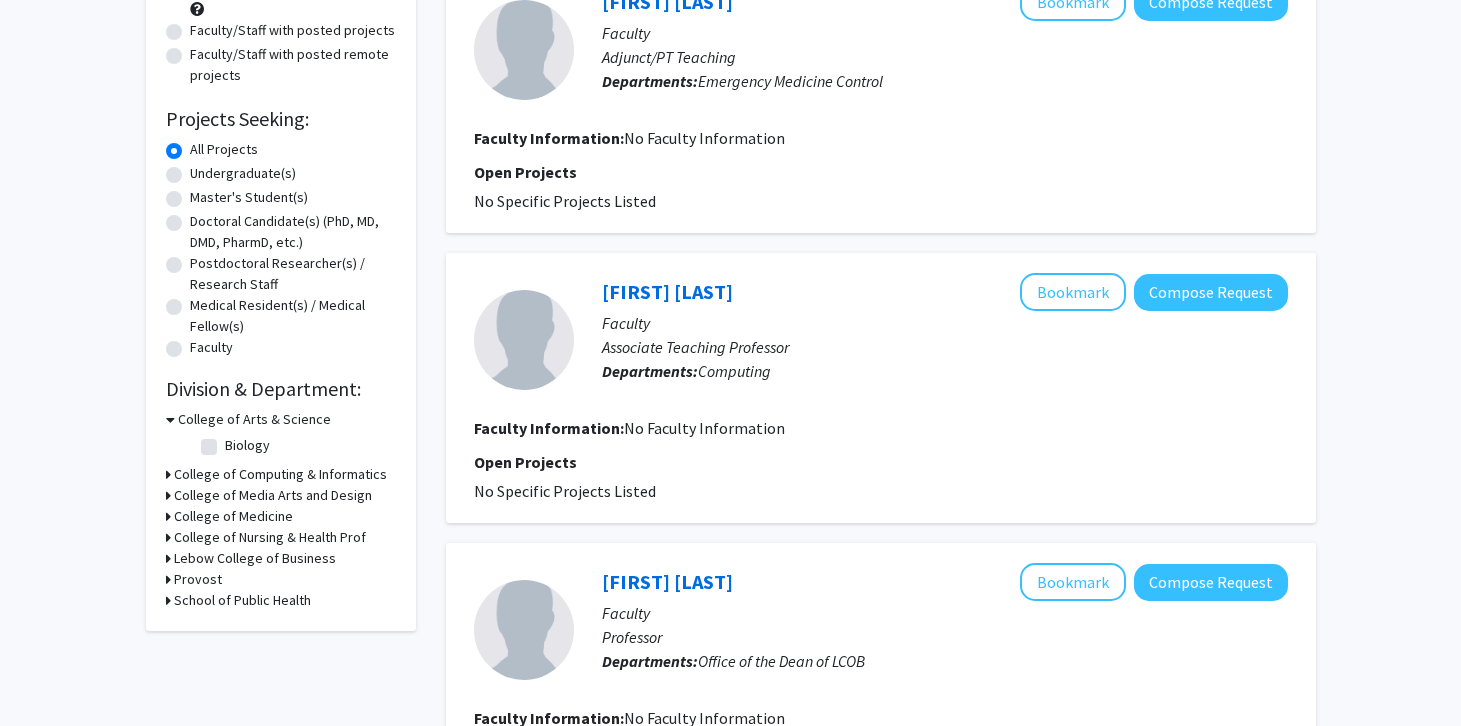 scroll, scrollTop: 284, scrollLeft: 0, axis: vertical 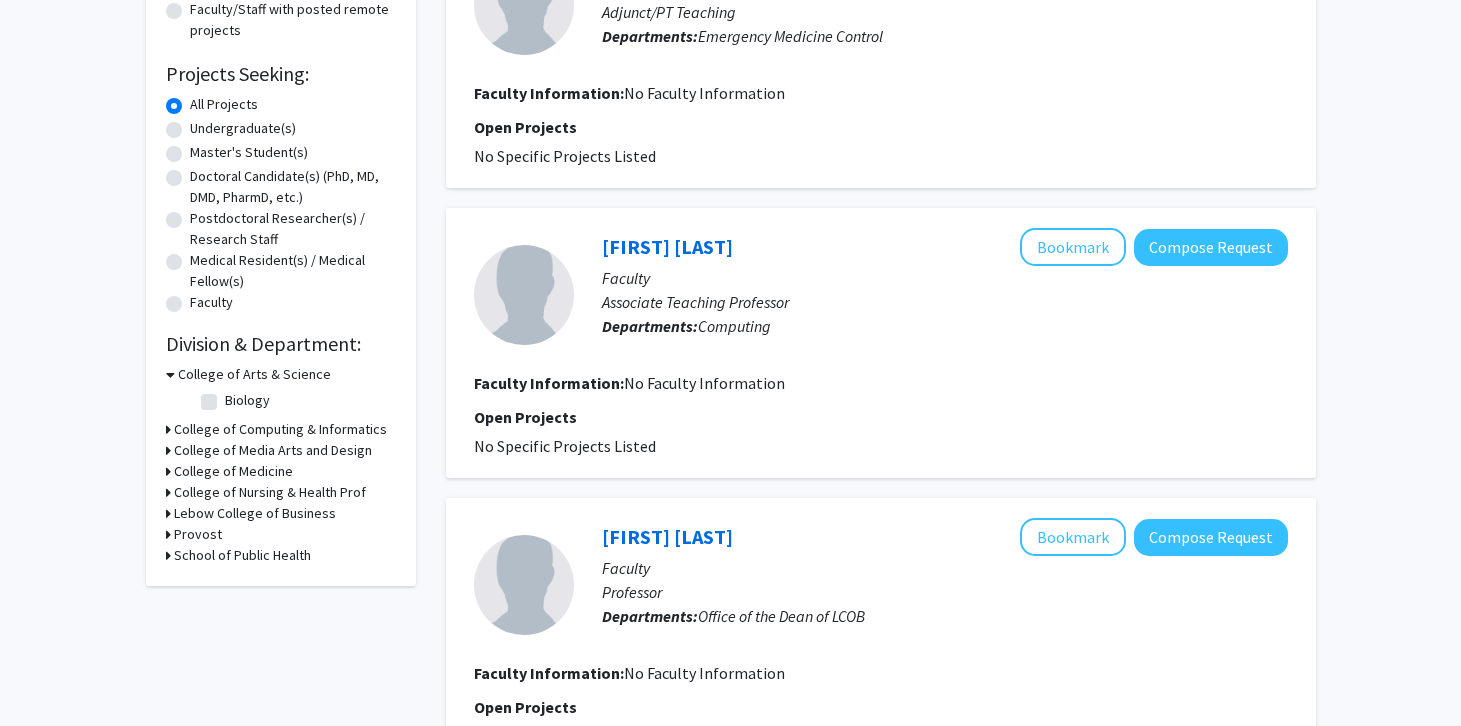 click 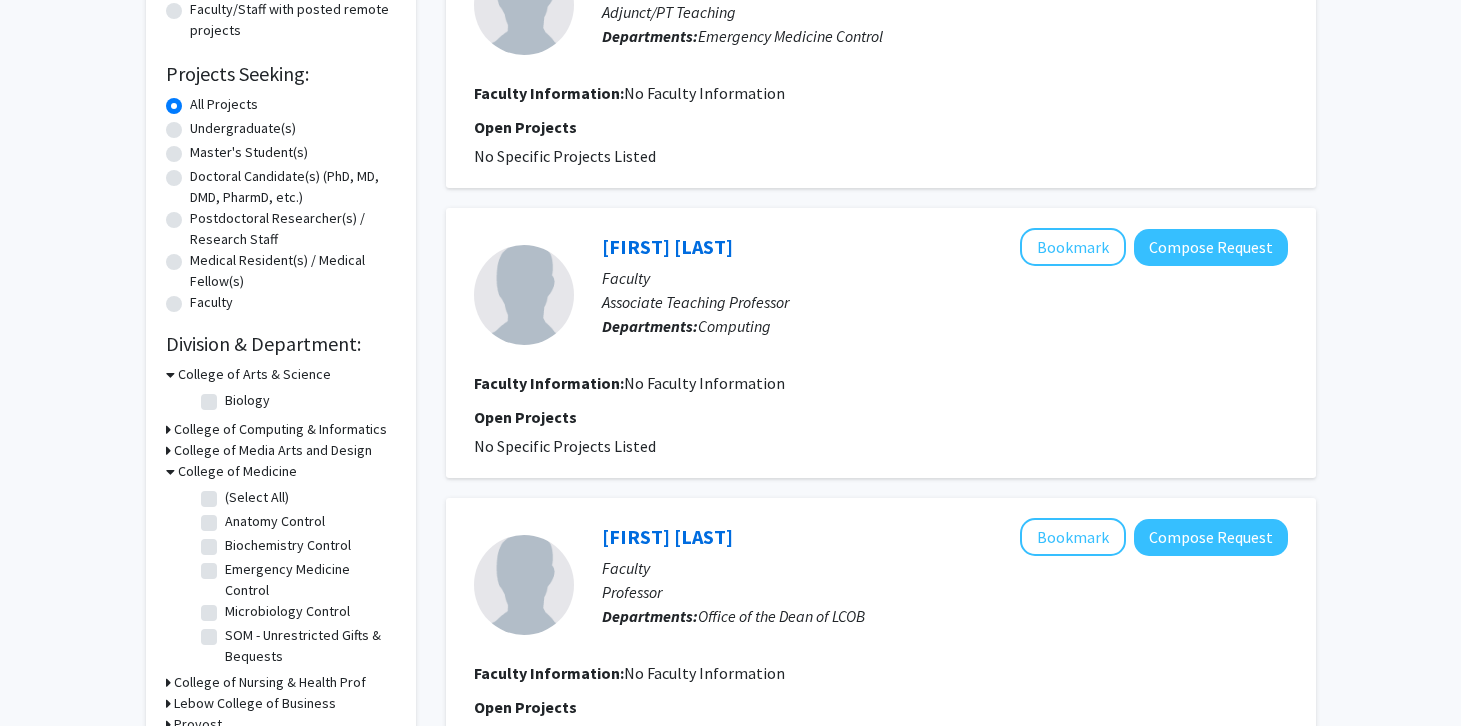 click 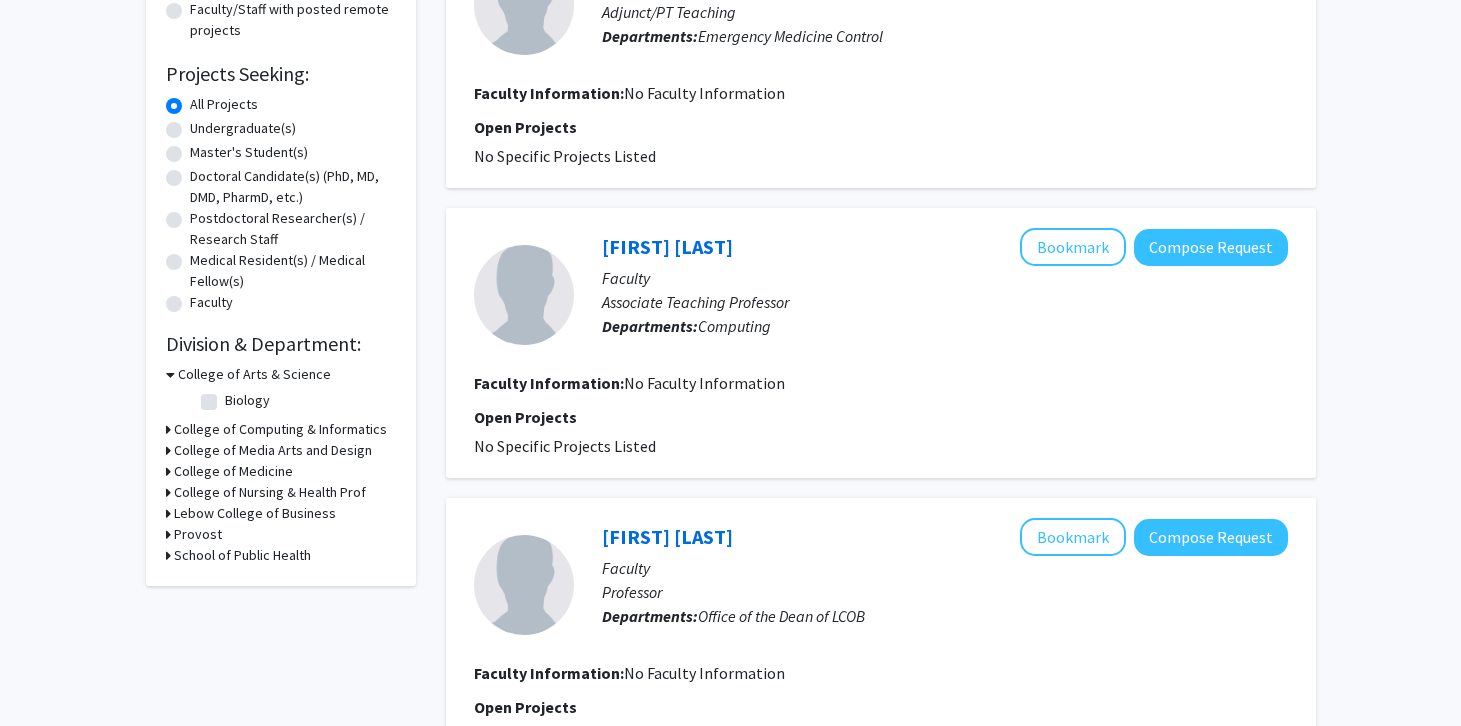 click 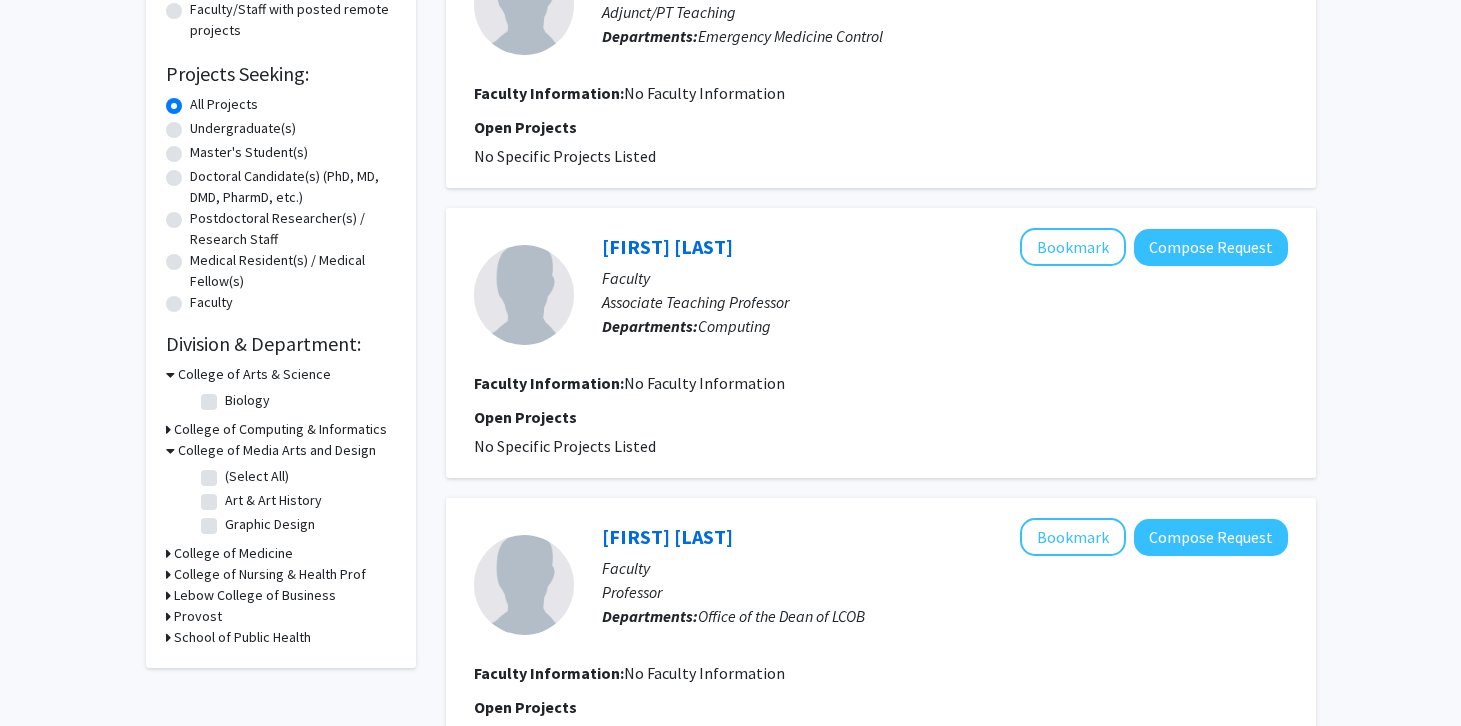 click 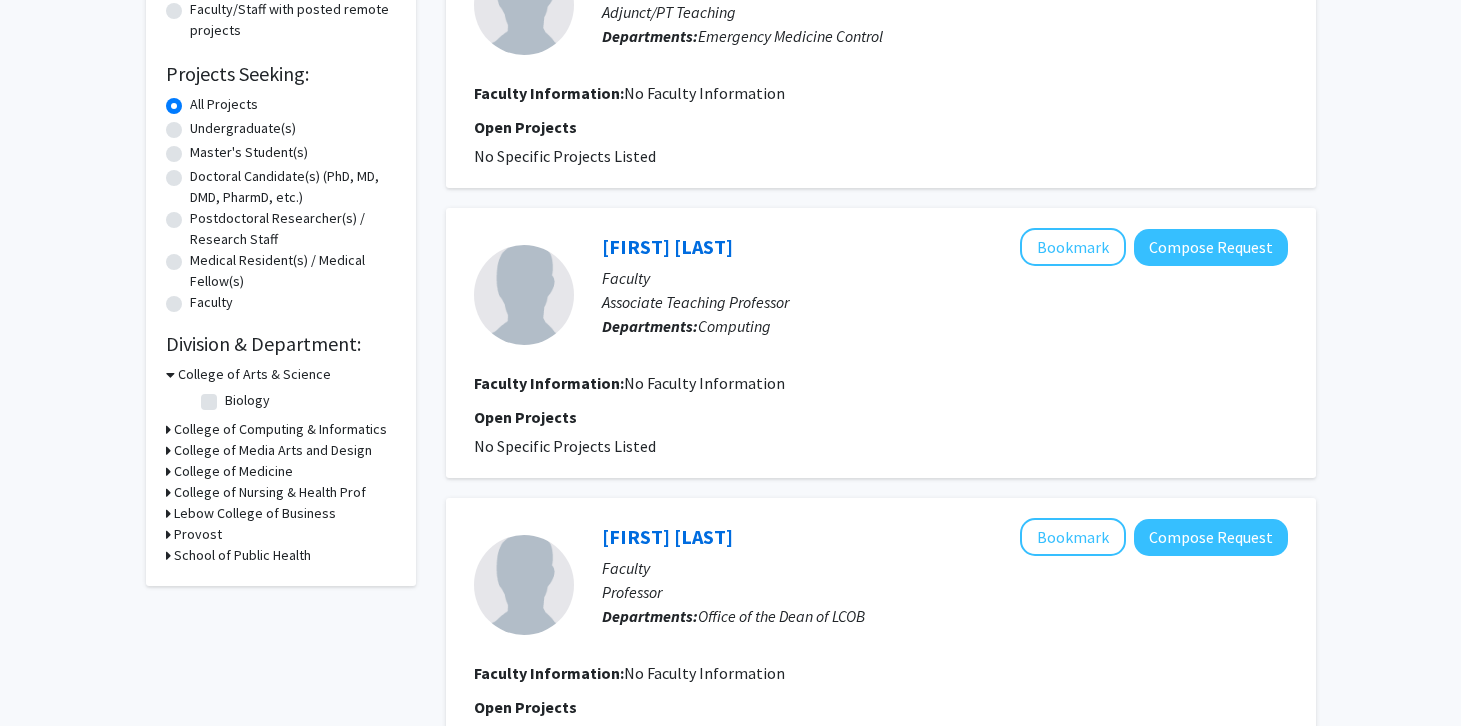 click 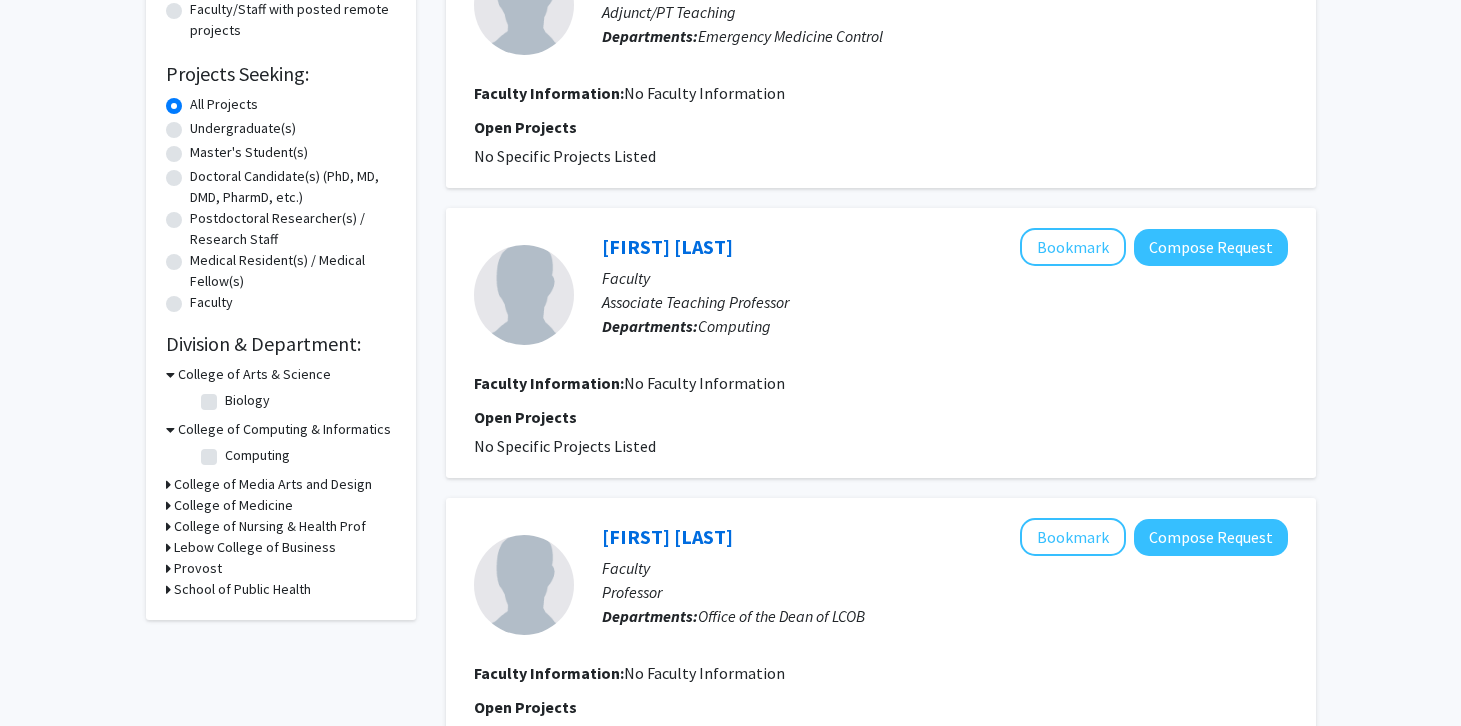 click 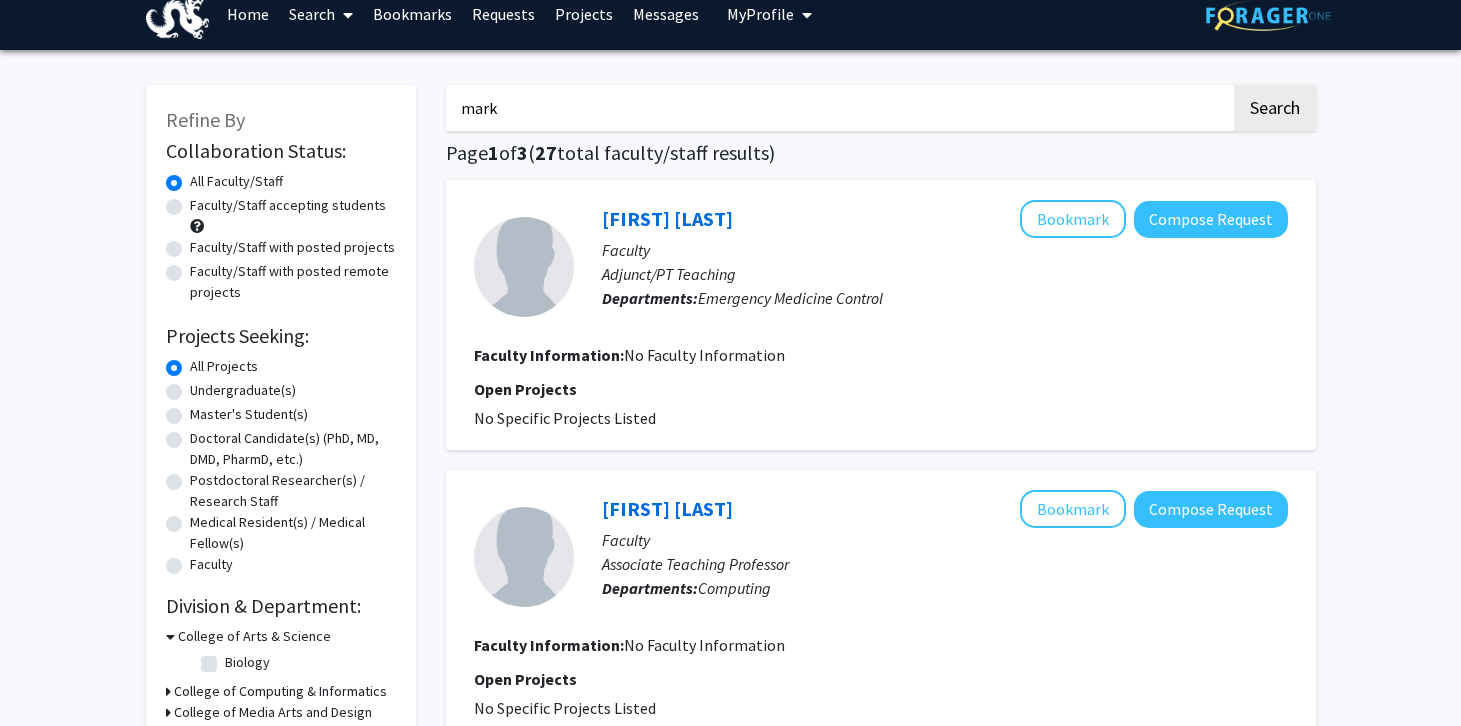 scroll, scrollTop: 0, scrollLeft: 0, axis: both 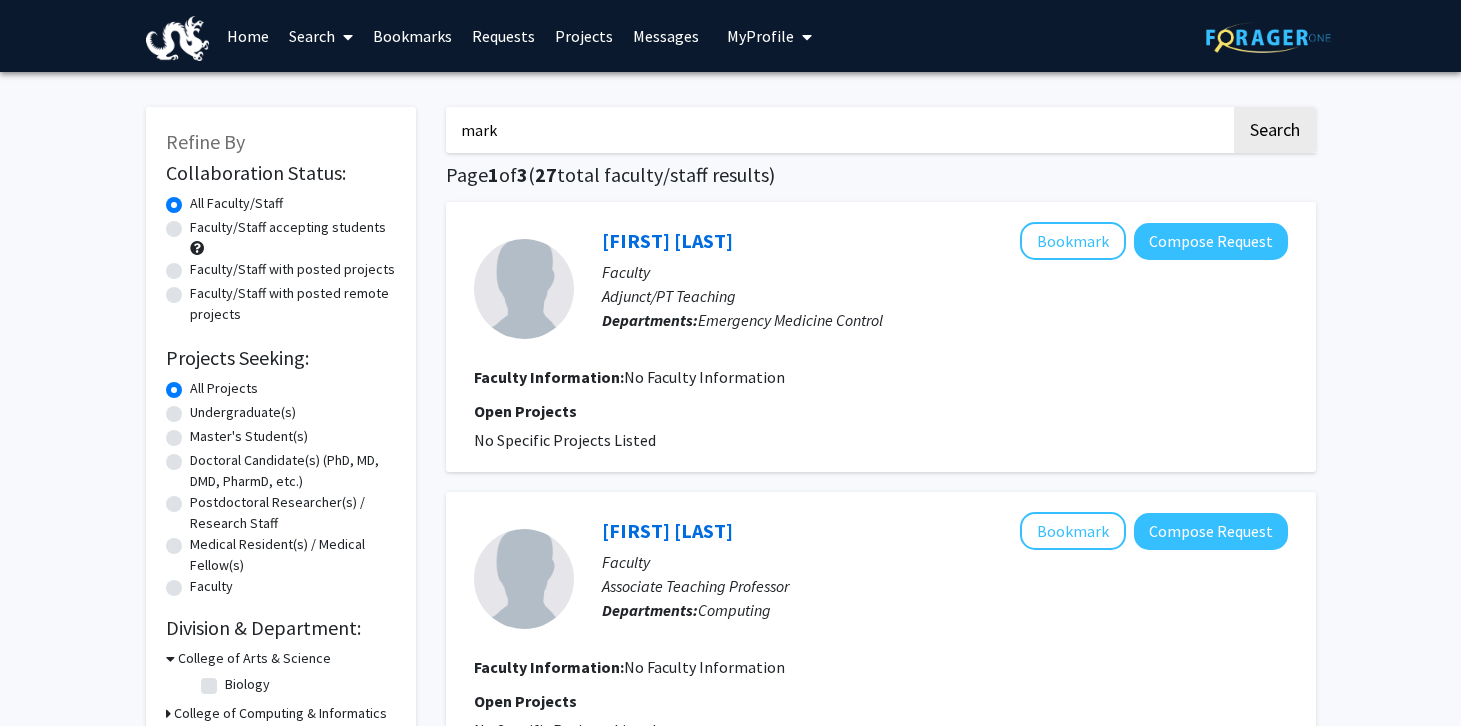drag, startPoint x: 508, startPoint y: 129, endPoint x: 419, endPoint y: 124, distance: 89.140335 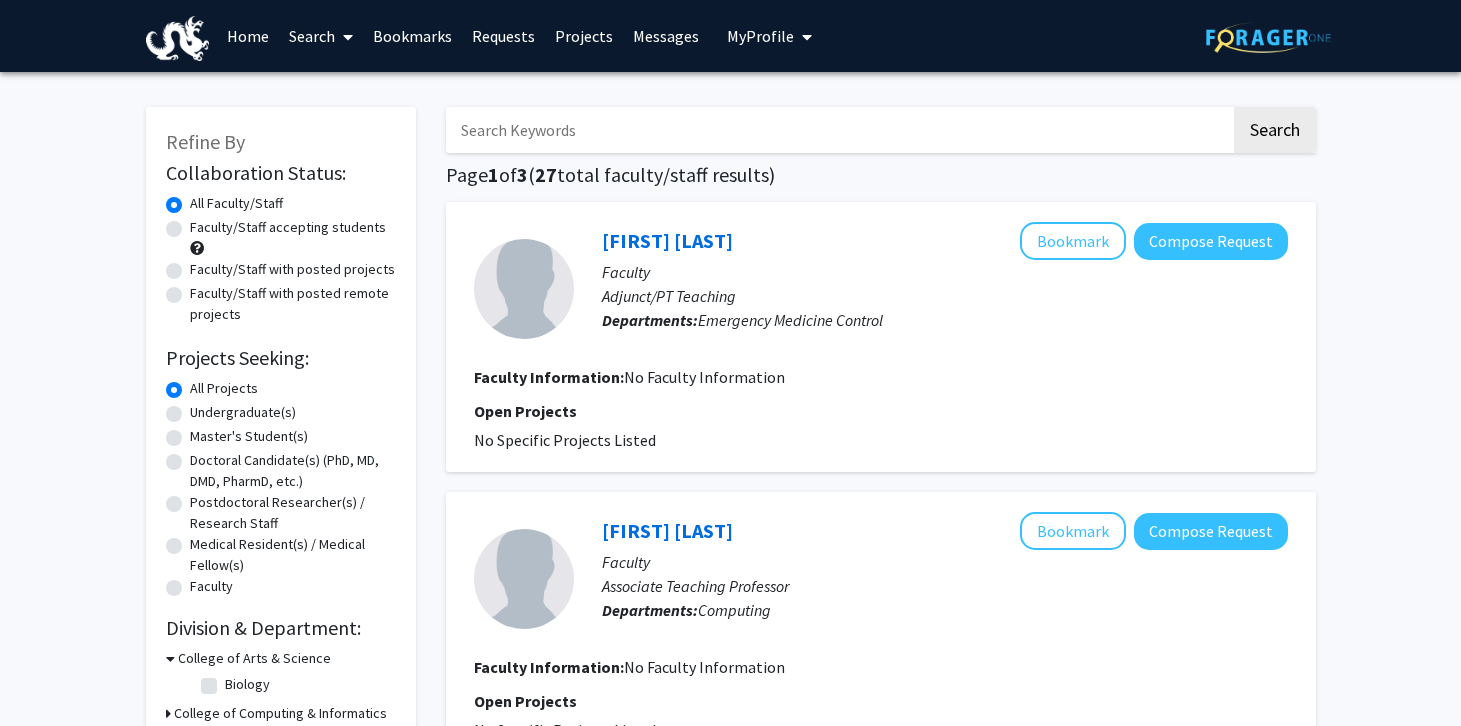 type 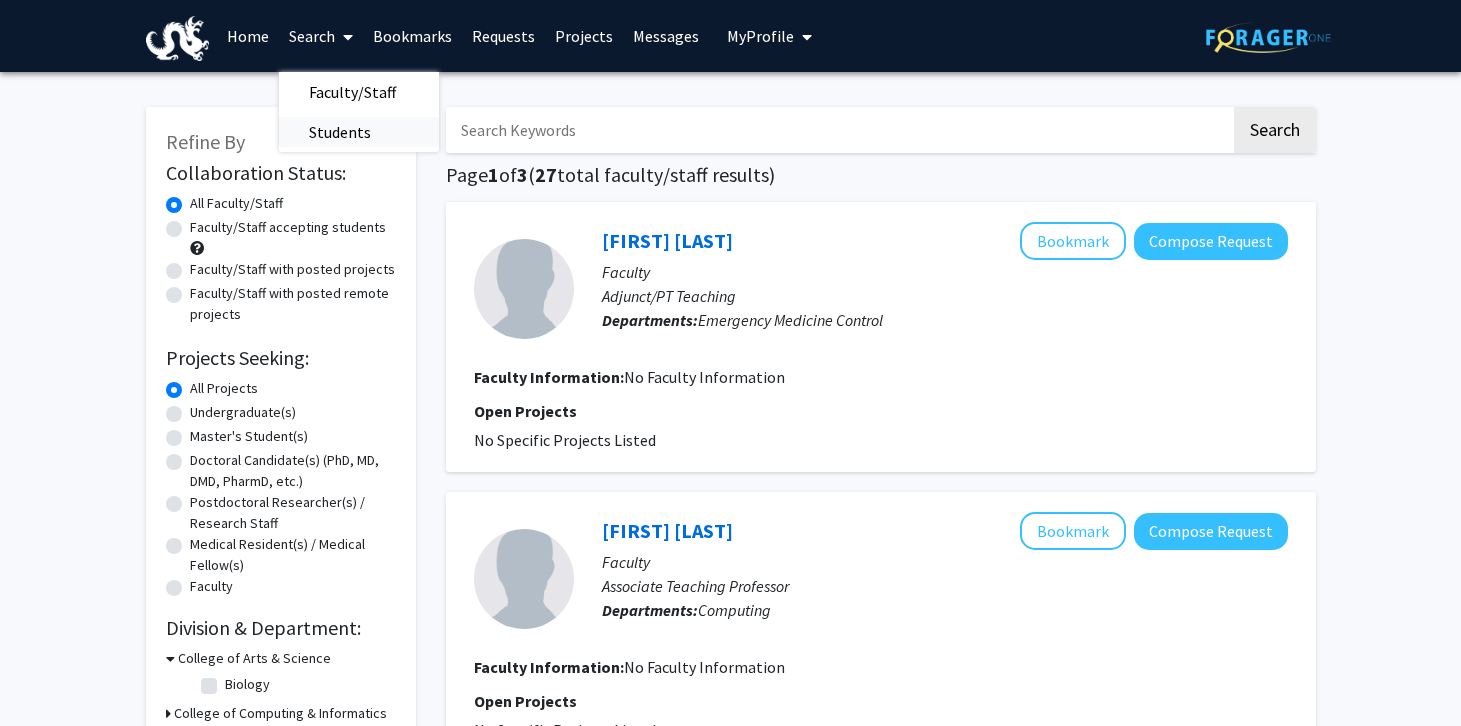 click on "Students" at bounding box center (340, 132) 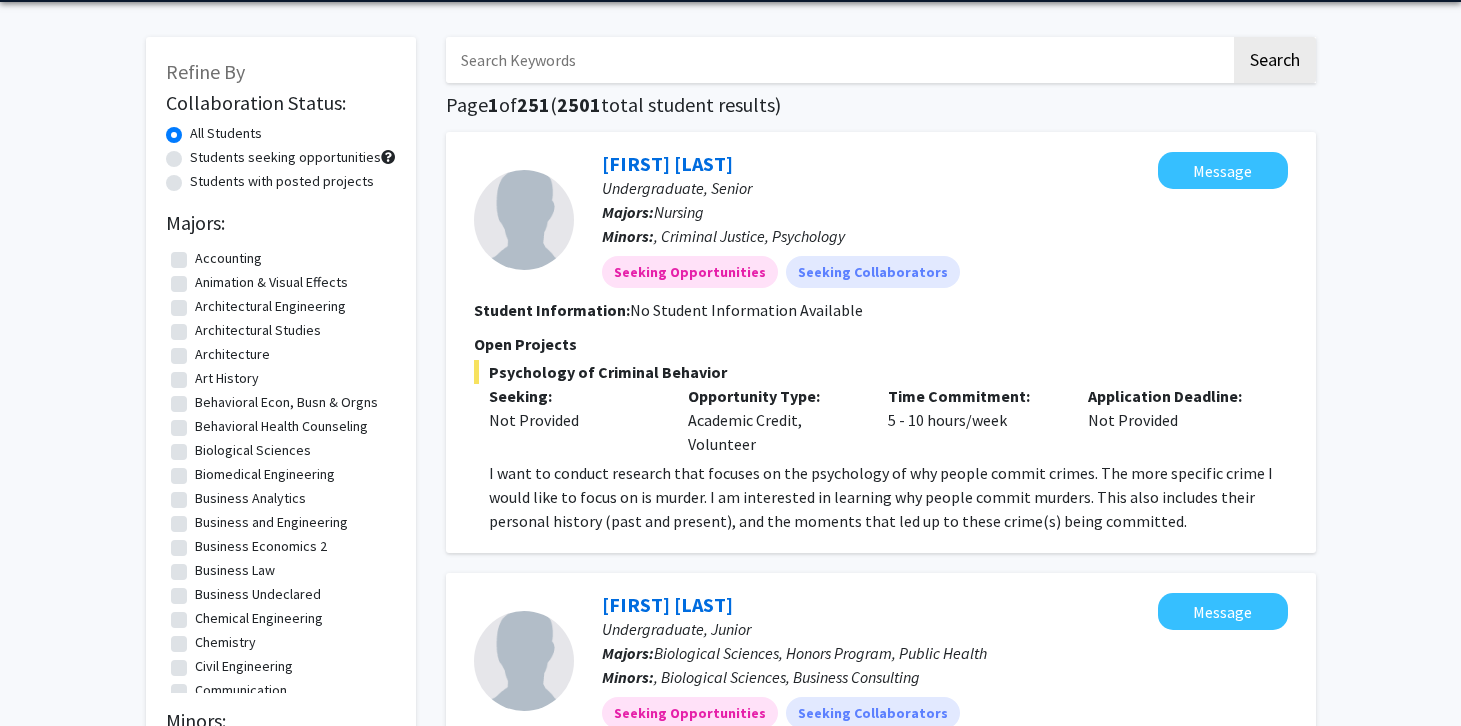 scroll, scrollTop: 0, scrollLeft: 0, axis: both 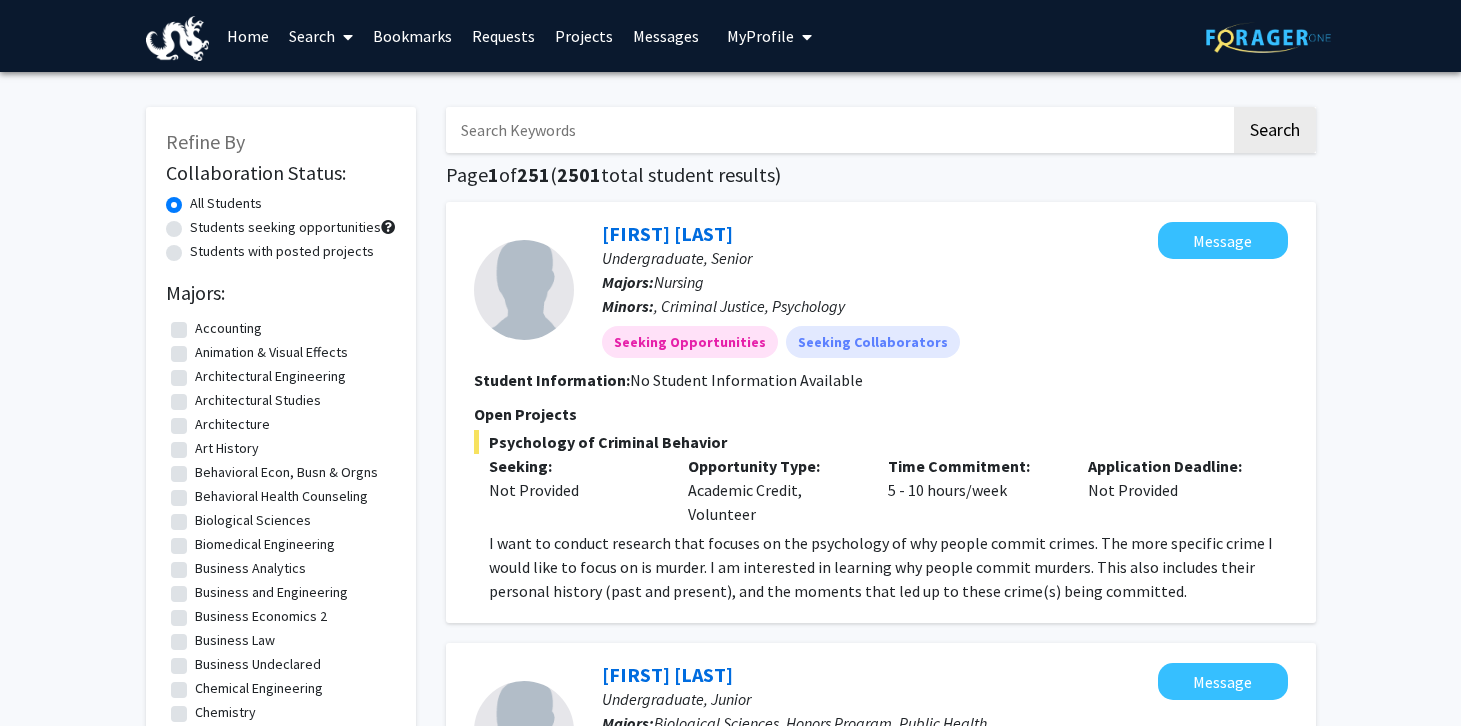 click at bounding box center (838, 130) 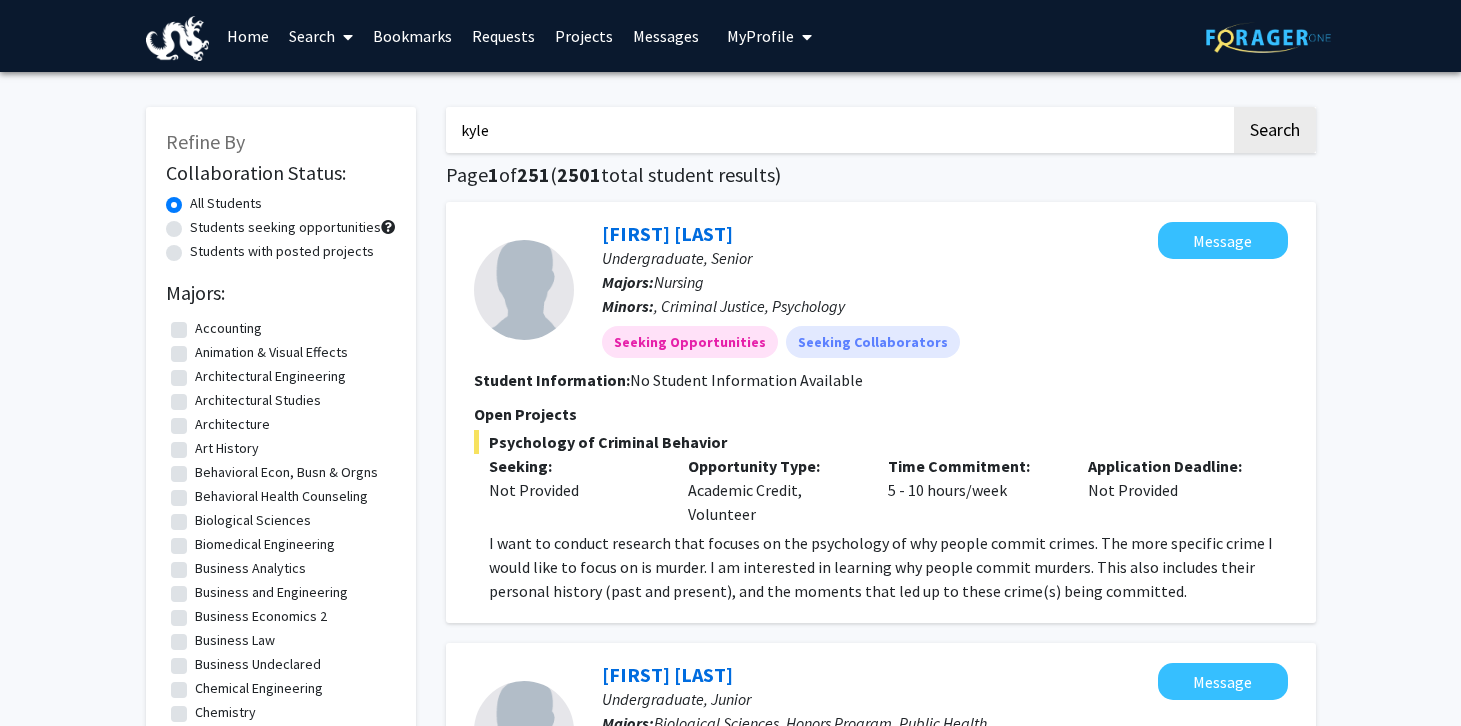 click on "Search" 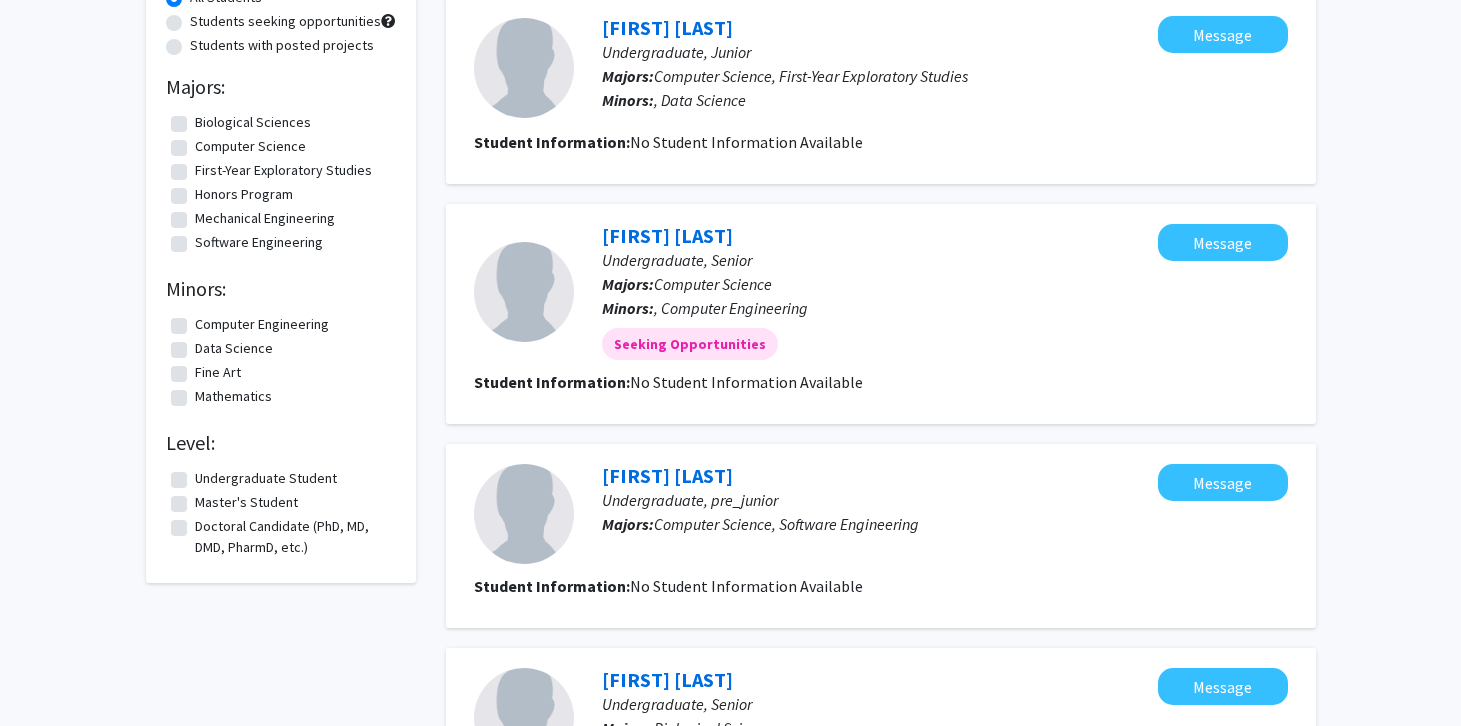 scroll, scrollTop: 0, scrollLeft: 0, axis: both 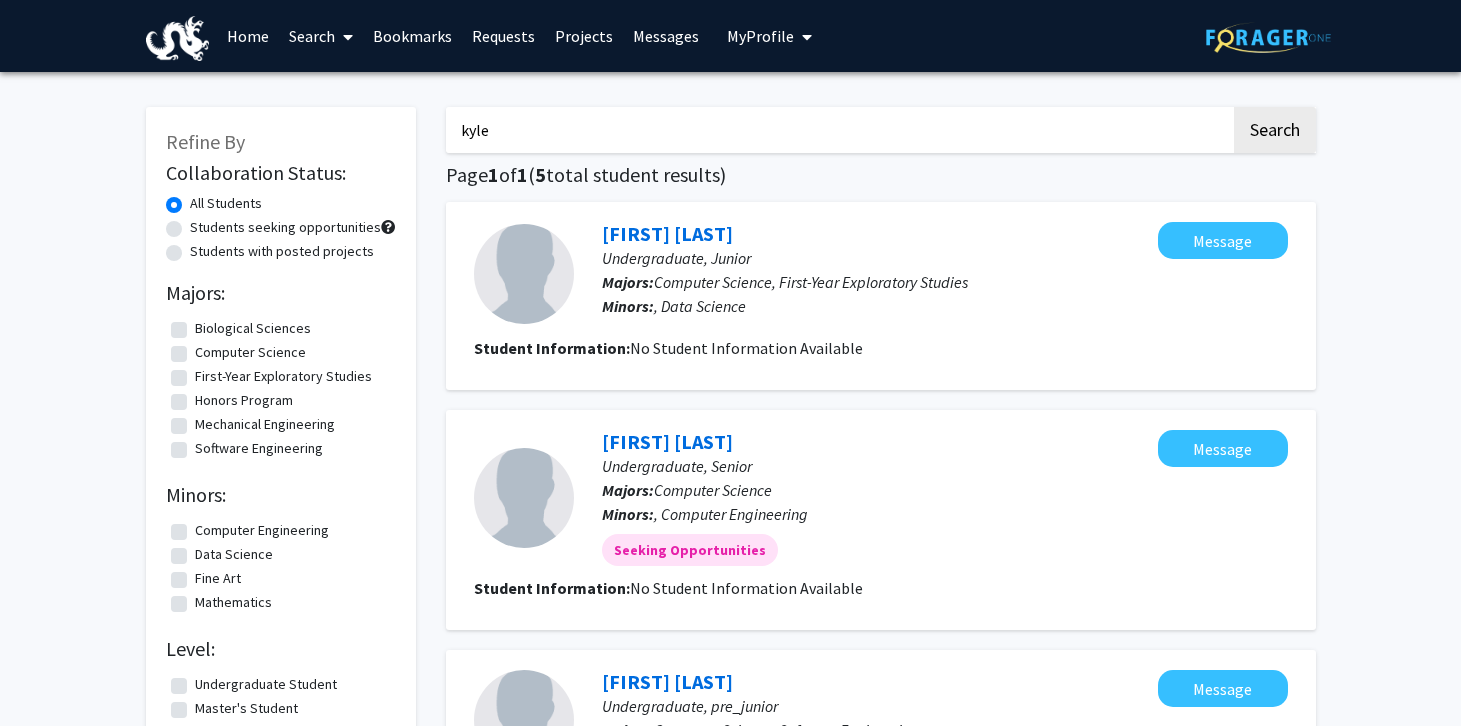 drag, startPoint x: 530, startPoint y: 137, endPoint x: 420, endPoint y: 135, distance: 110.01818 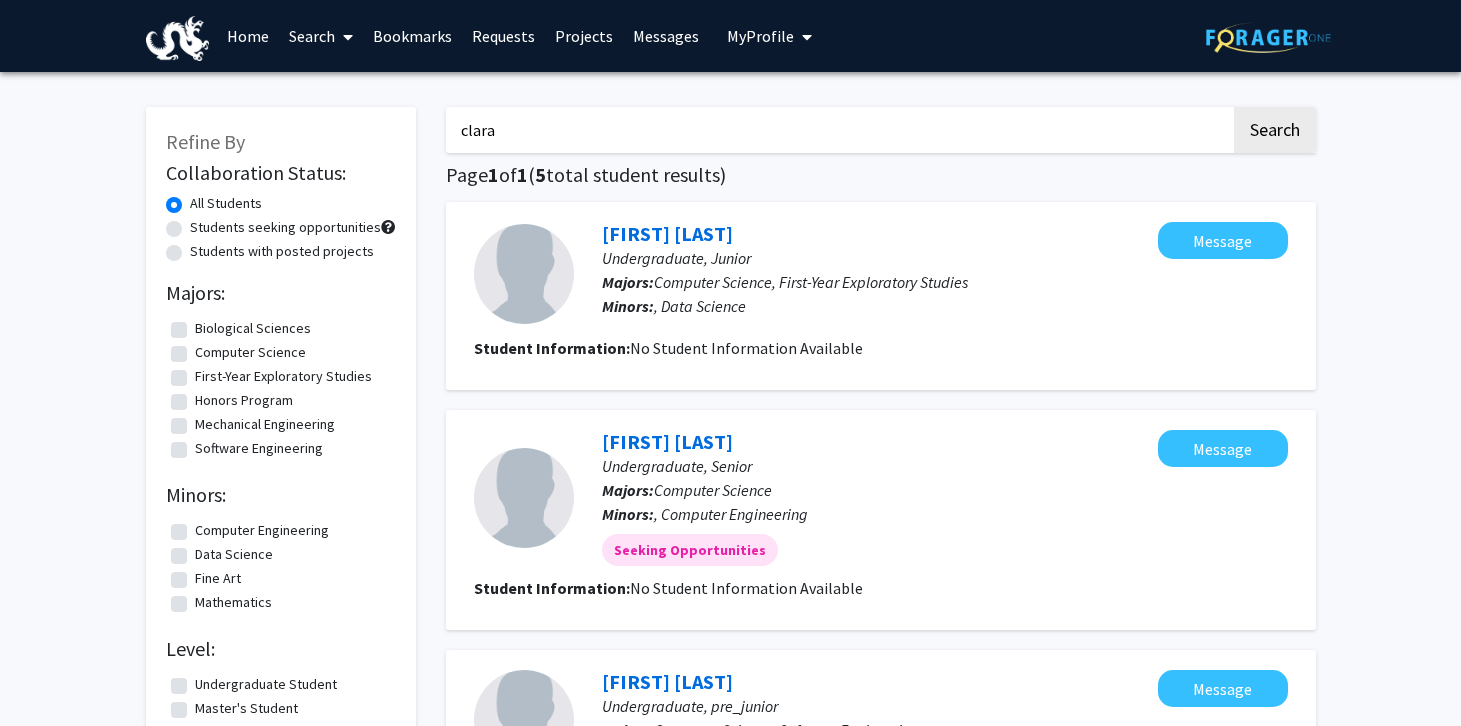 click on "Search" 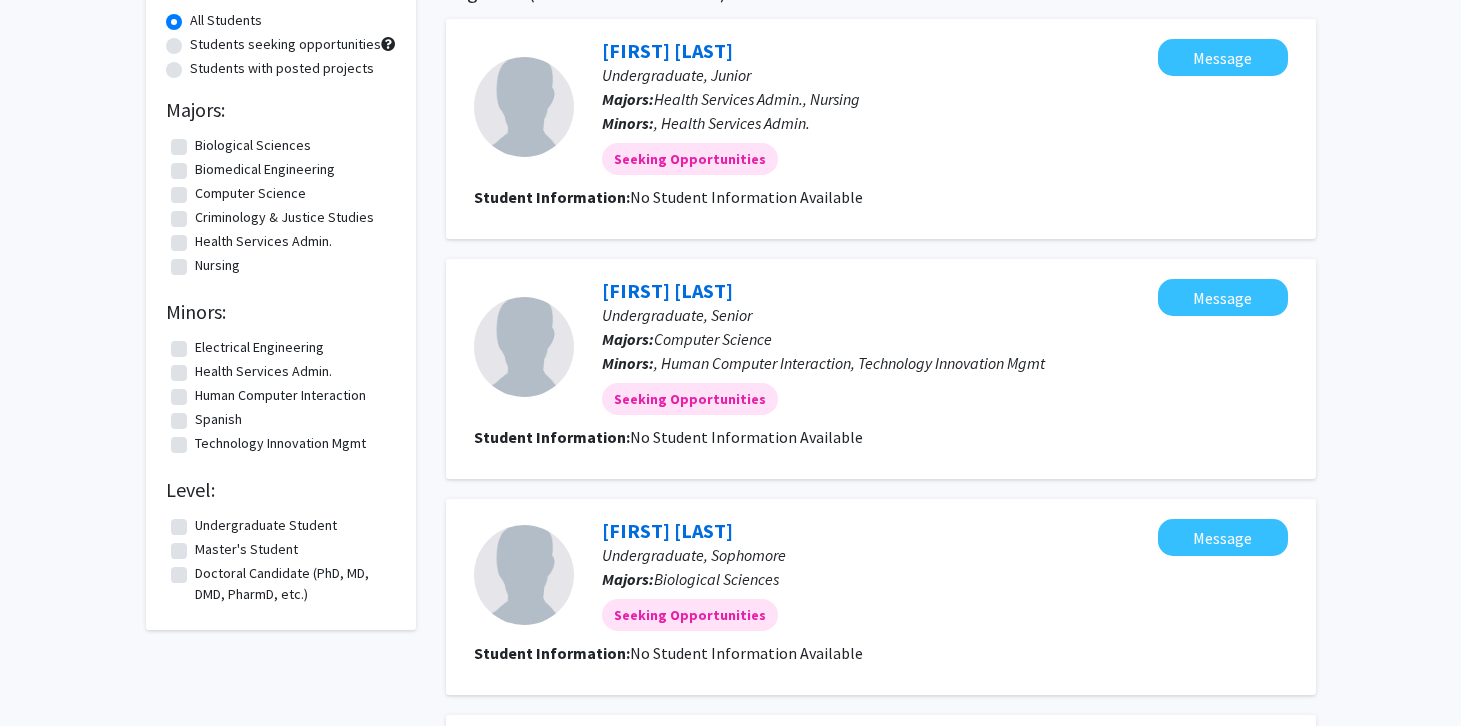 scroll, scrollTop: 0, scrollLeft: 0, axis: both 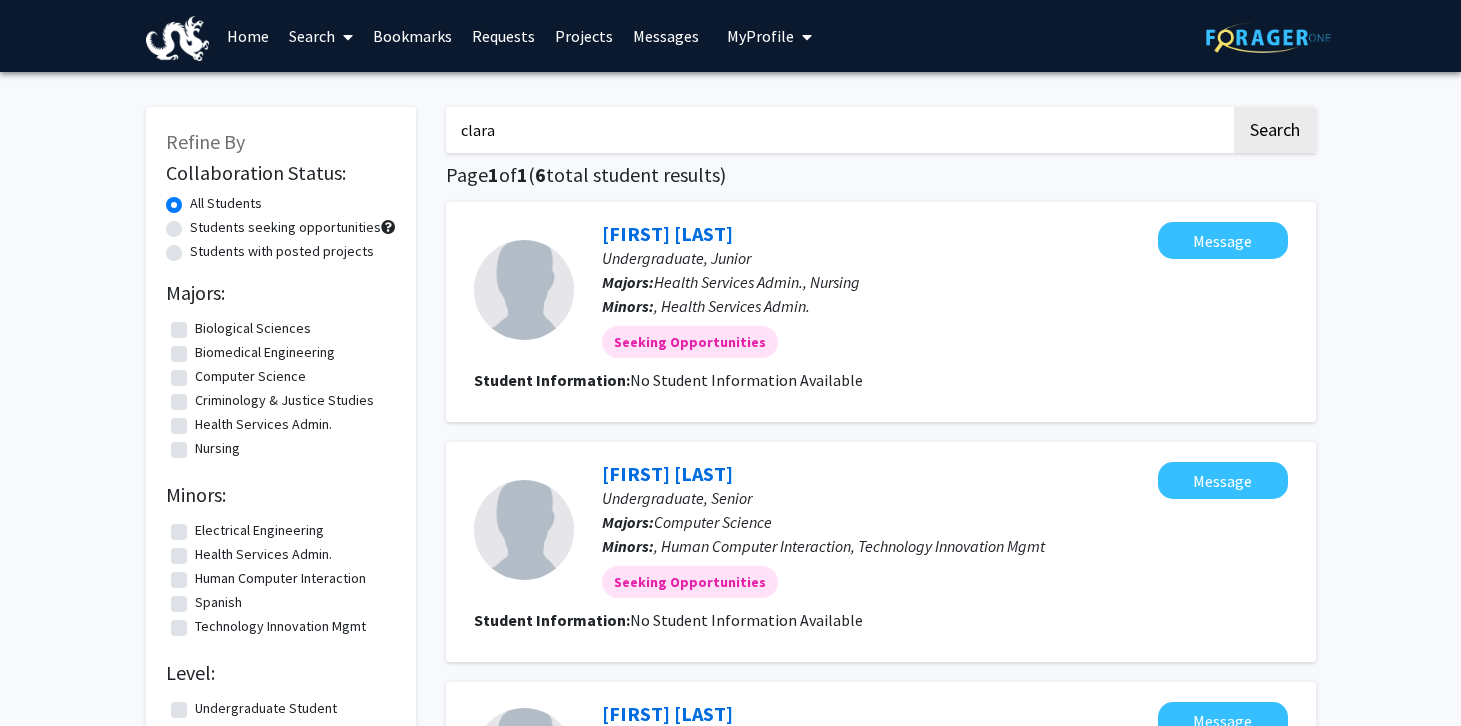 drag, startPoint x: 531, startPoint y: 127, endPoint x: 417, endPoint y: 125, distance: 114.01754 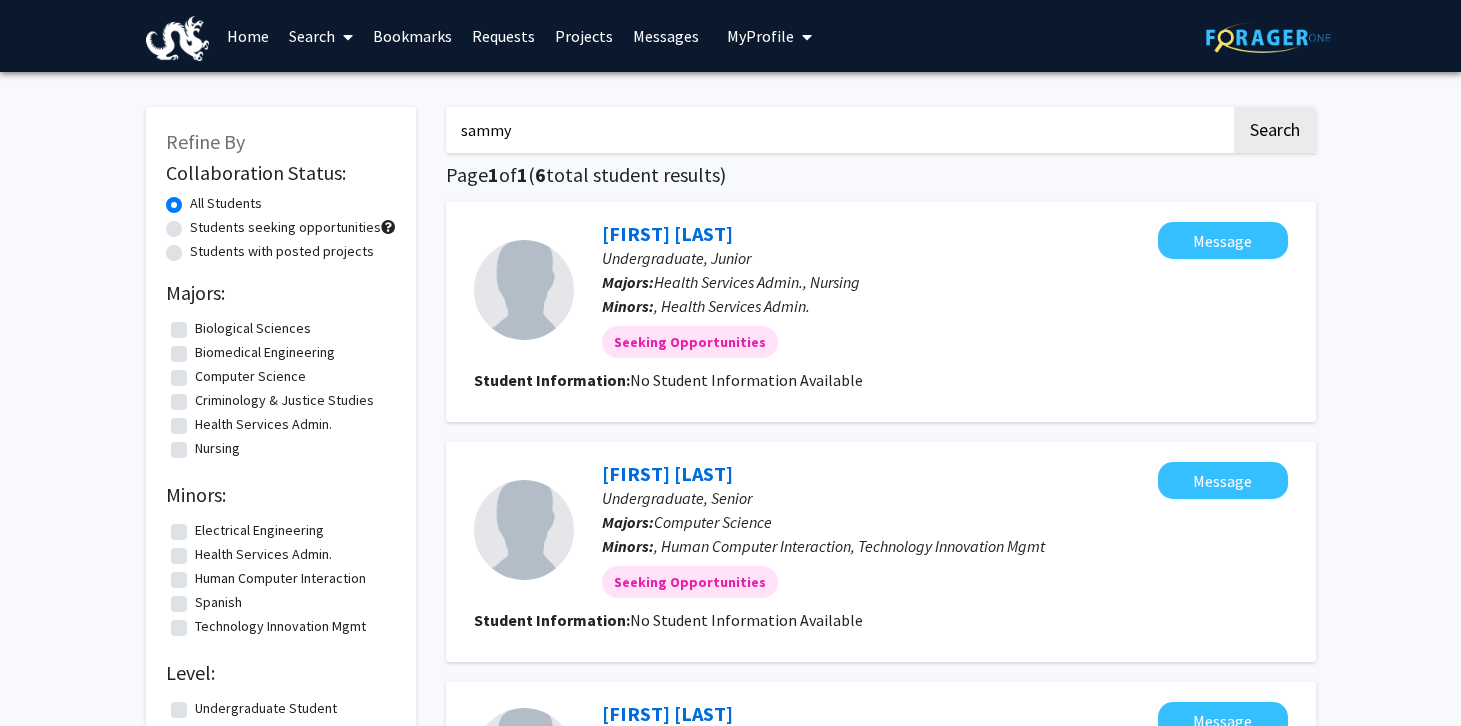 click on "Search" 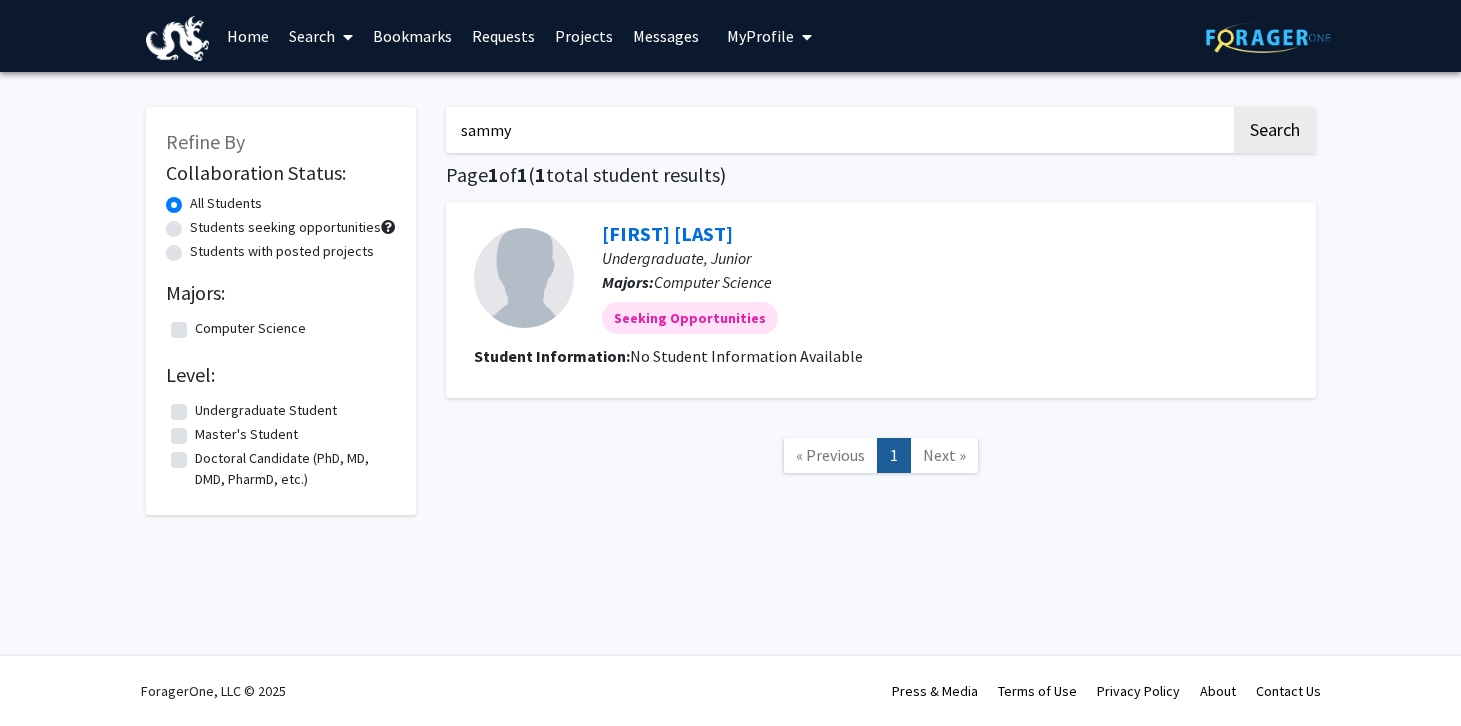 drag, startPoint x: 517, startPoint y: 136, endPoint x: 431, endPoint y: 131, distance: 86.145226 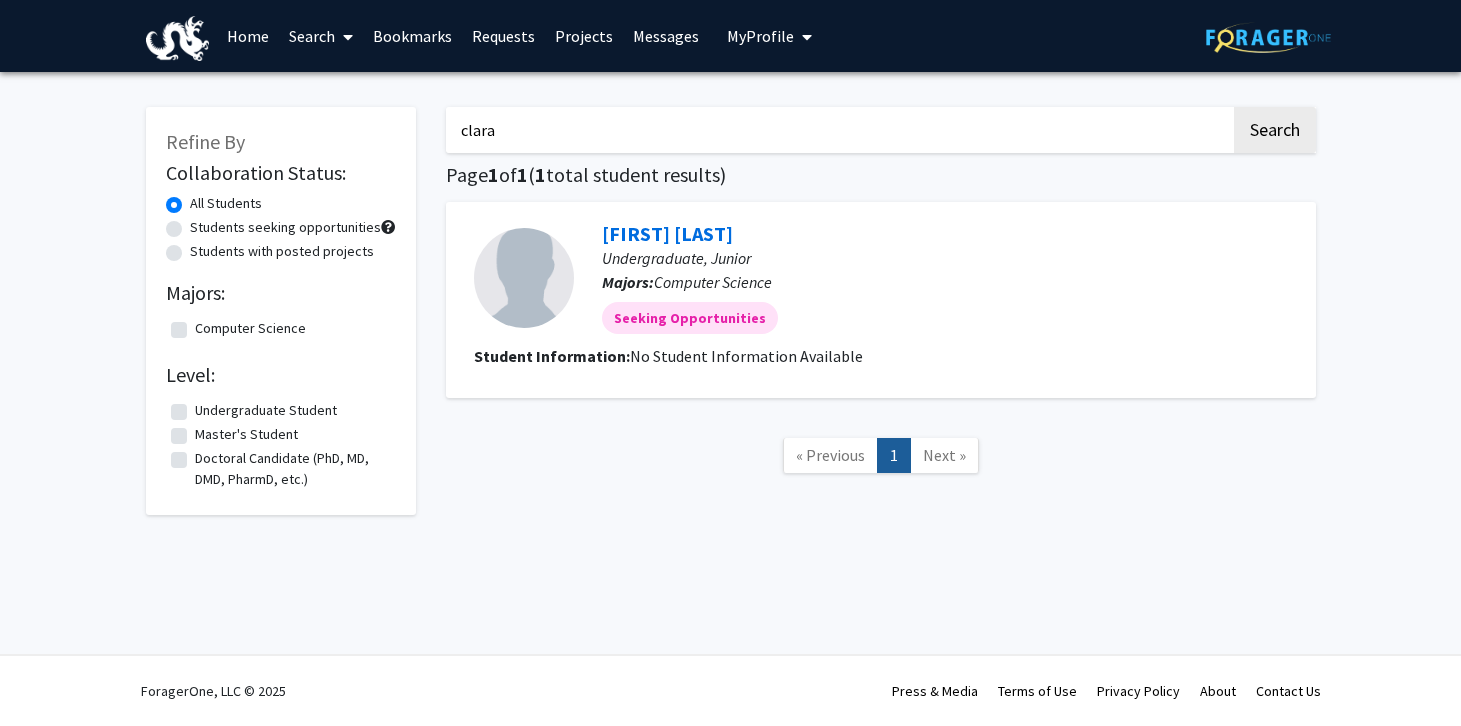 click on "Search" 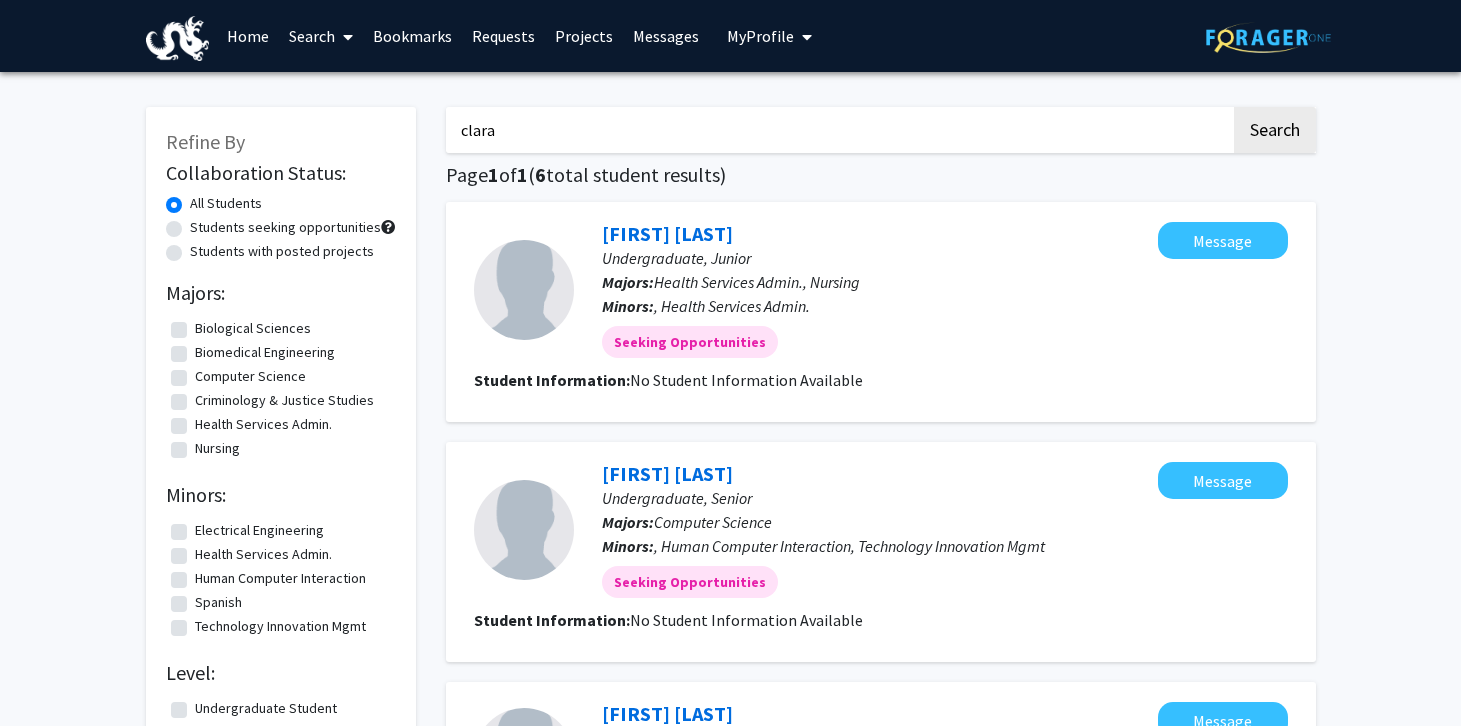 drag, startPoint x: 535, startPoint y: 134, endPoint x: 432, endPoint y: 132, distance: 103.01942 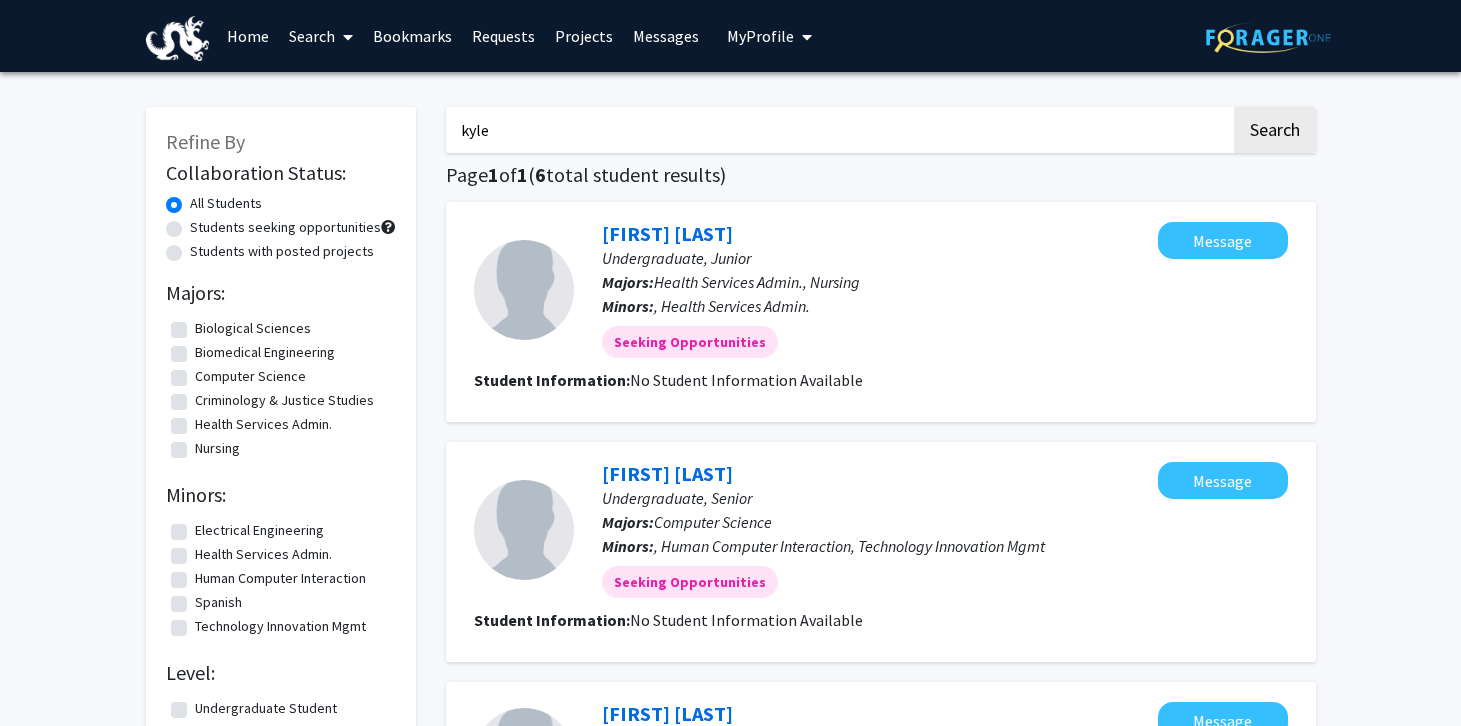 type on "kyle" 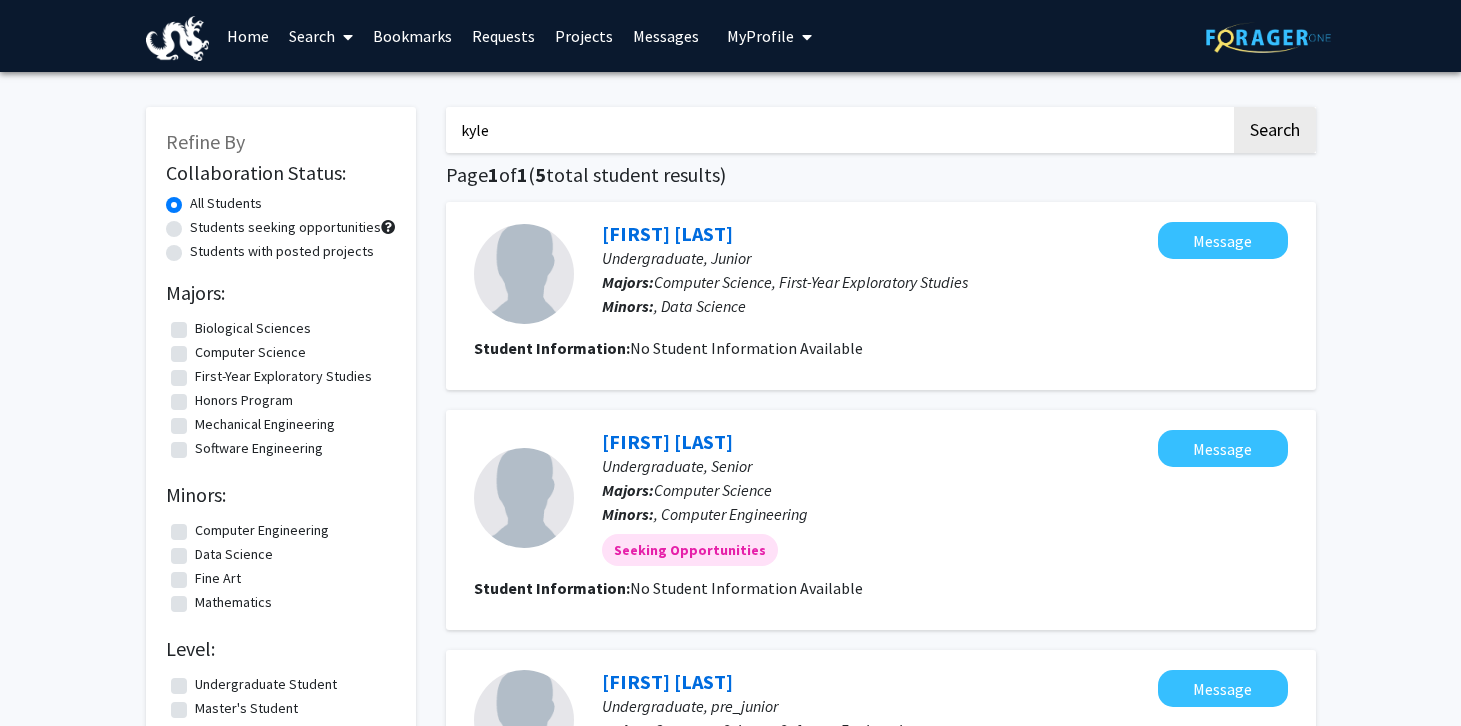 drag, startPoint x: 497, startPoint y: 133, endPoint x: 434, endPoint y: 127, distance: 63.28507 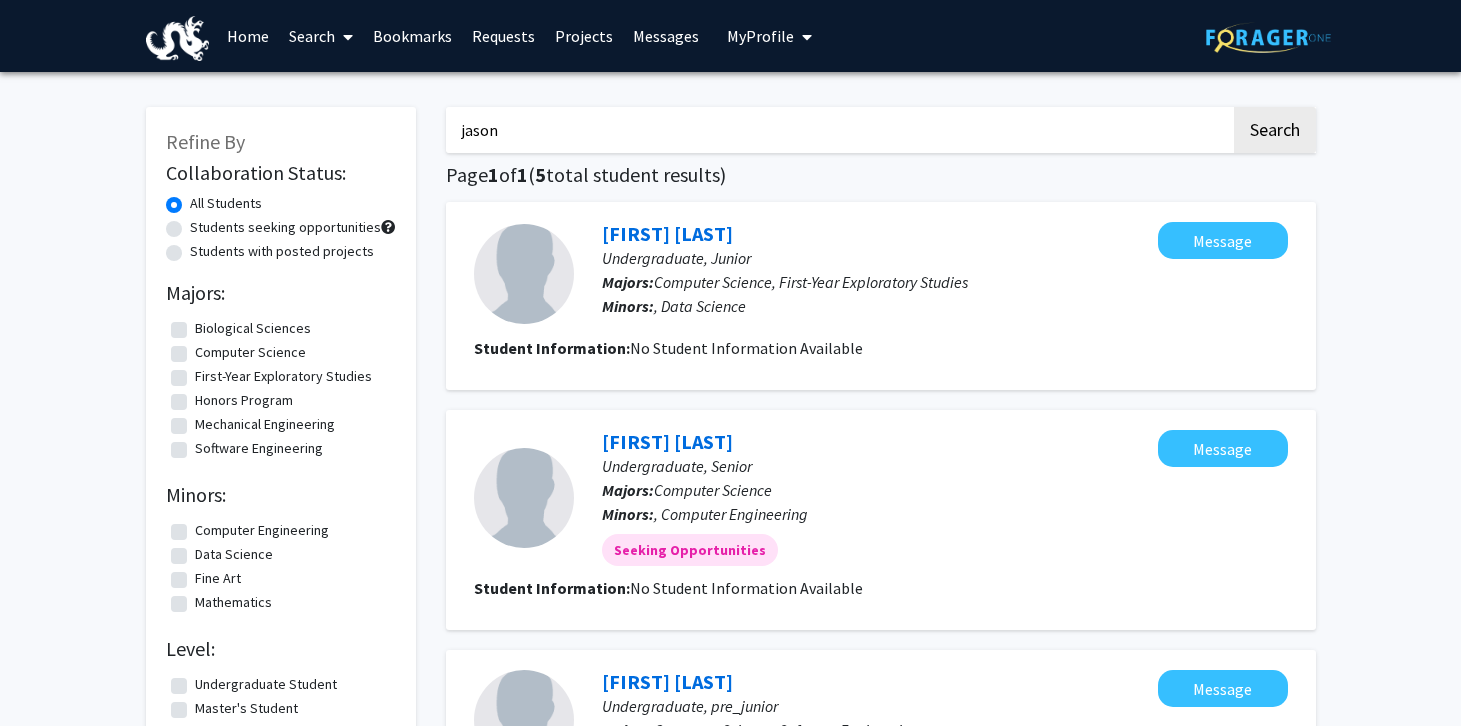 type on "jason" 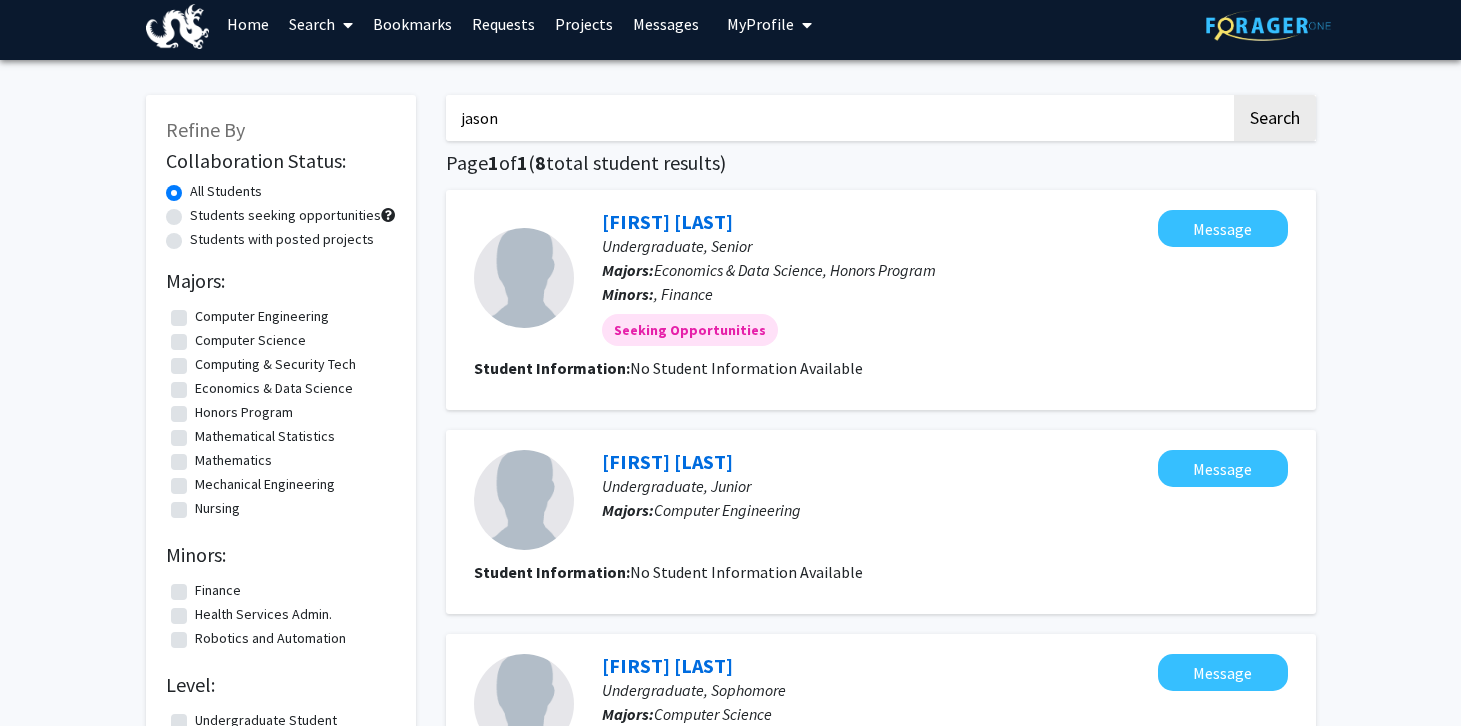 scroll, scrollTop: 0, scrollLeft: 0, axis: both 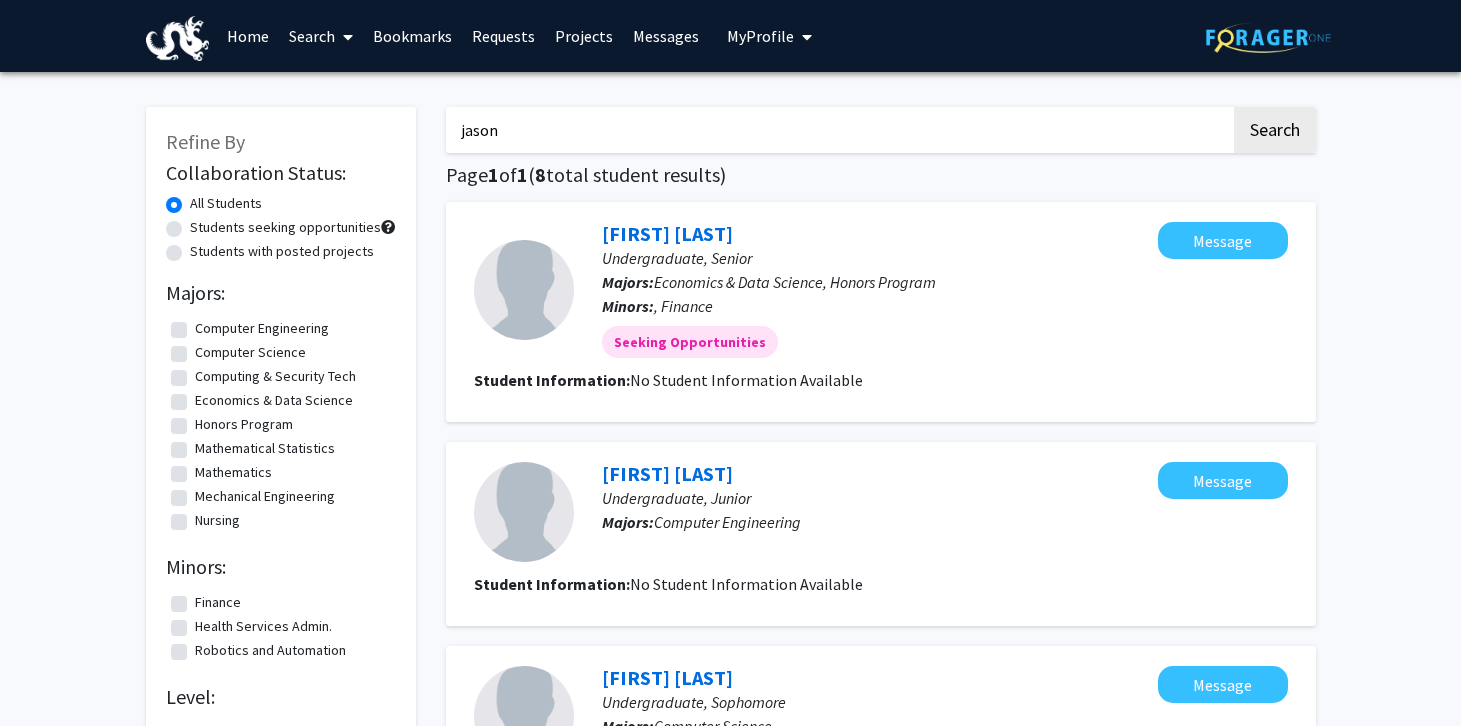 drag, startPoint x: 524, startPoint y: 137, endPoint x: 422, endPoint y: 129, distance: 102.31325 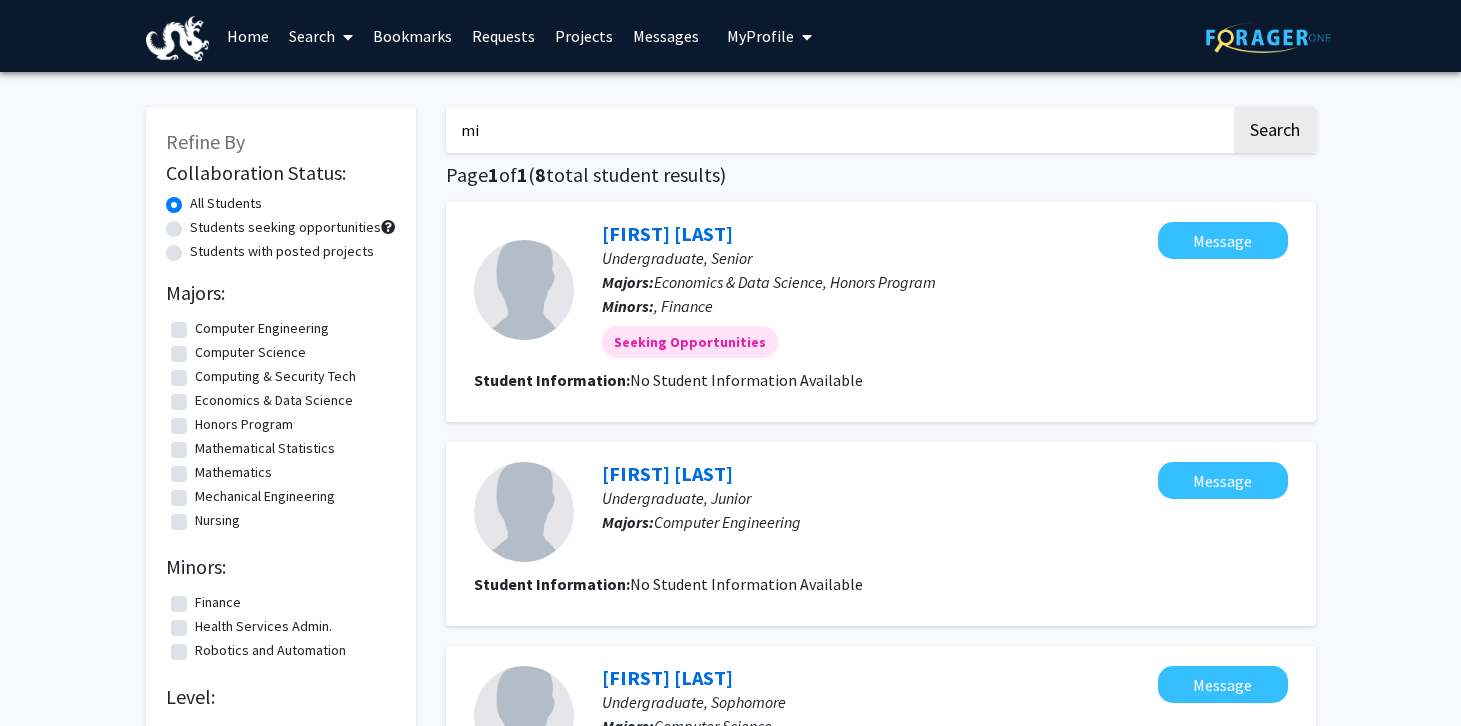 type on "m" 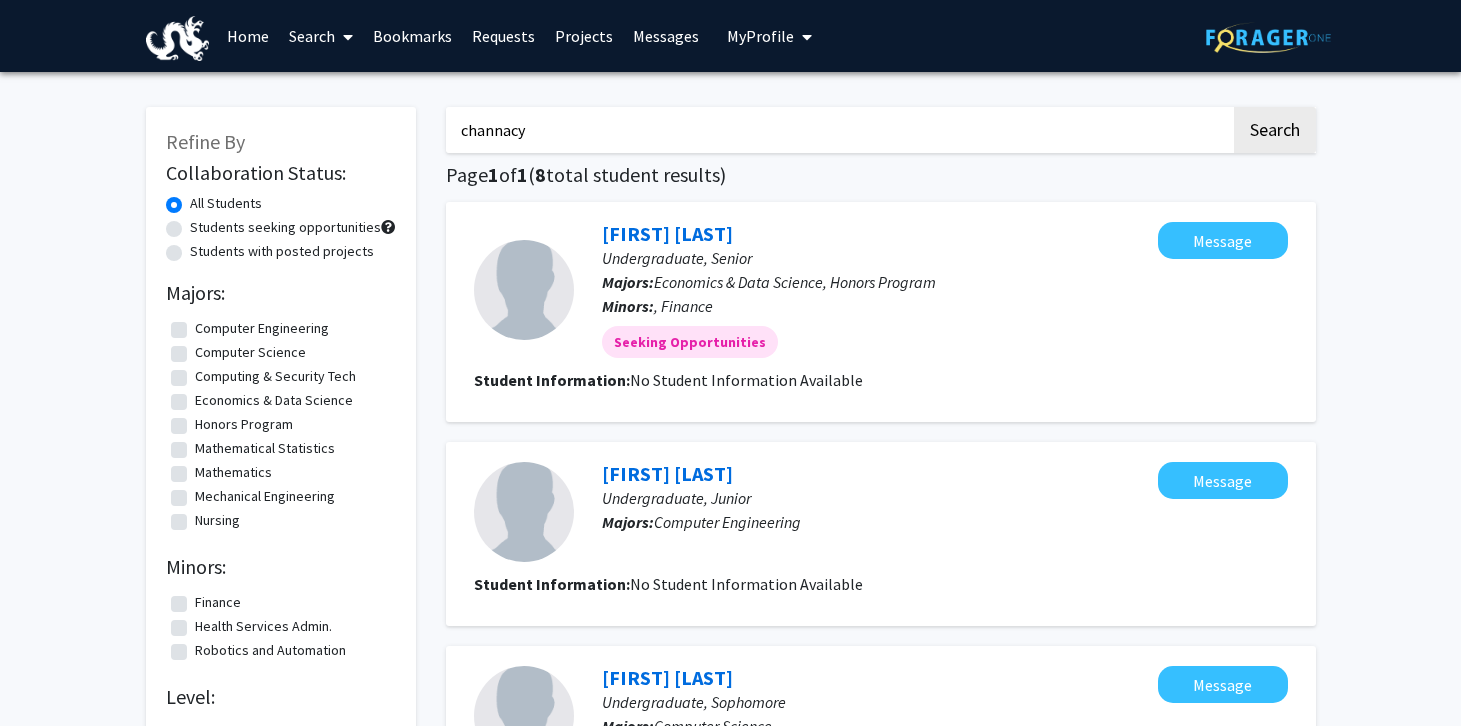 type on "channacy" 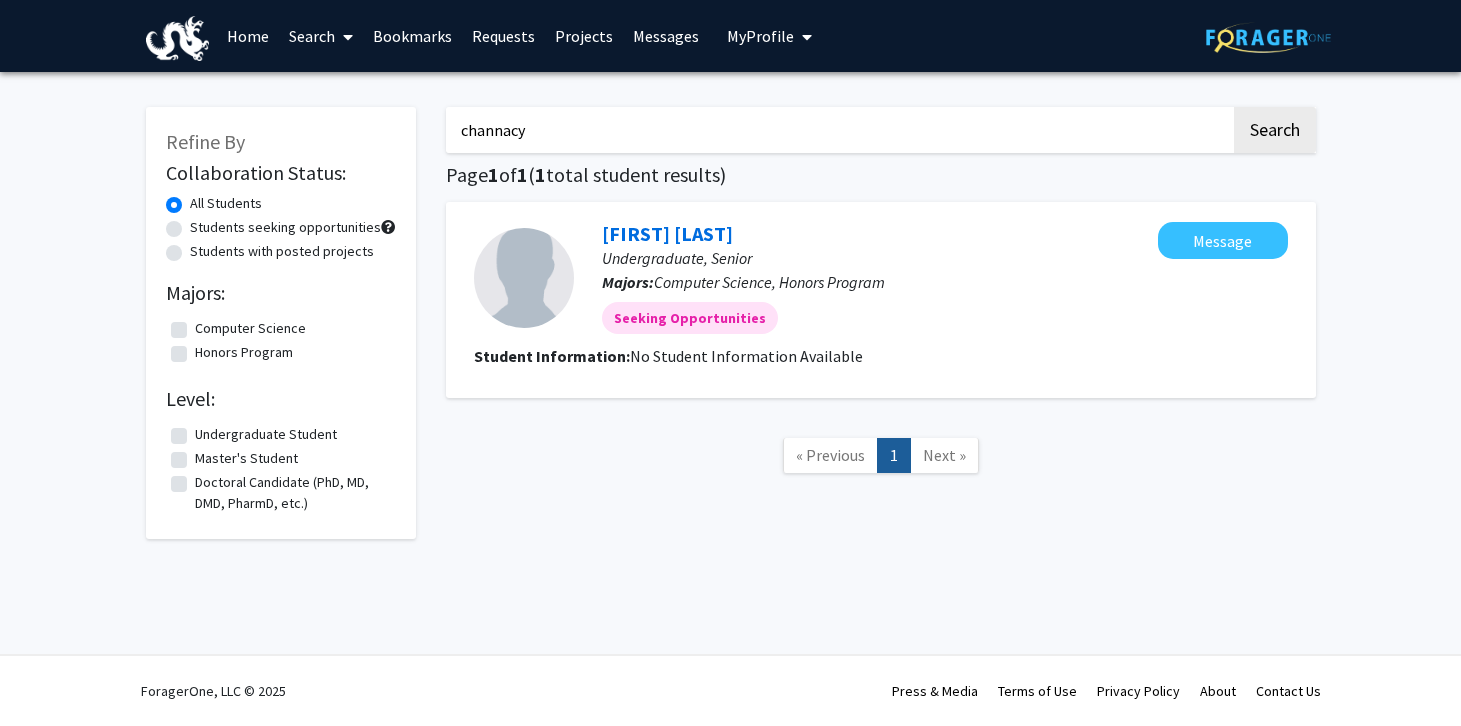 drag, startPoint x: 536, startPoint y: 142, endPoint x: 405, endPoint y: 121, distance: 132.67253 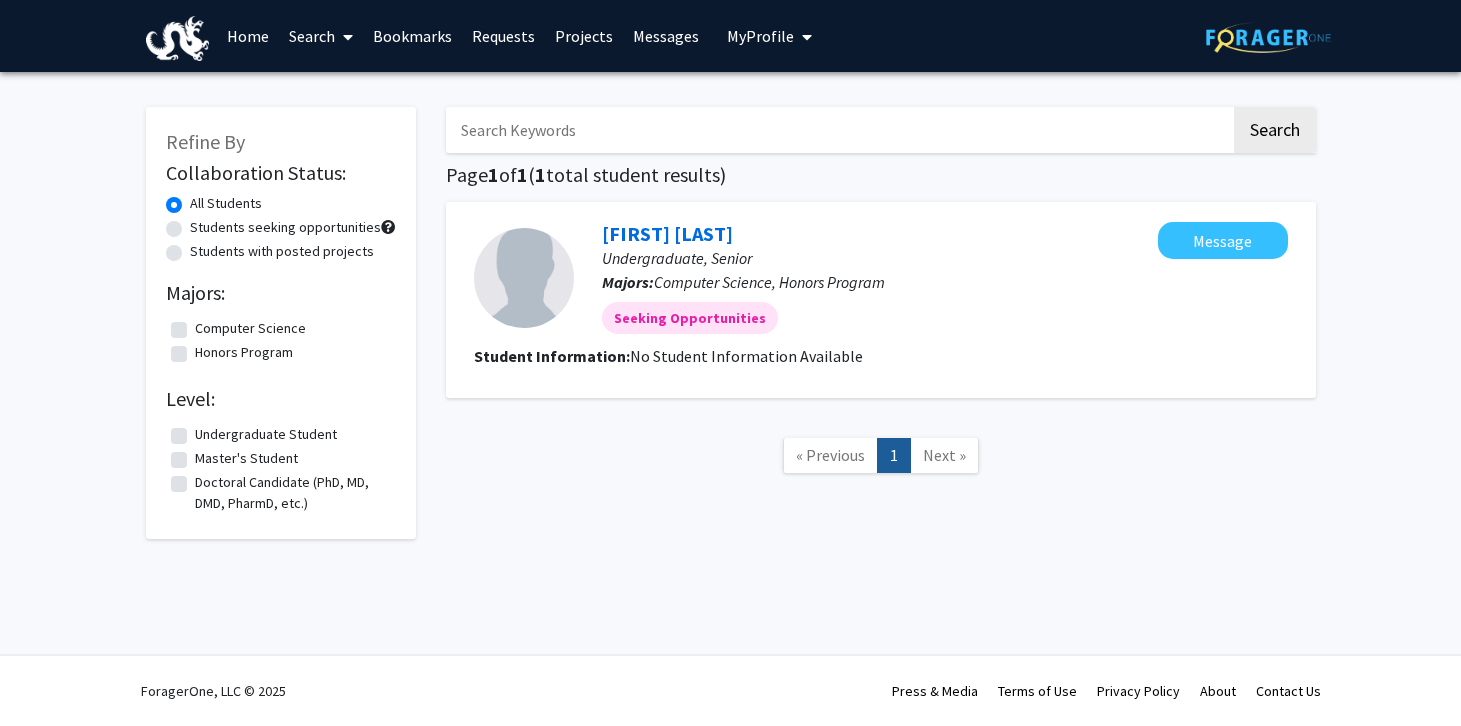 type on "g" 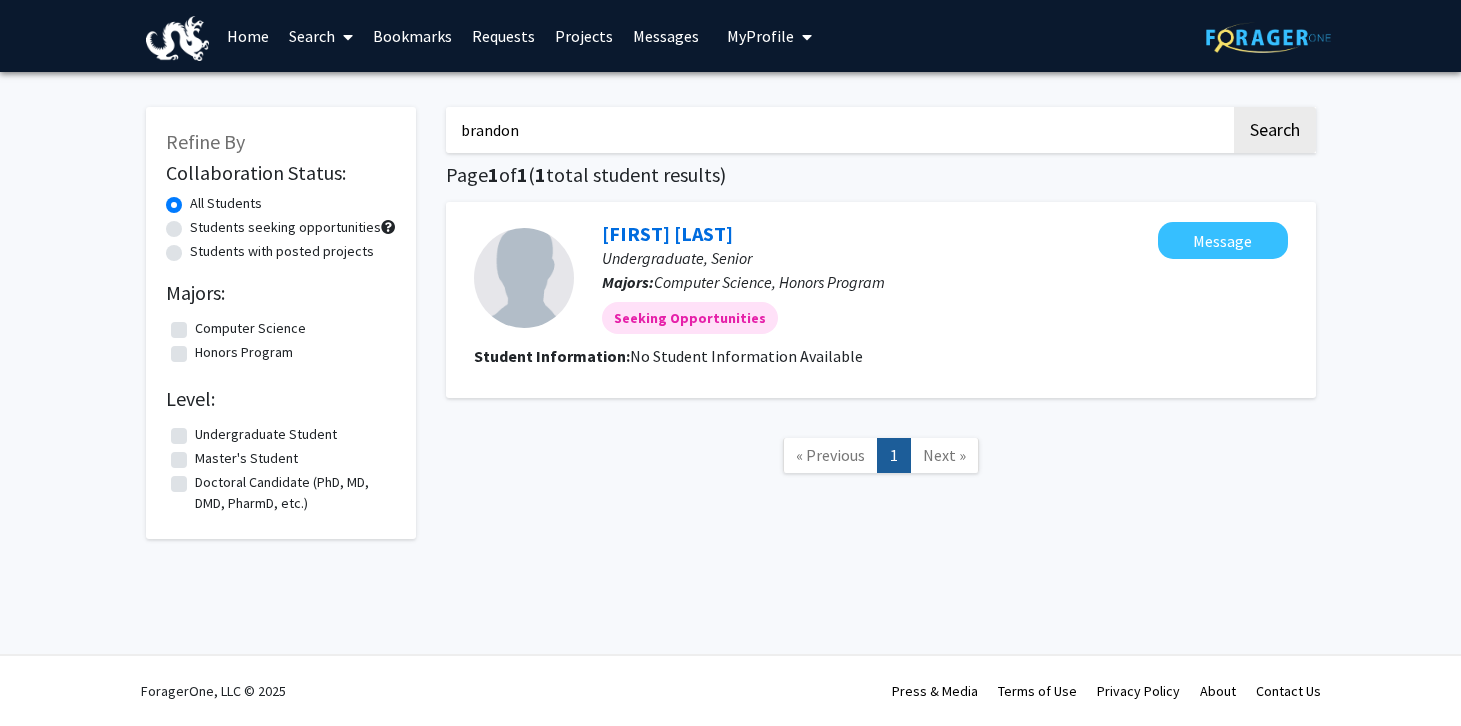 type on "brandon" 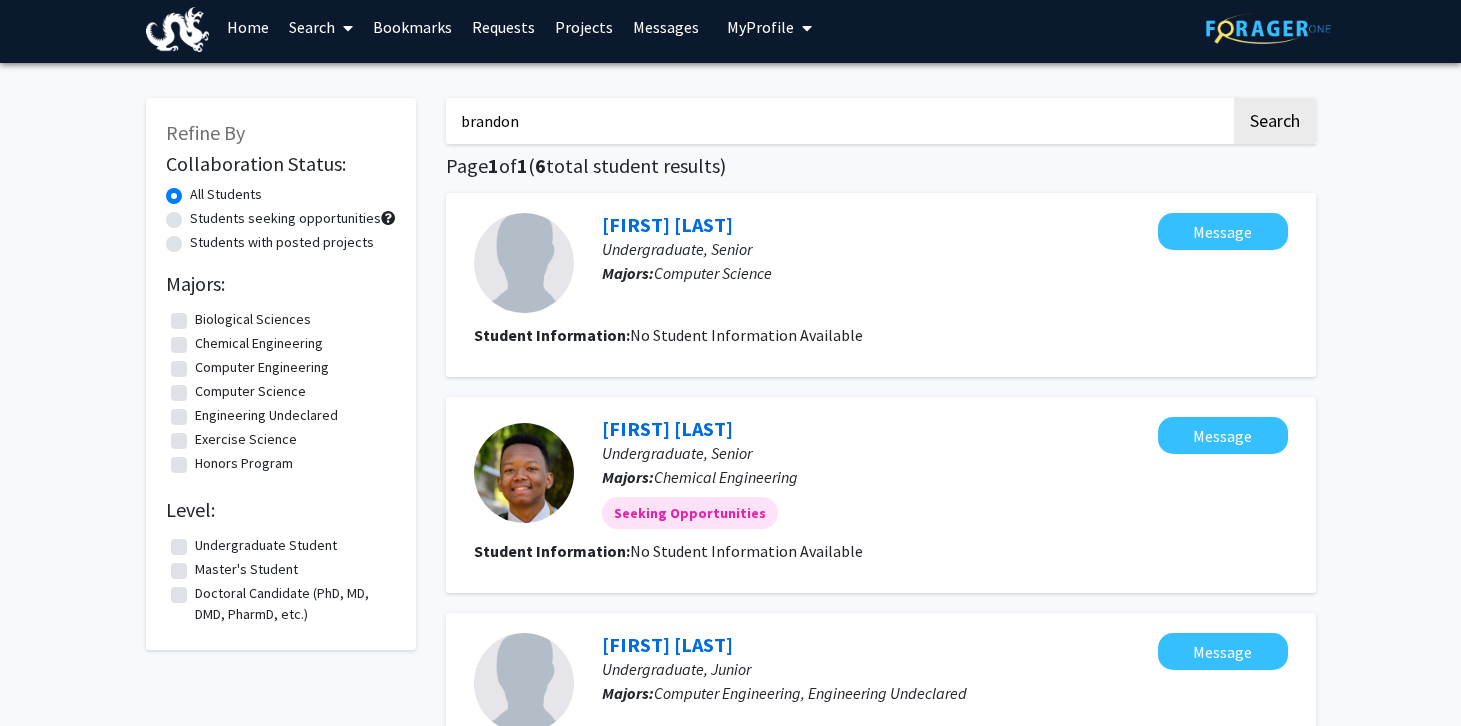 scroll, scrollTop: 0, scrollLeft: 0, axis: both 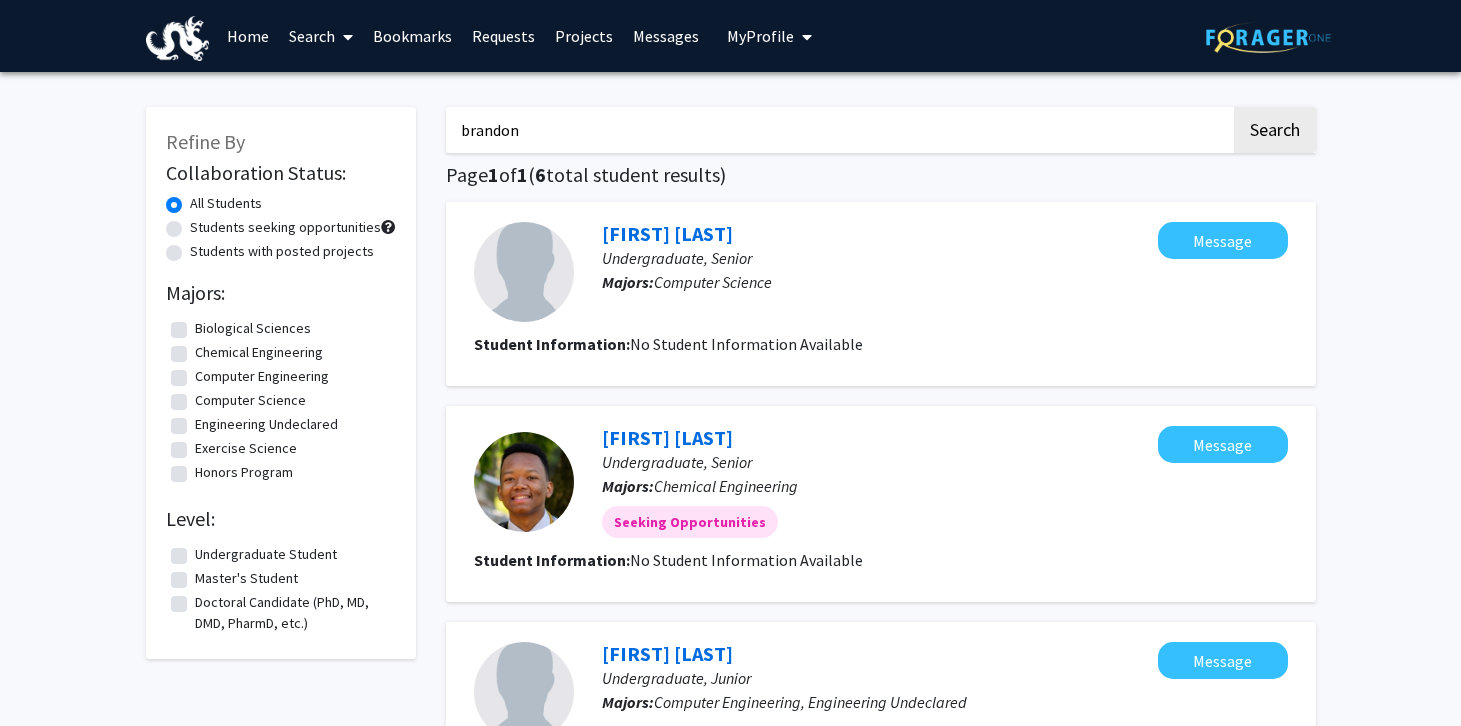 click at bounding box center (178, 38) 